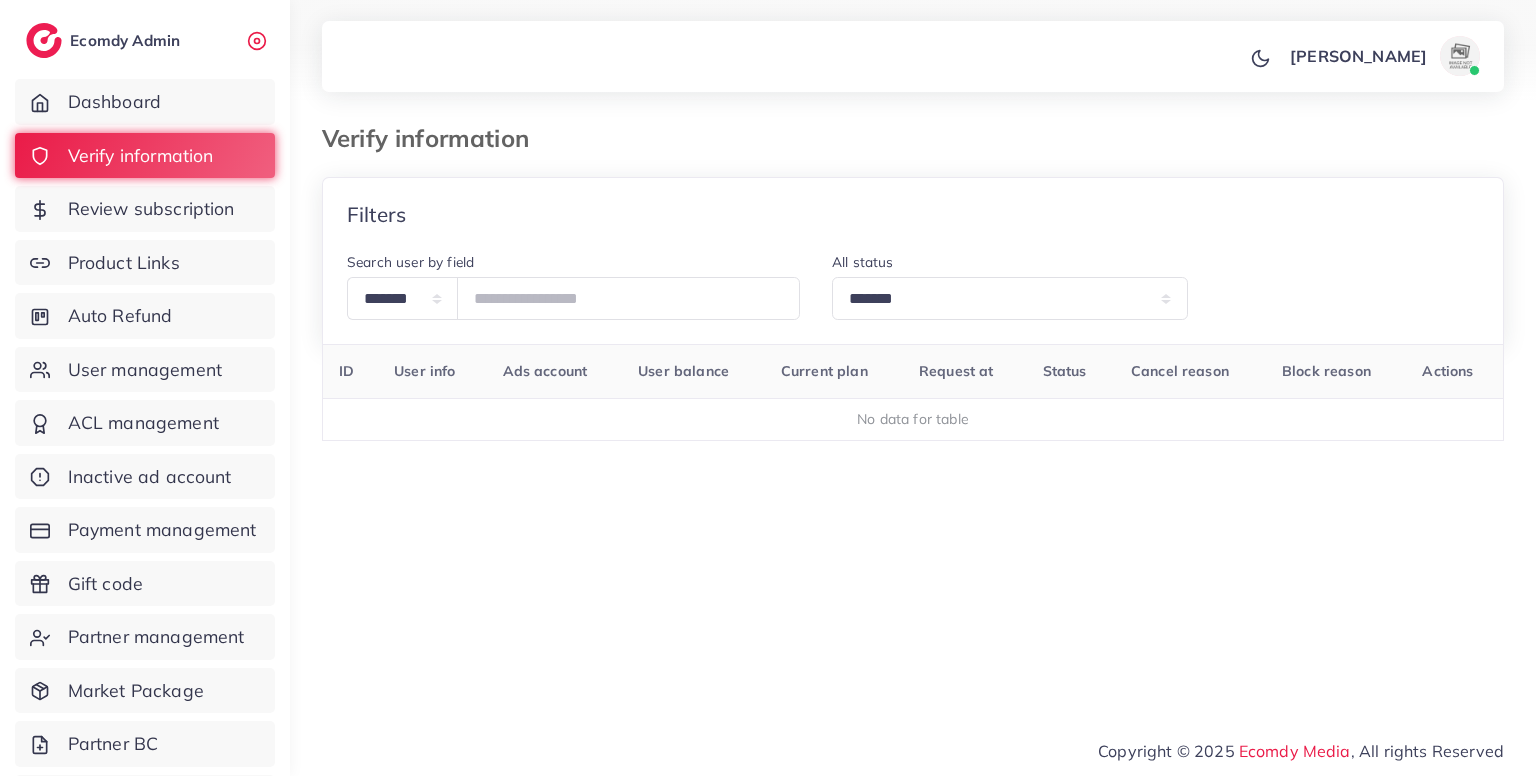 select on "*******" 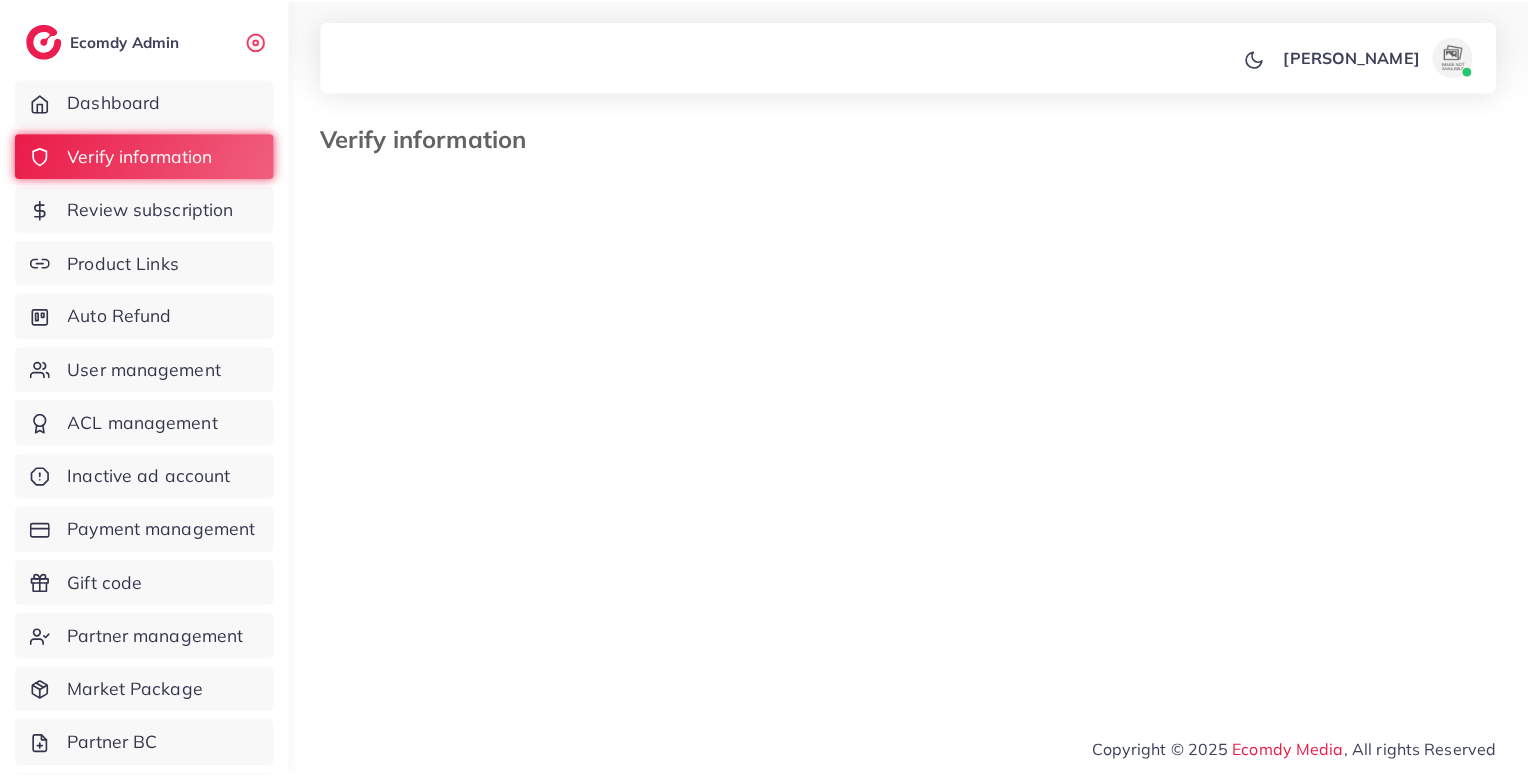 scroll, scrollTop: 0, scrollLeft: 0, axis: both 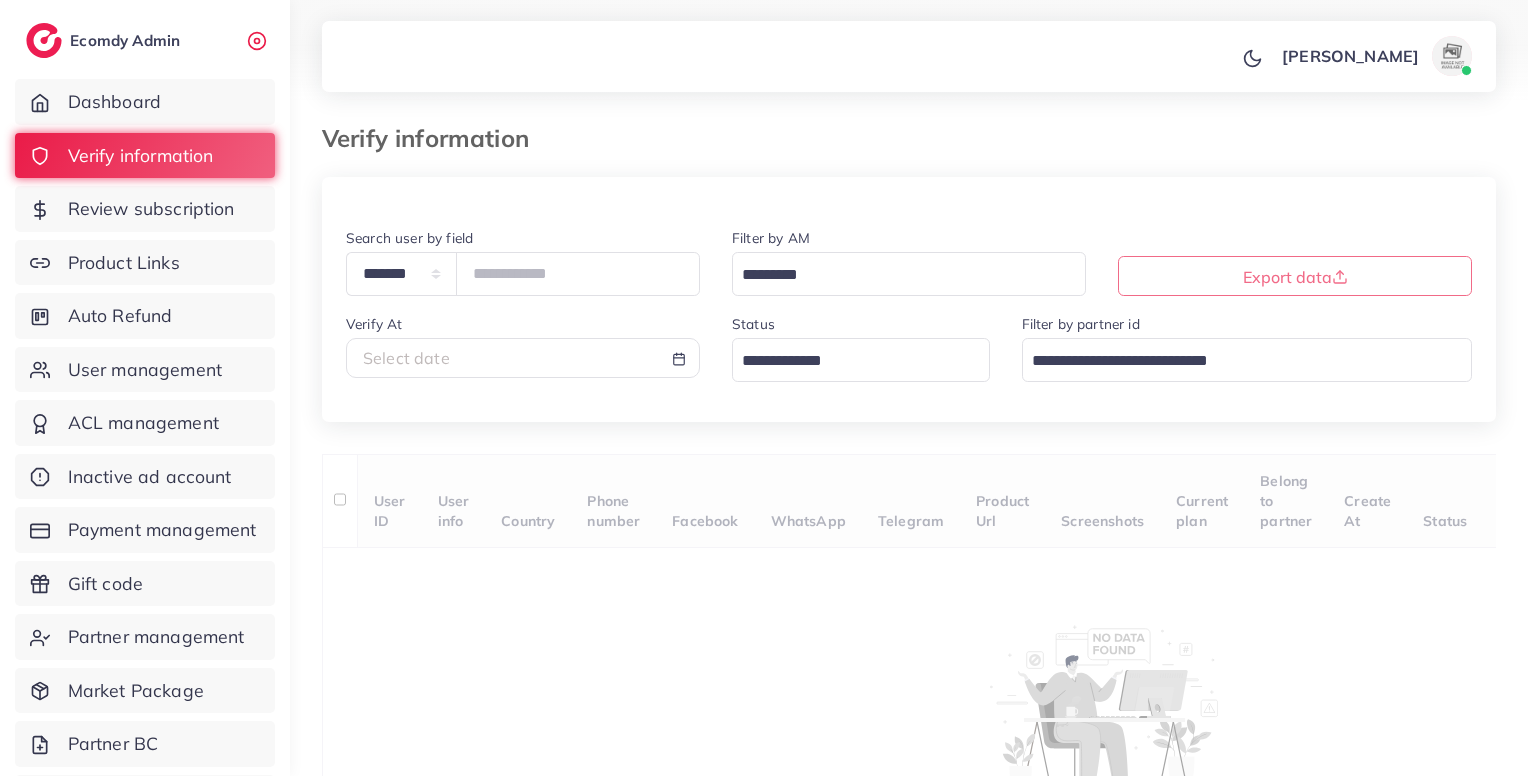 click at bounding box center [849, 361] 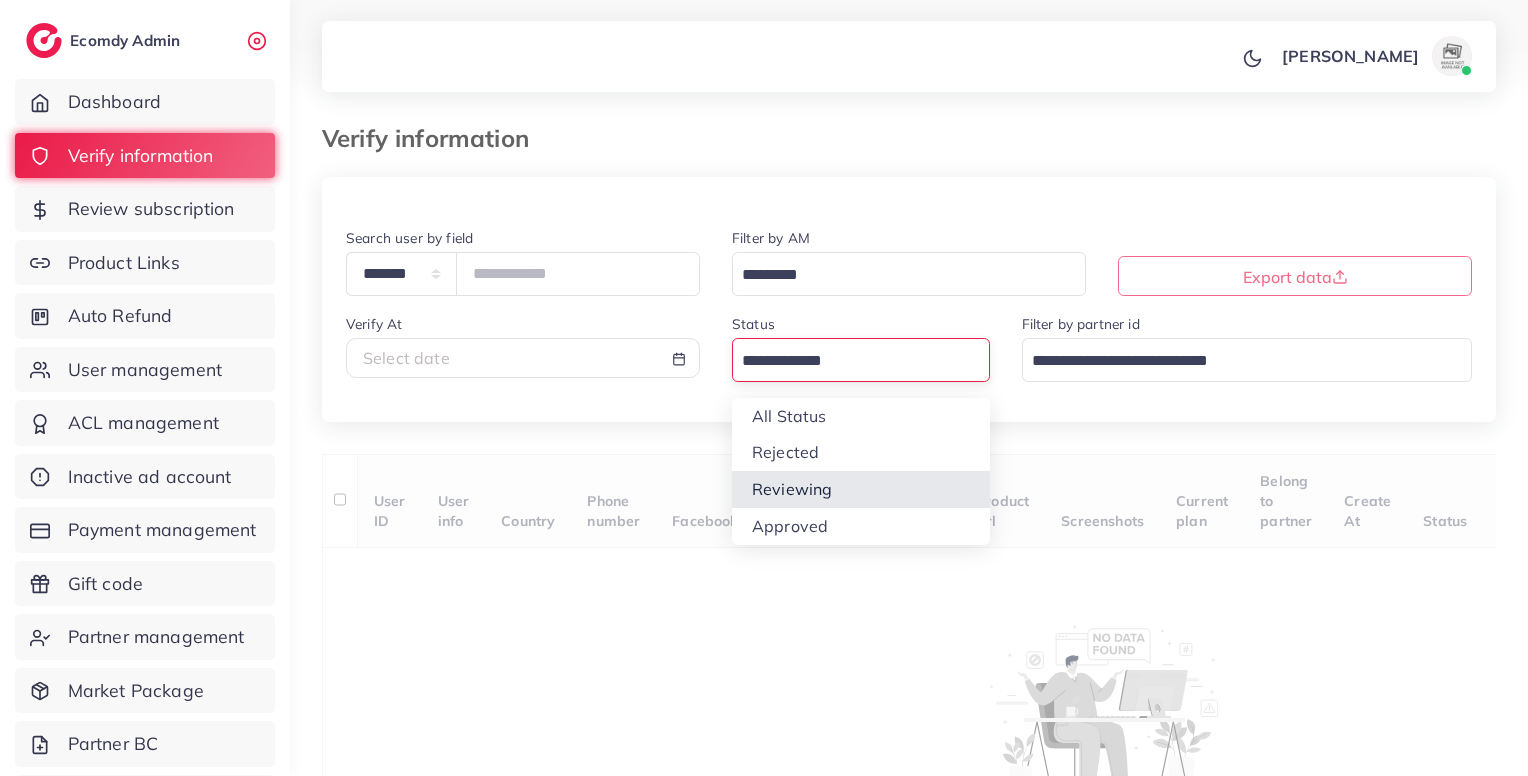click on "**********" at bounding box center [909, 520] 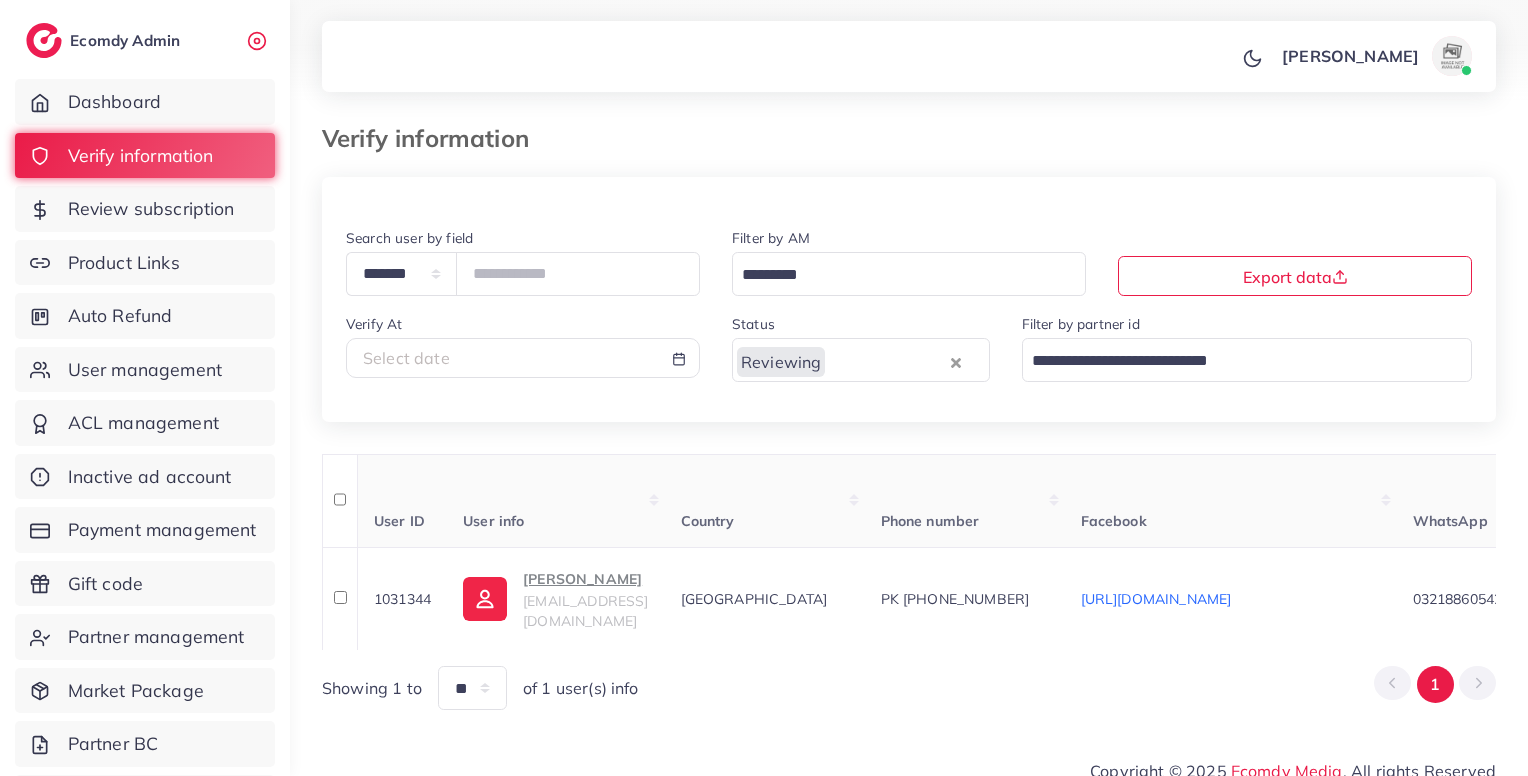 scroll, scrollTop: 28, scrollLeft: 0, axis: vertical 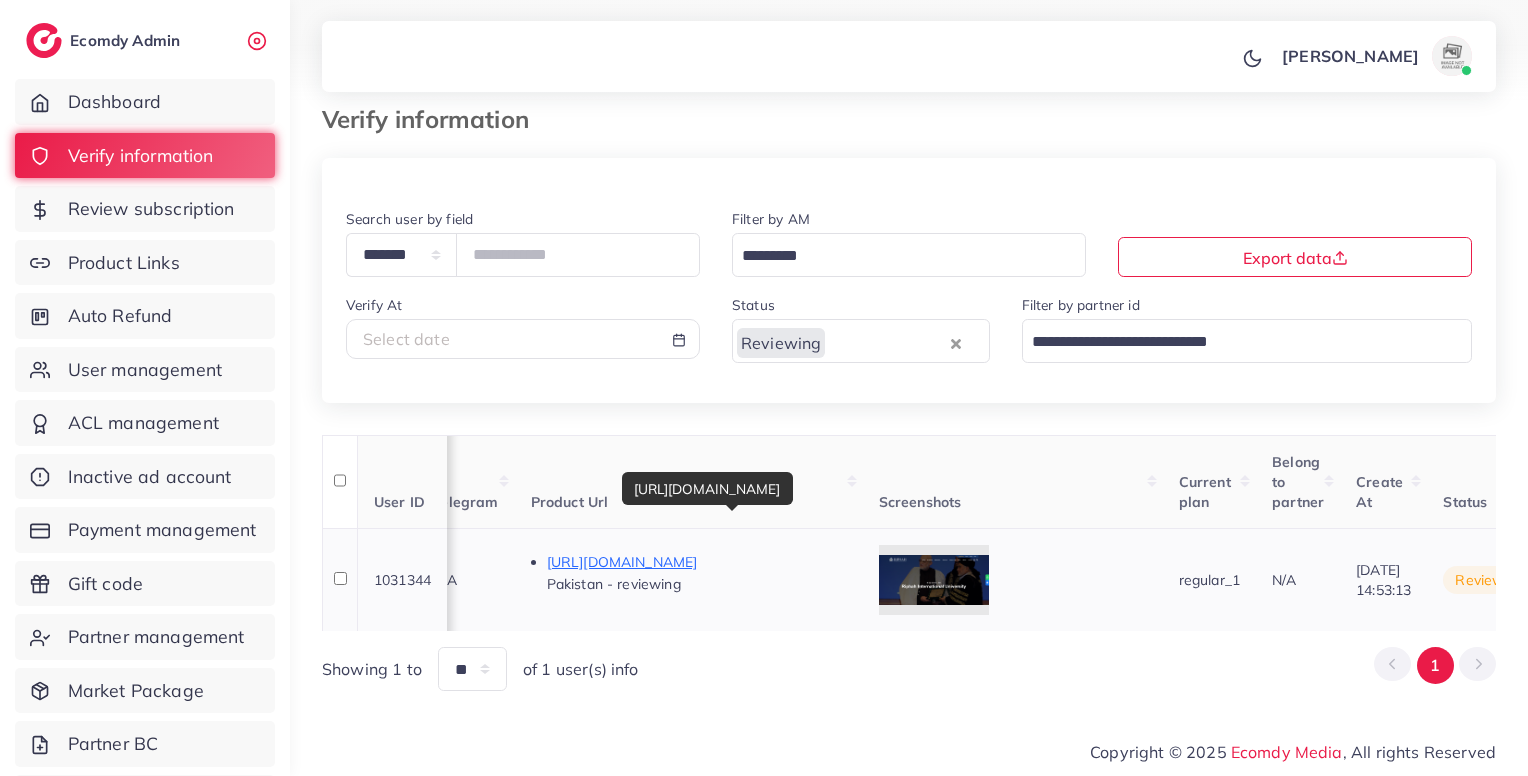click on "https://www.tiktok.com/@riphah_university/video/7520260049864756496" at bounding box center [697, 562] 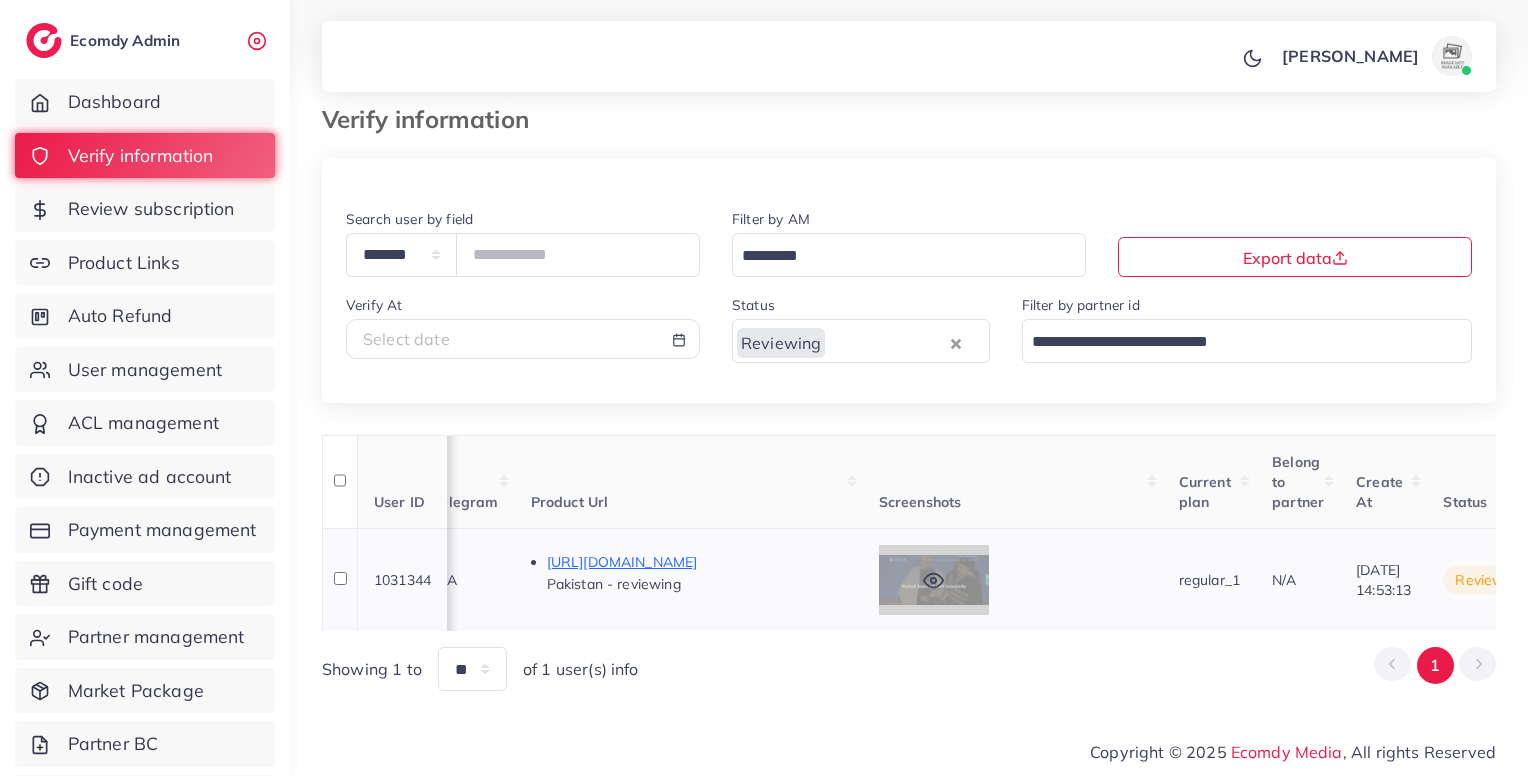 click at bounding box center (934, 580) 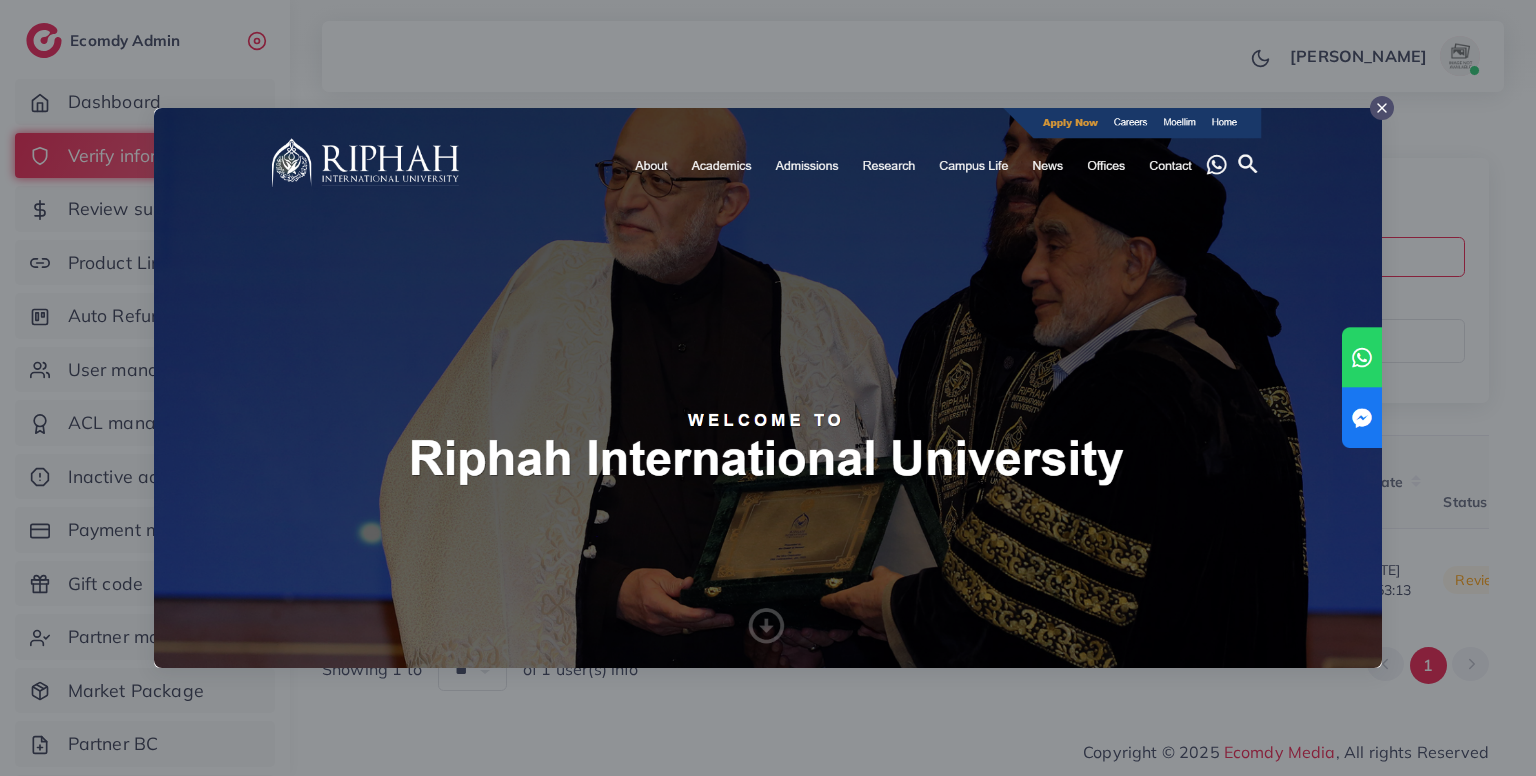 click at bounding box center (768, 388) 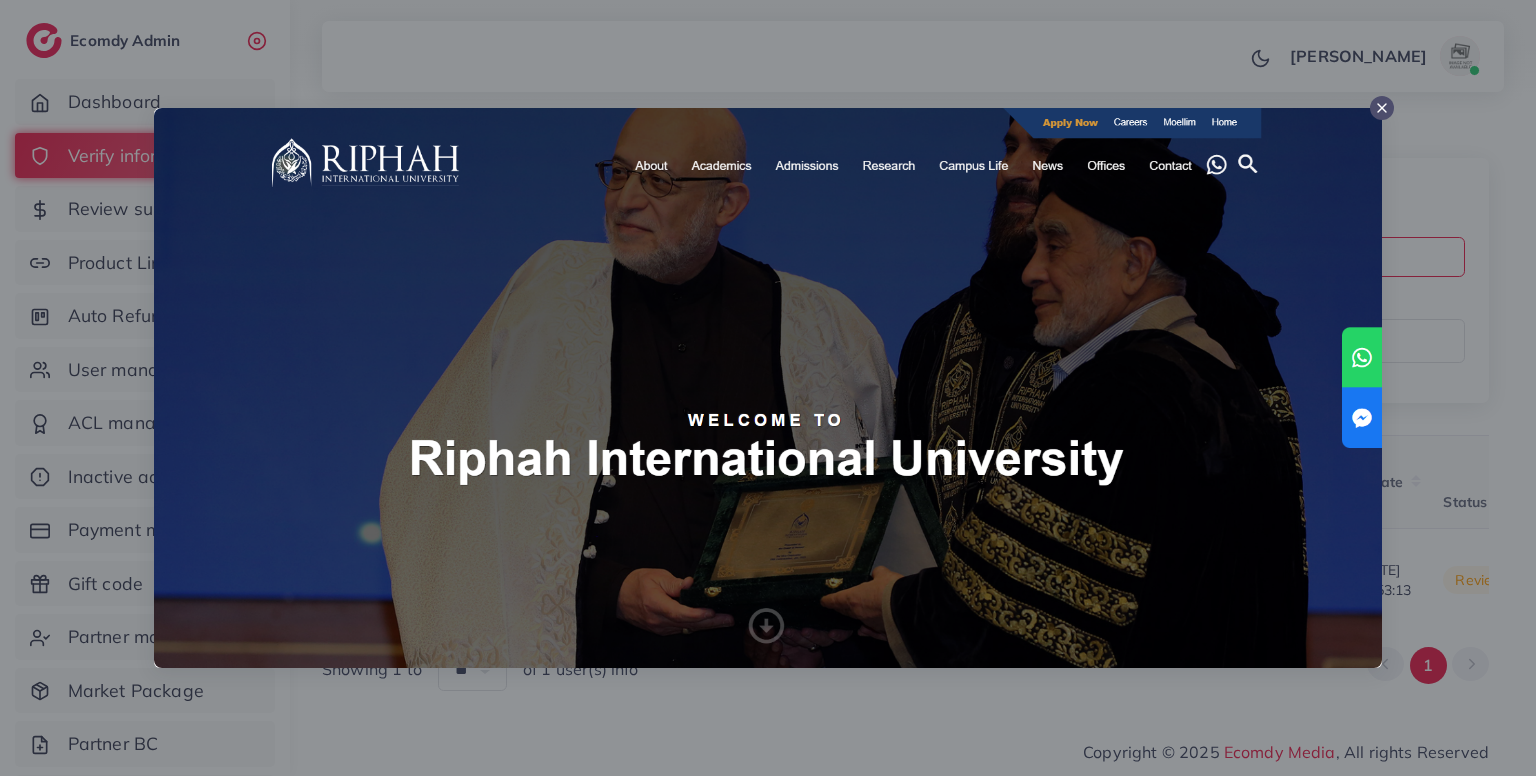 click at bounding box center (768, 388) 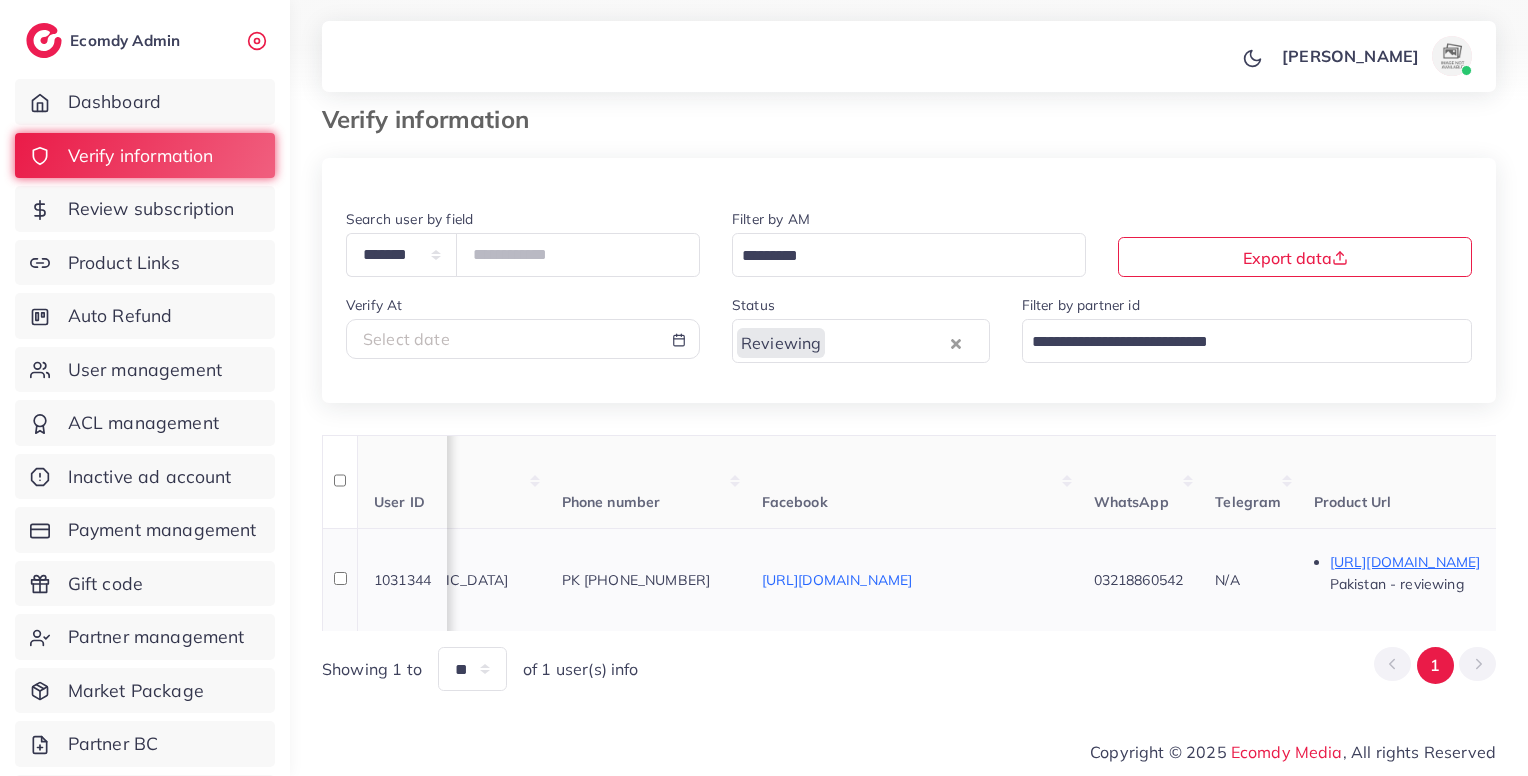 scroll, scrollTop: 0, scrollLeft: 0, axis: both 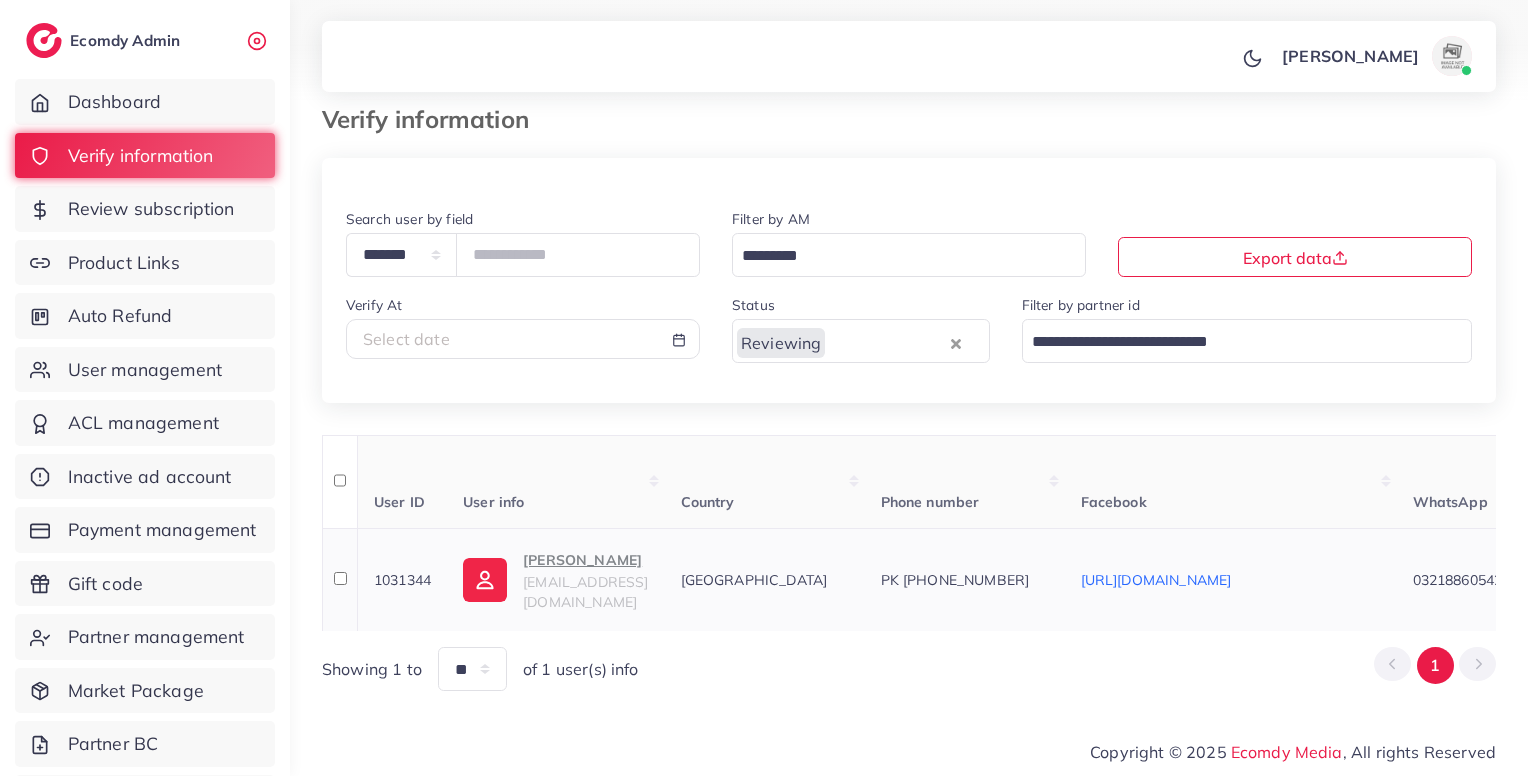 click on "PK +923218860542" at bounding box center [955, 580] 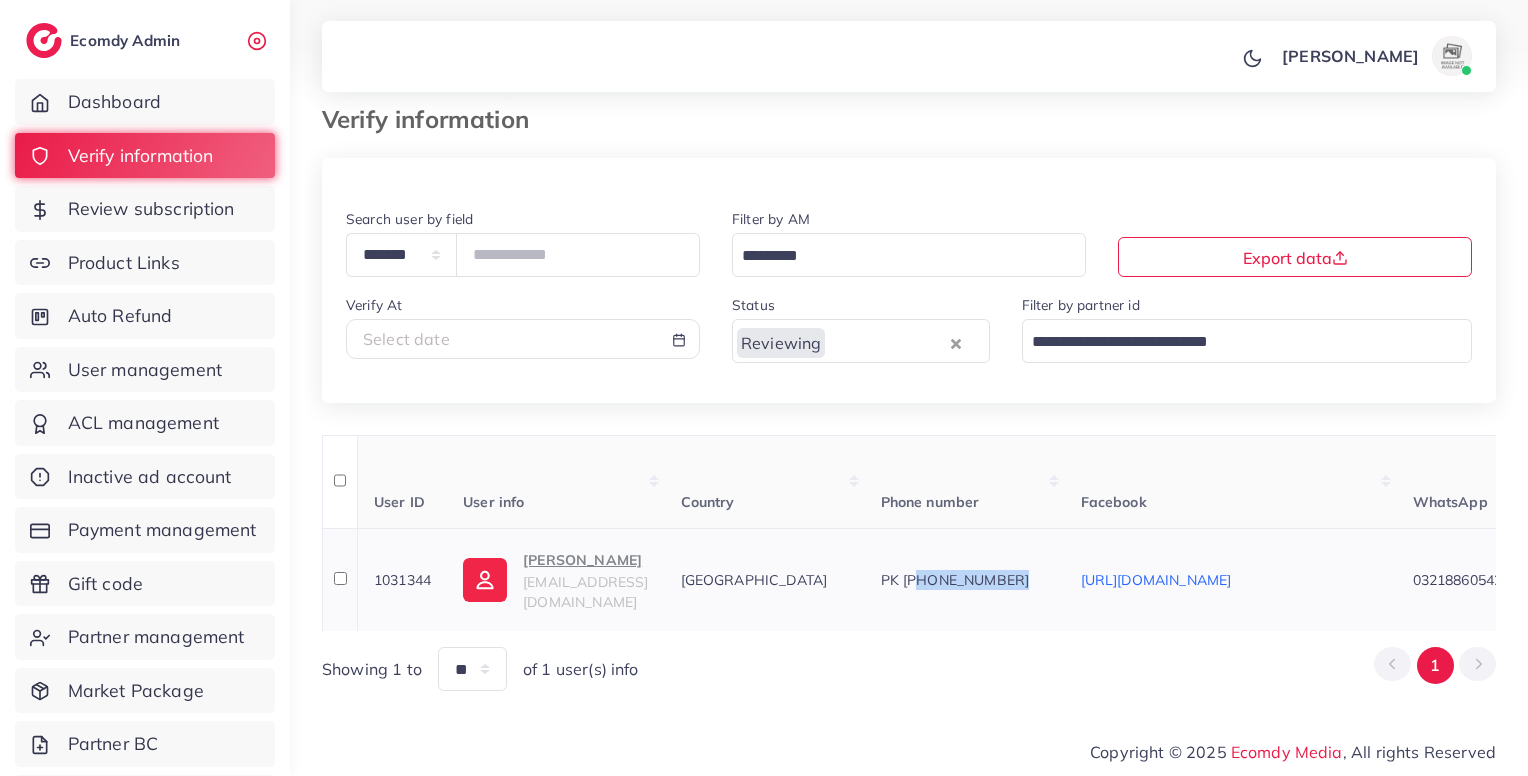 click on "PK +923218860542" at bounding box center [955, 580] 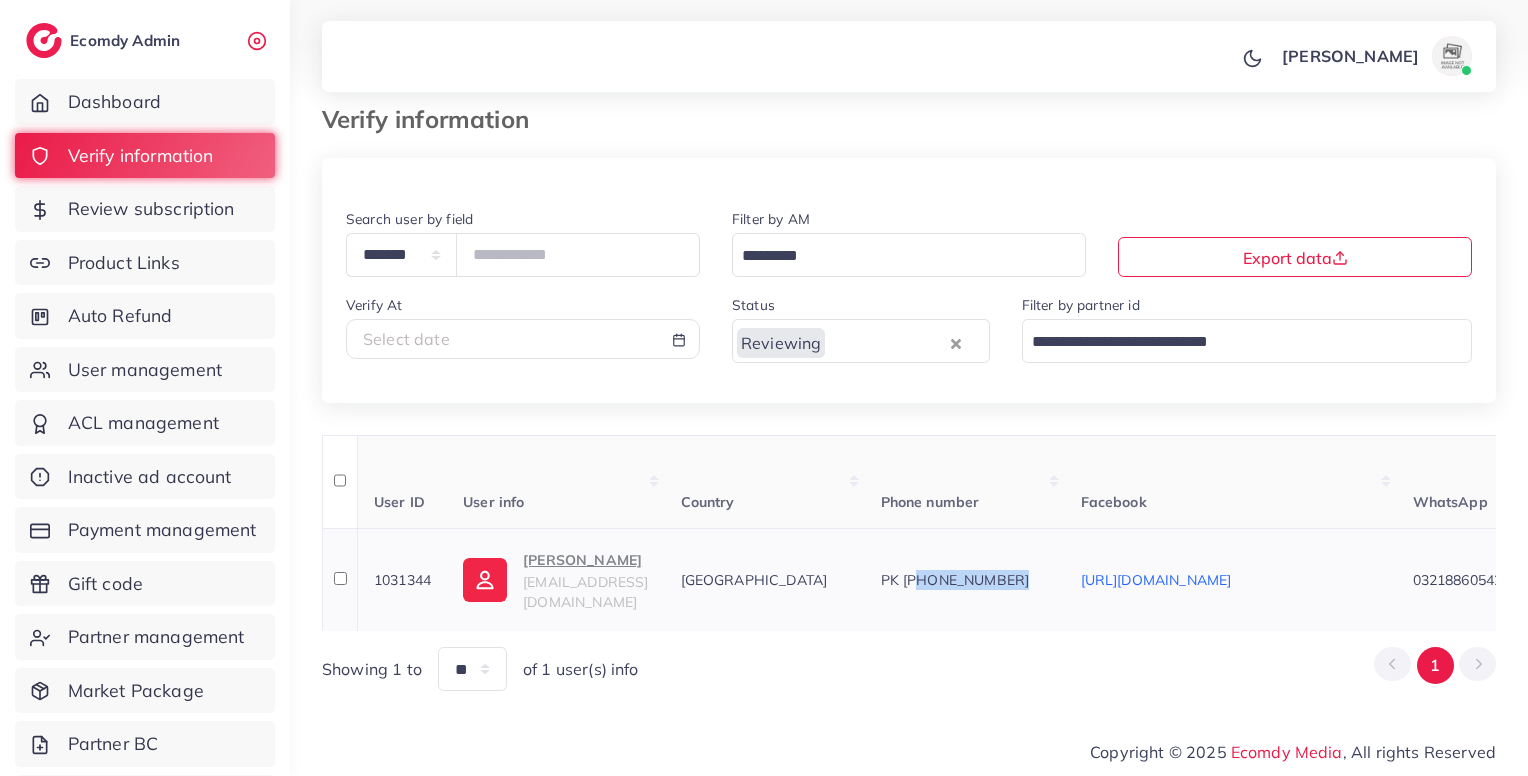 copy on "923218860542" 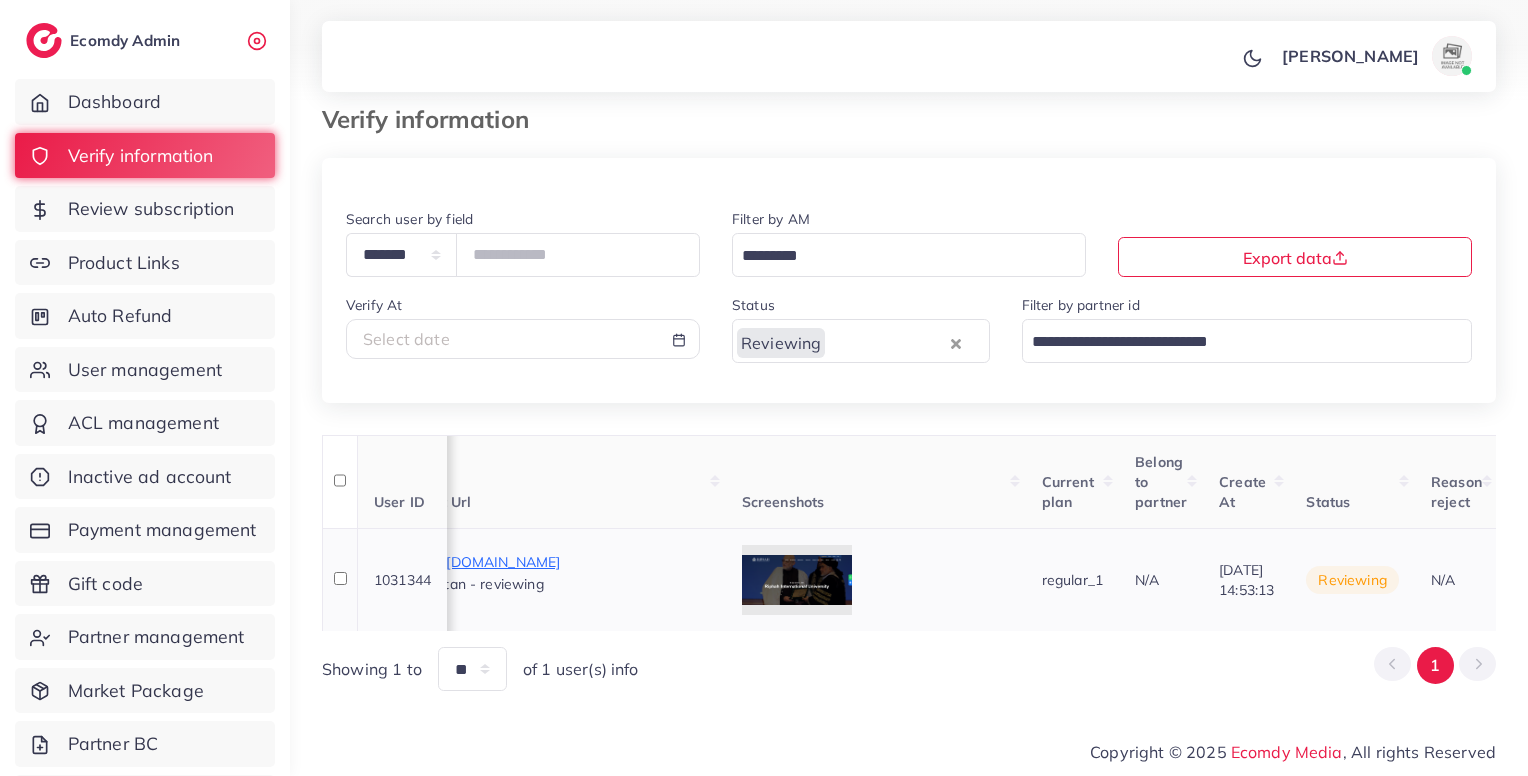 scroll, scrollTop: 0, scrollLeft: 1676, axis: horizontal 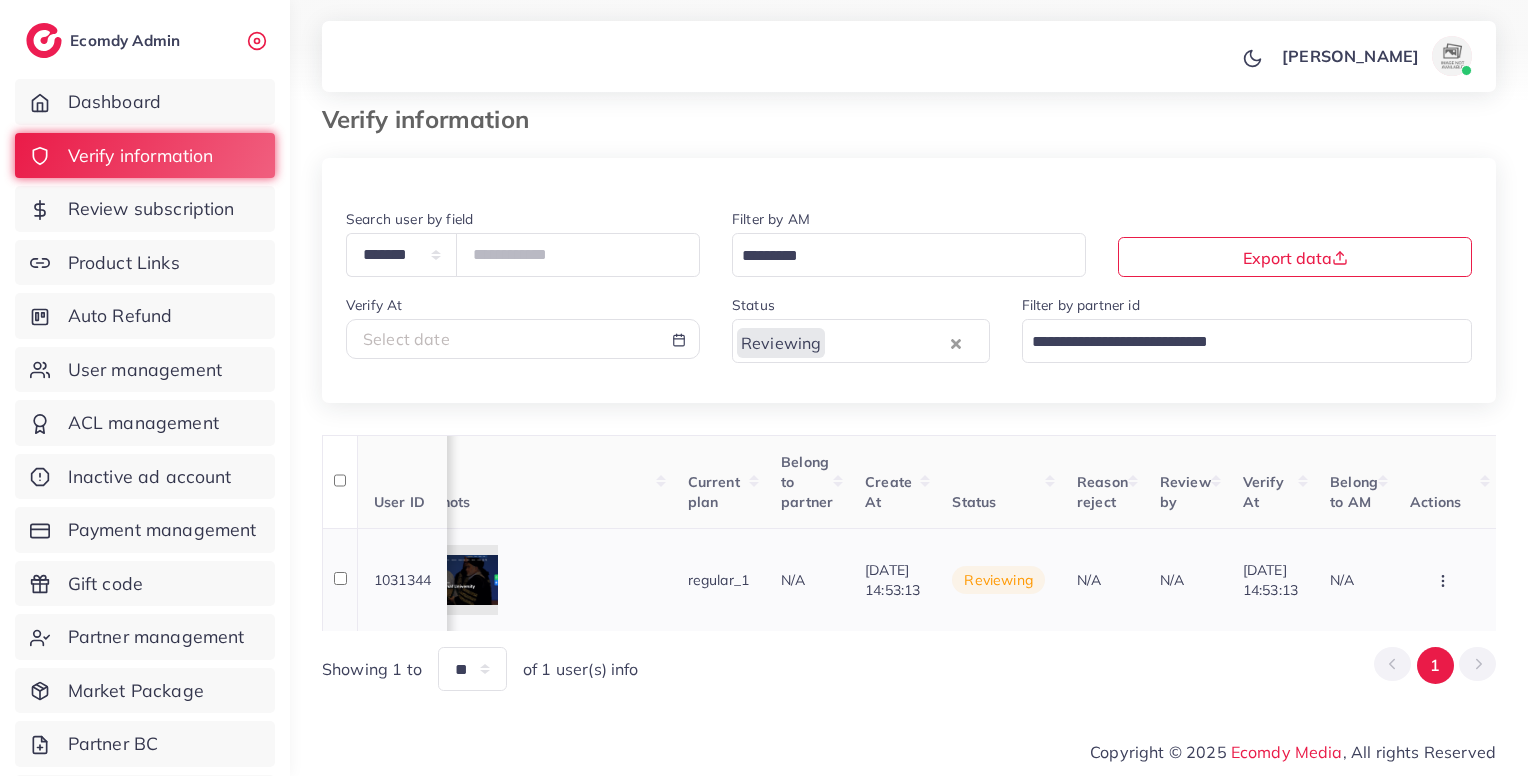 click 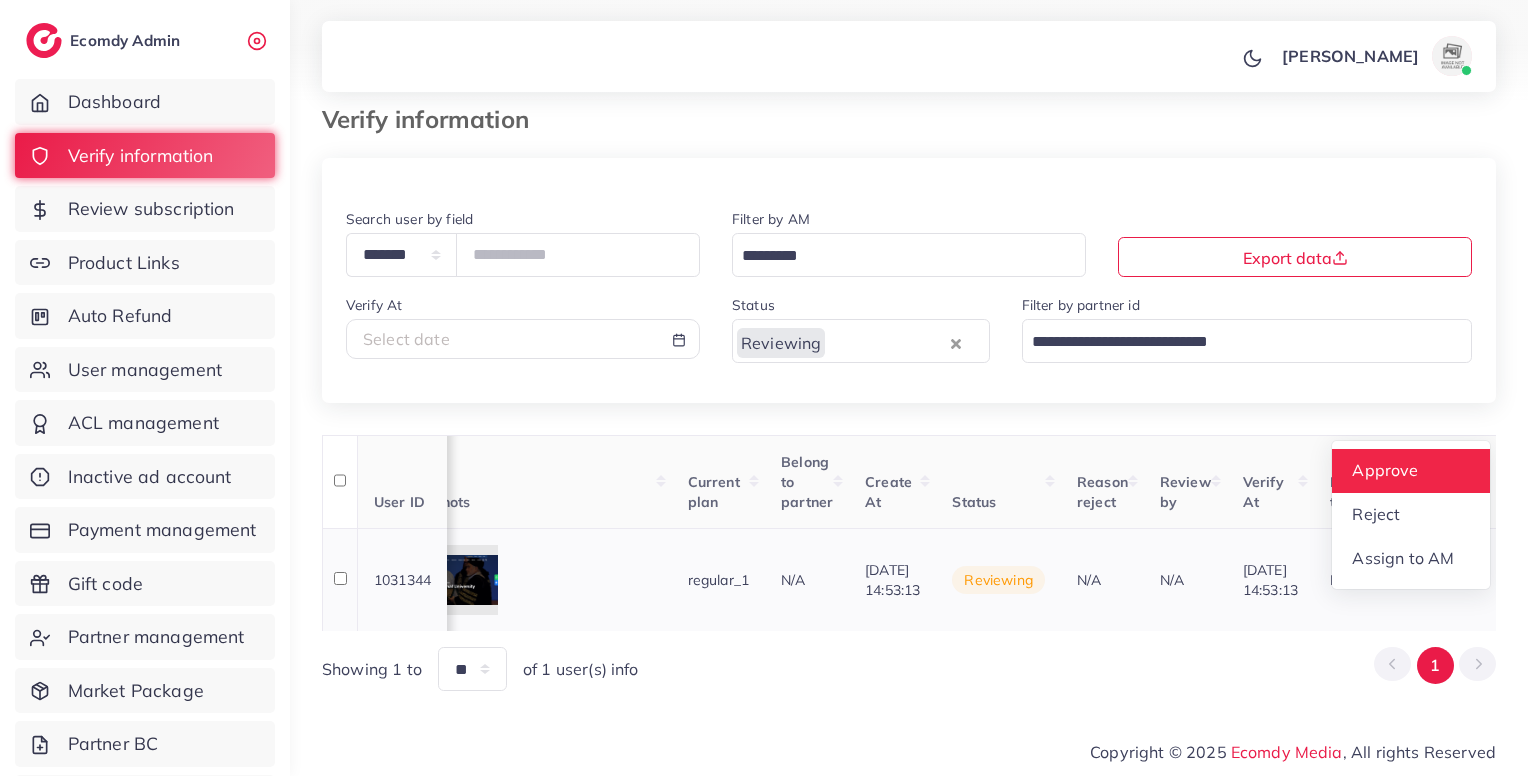 click on "Approve" at bounding box center [1386, 470] 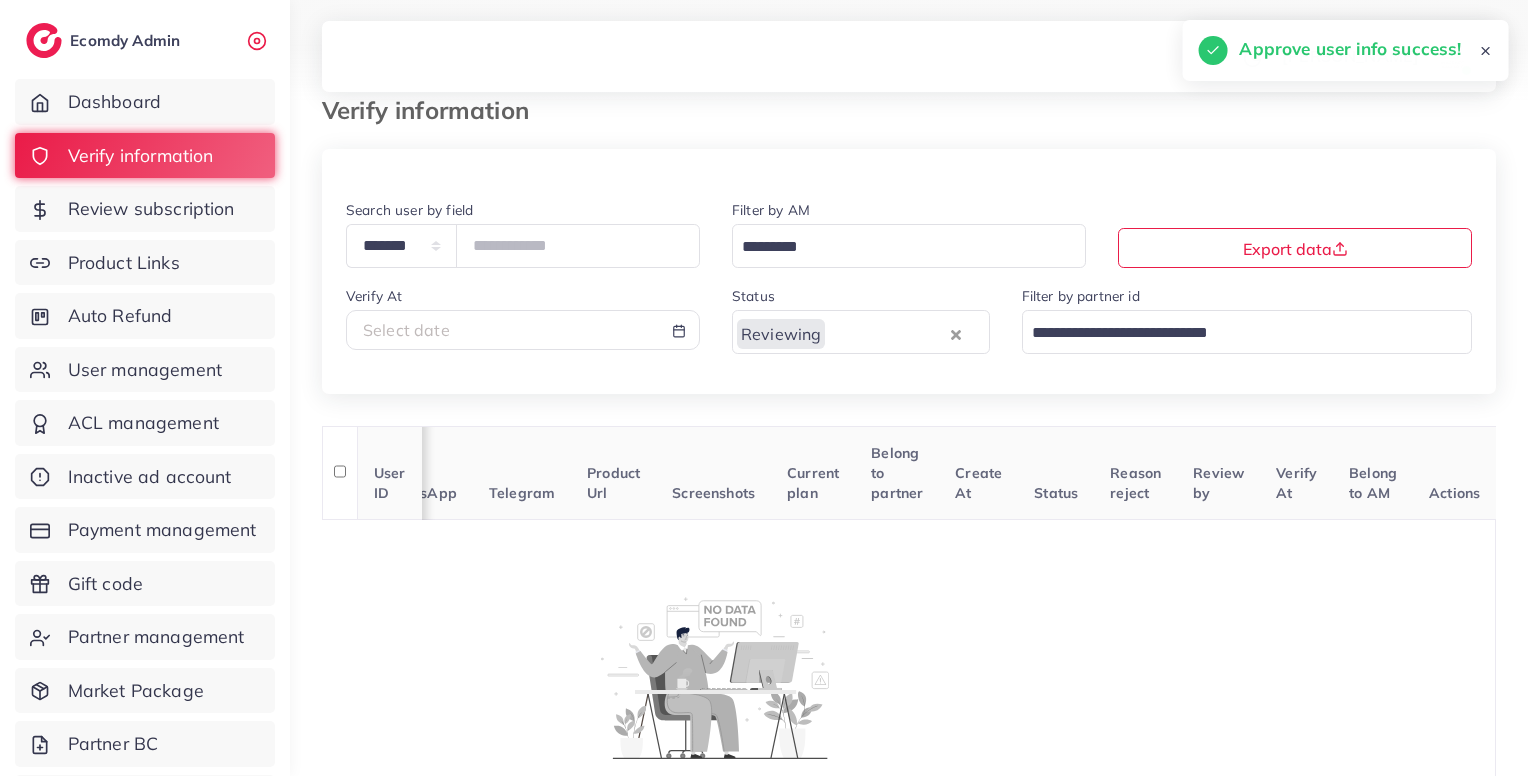scroll, scrollTop: 0, scrollLeft: 376, axis: horizontal 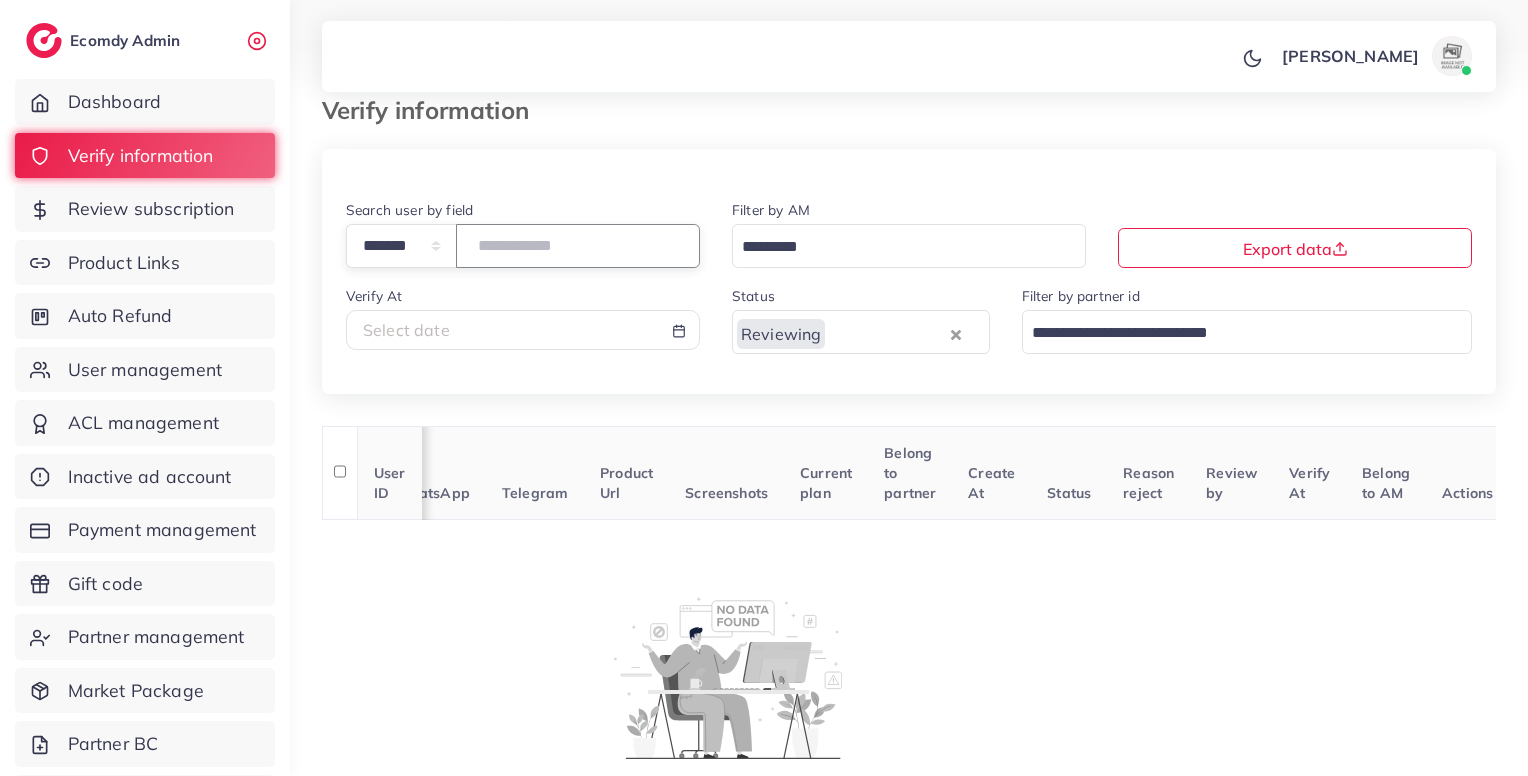 click at bounding box center (578, 245) 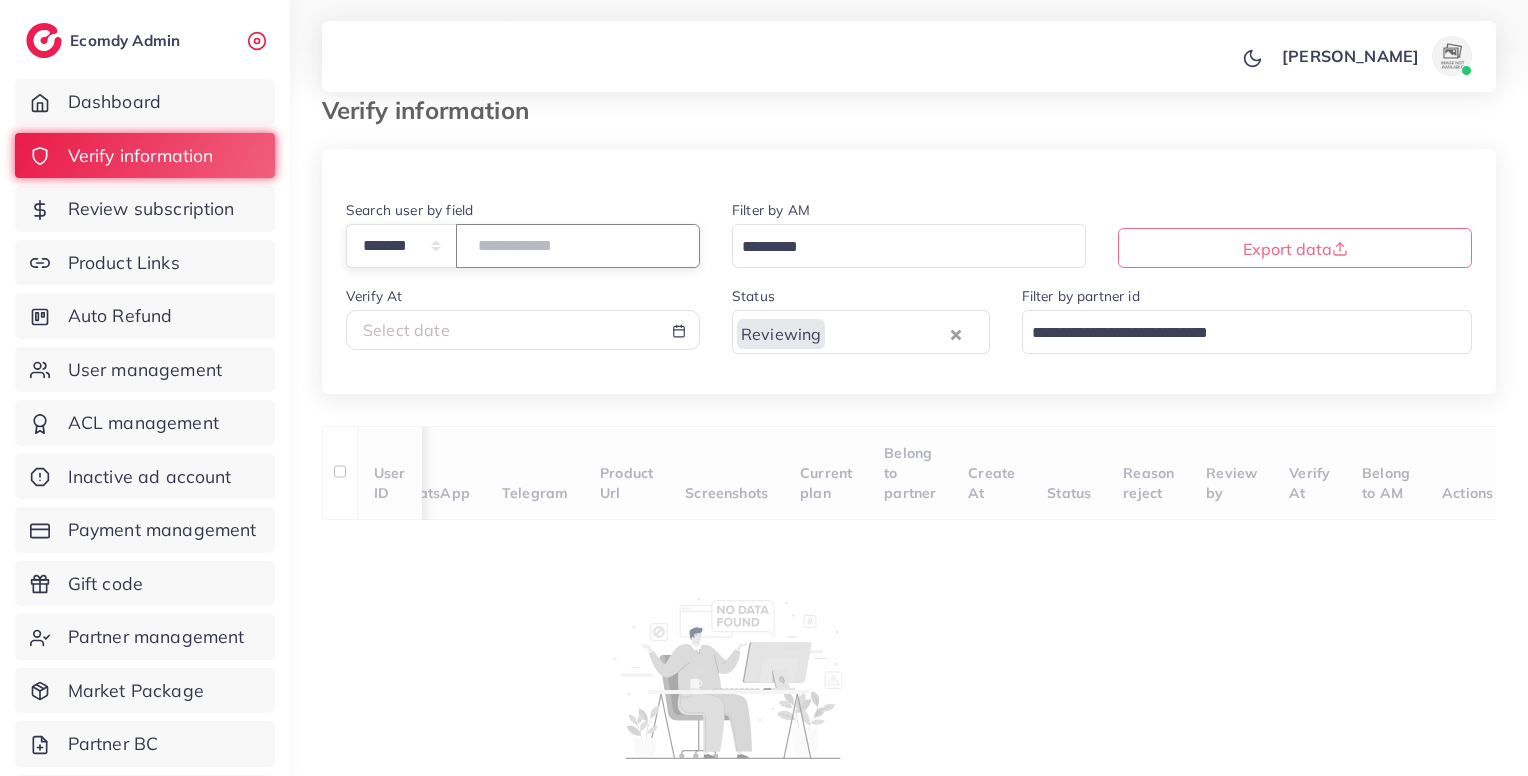 scroll, scrollTop: 0, scrollLeft: 0, axis: both 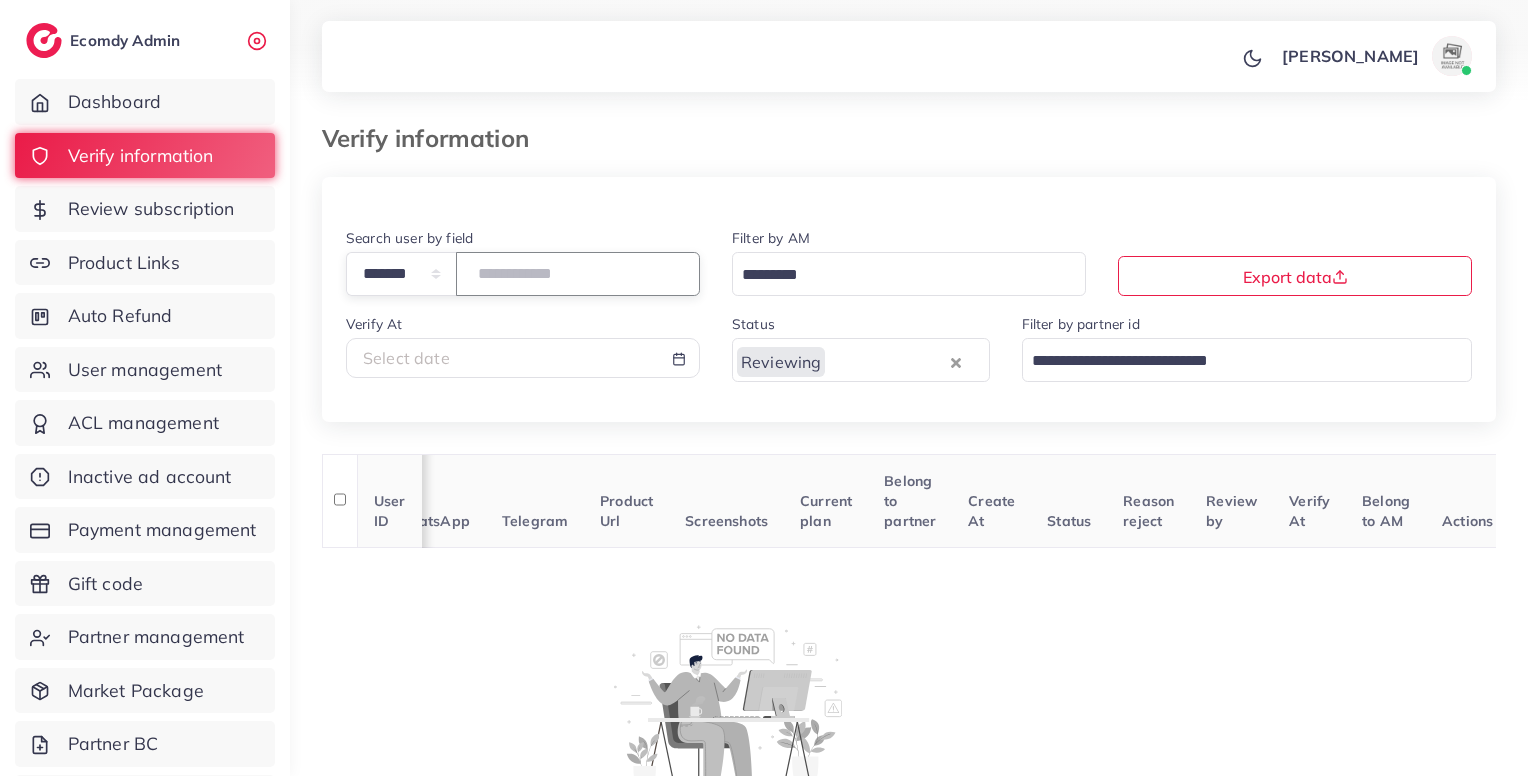 type on "*******" 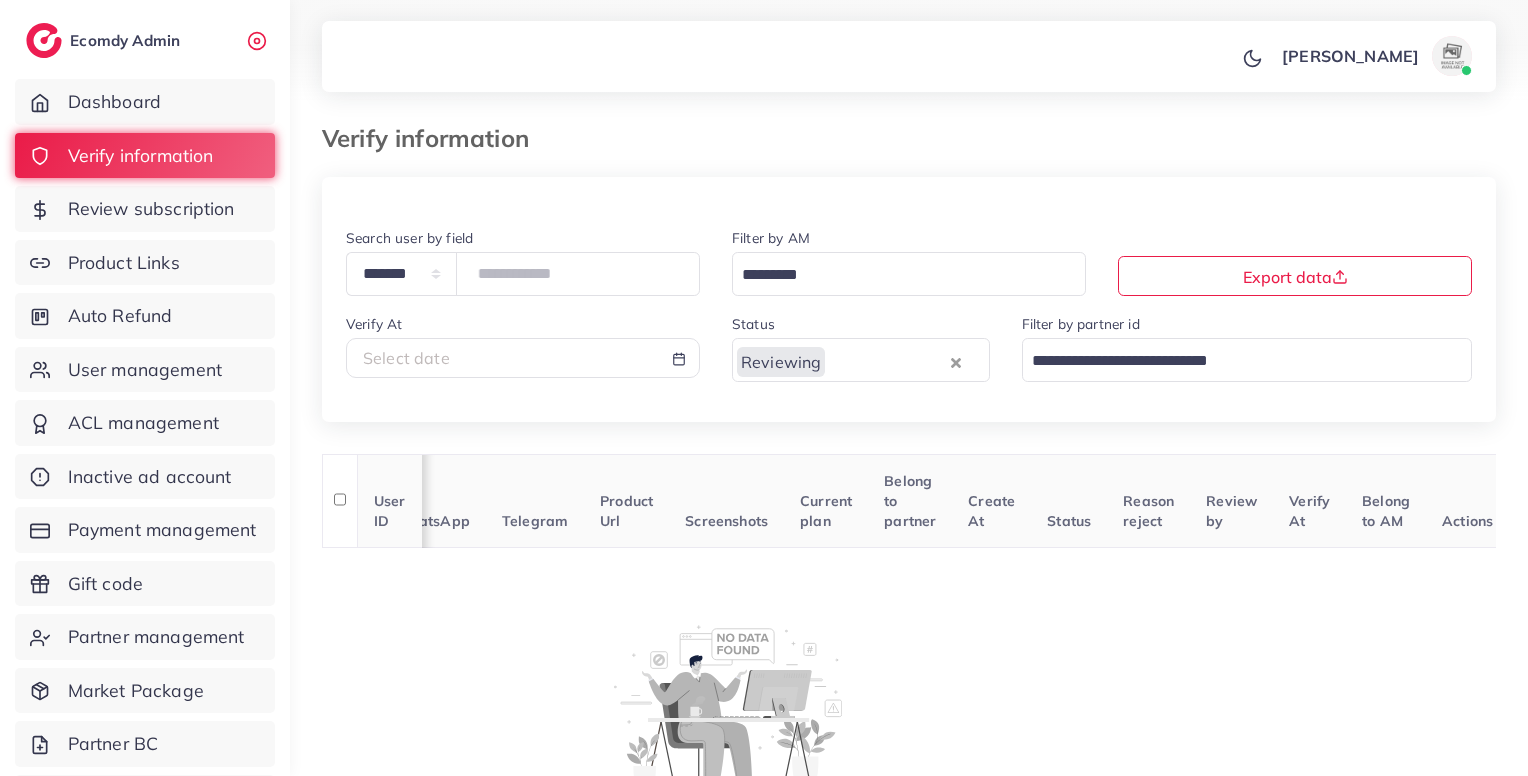 scroll, scrollTop: 180, scrollLeft: 0, axis: vertical 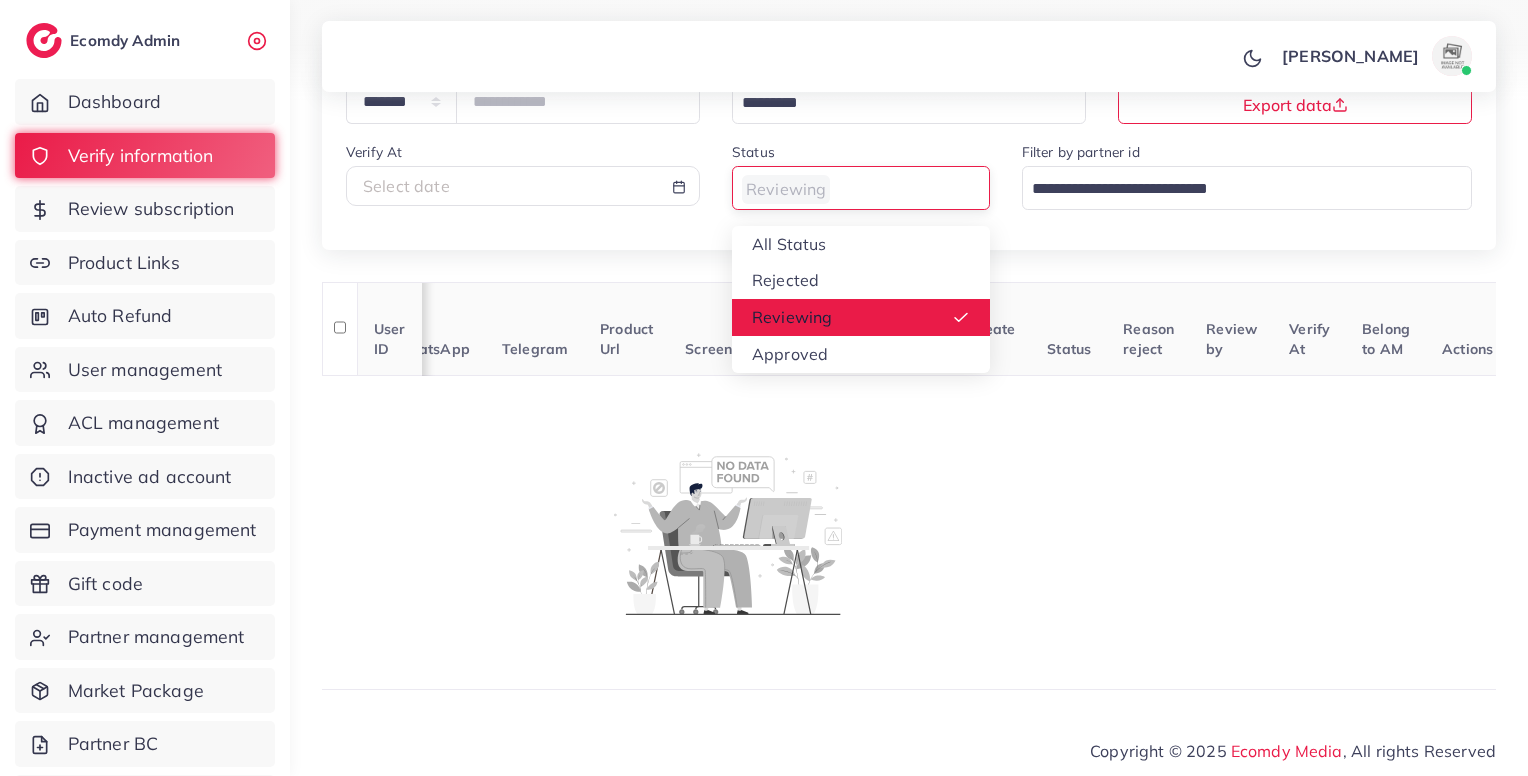 click at bounding box center (849, 189) 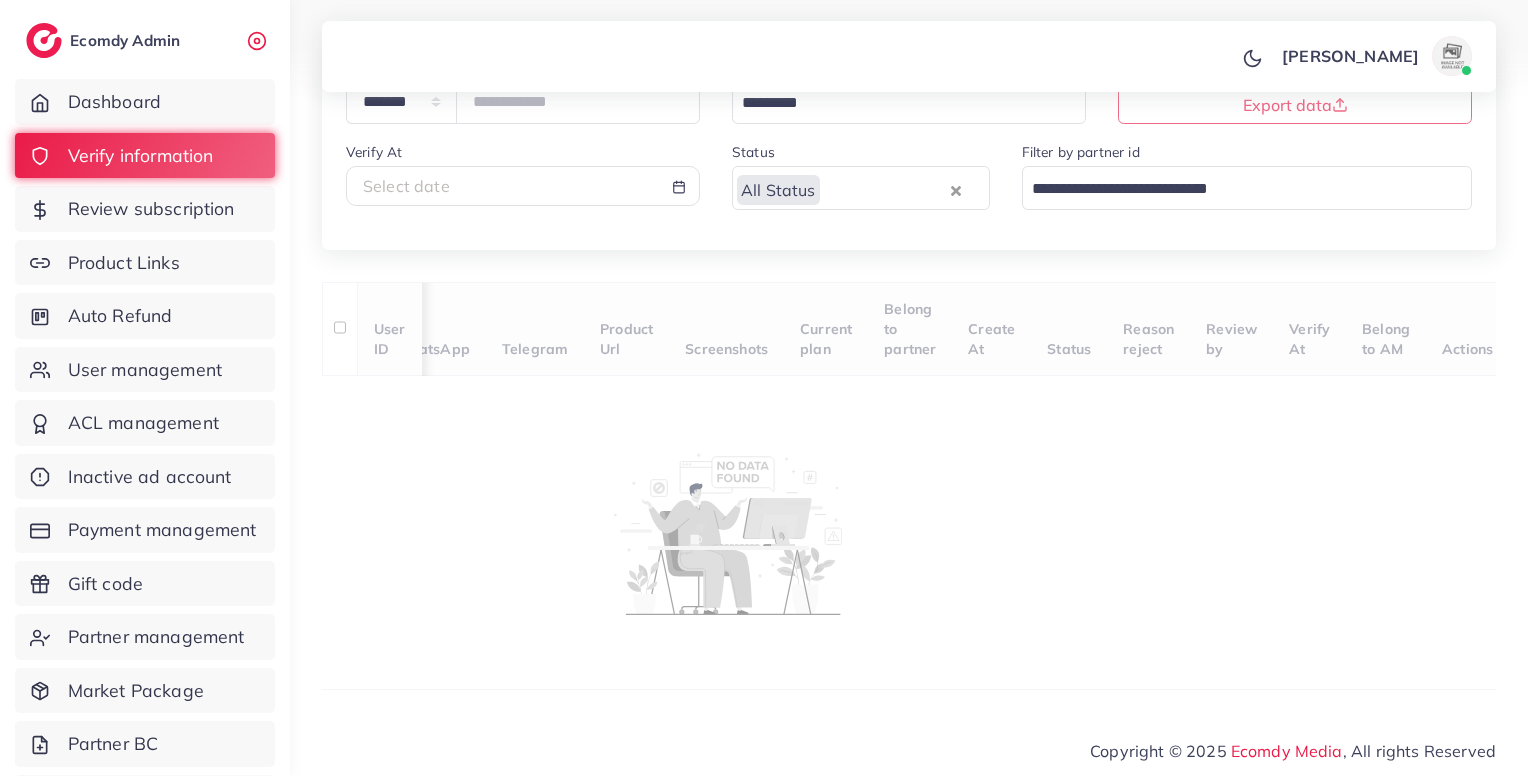 scroll, scrollTop: 0, scrollLeft: 0, axis: both 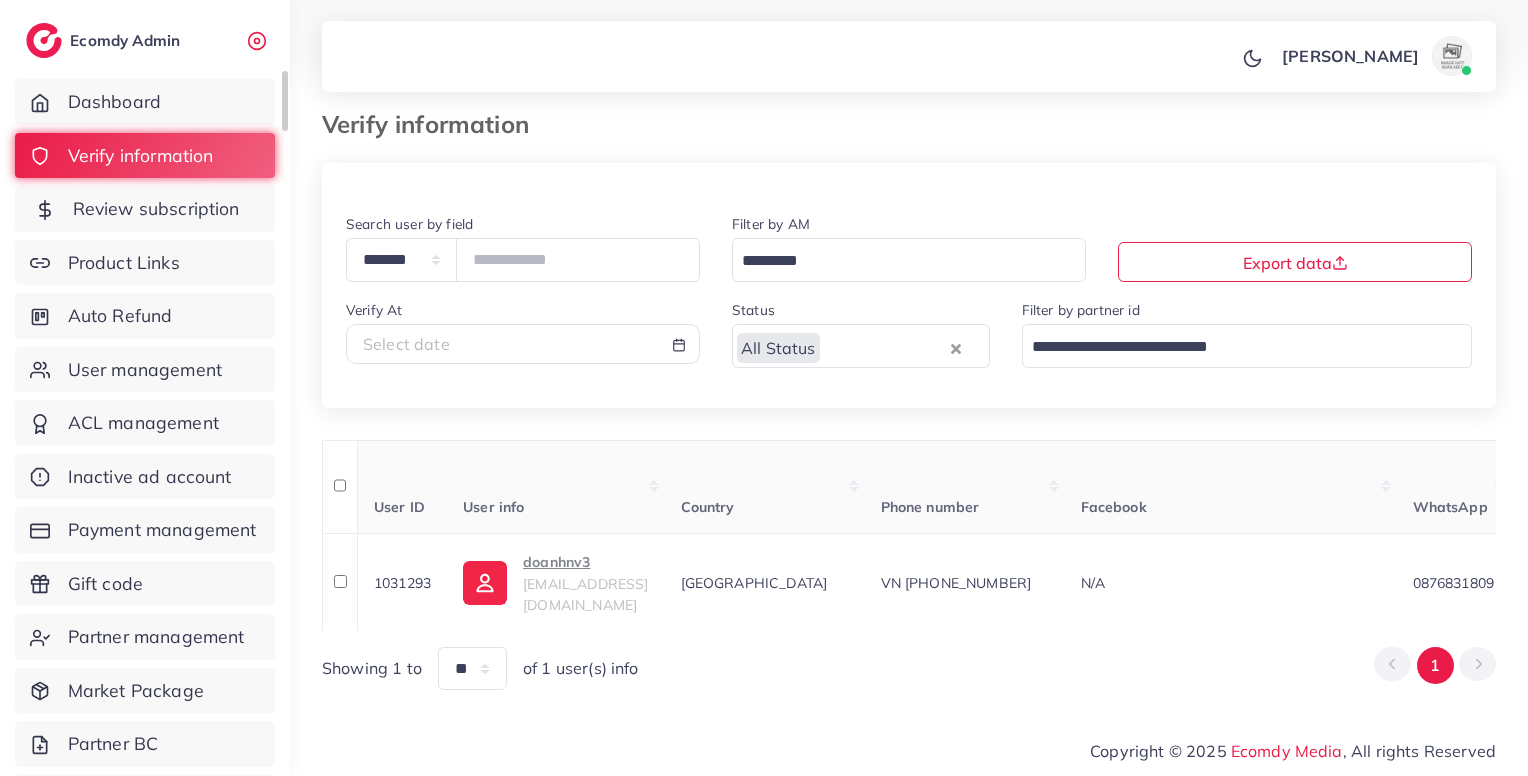 click on "Review subscription" at bounding box center [156, 209] 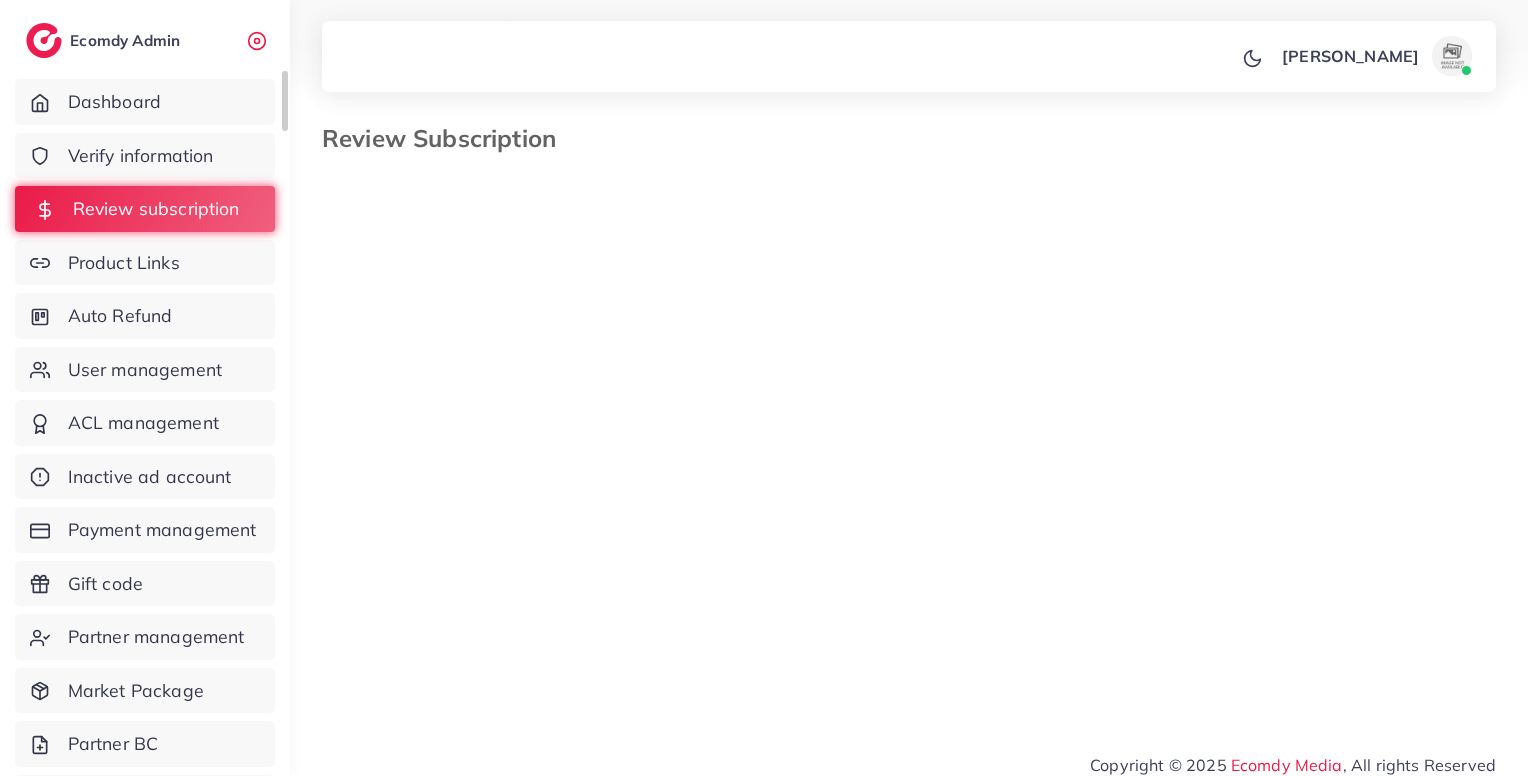 select on "*******" 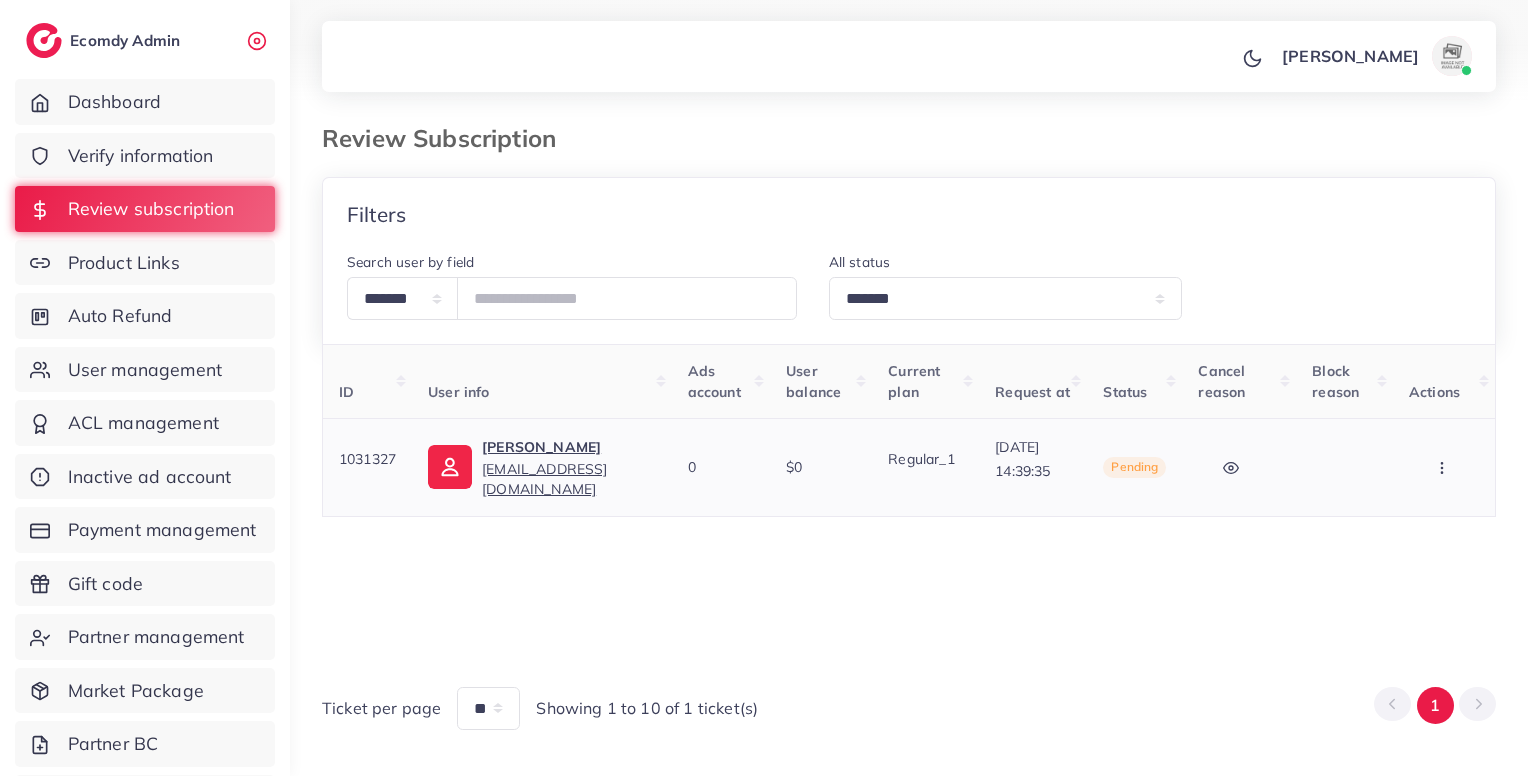click at bounding box center [1444, 467] 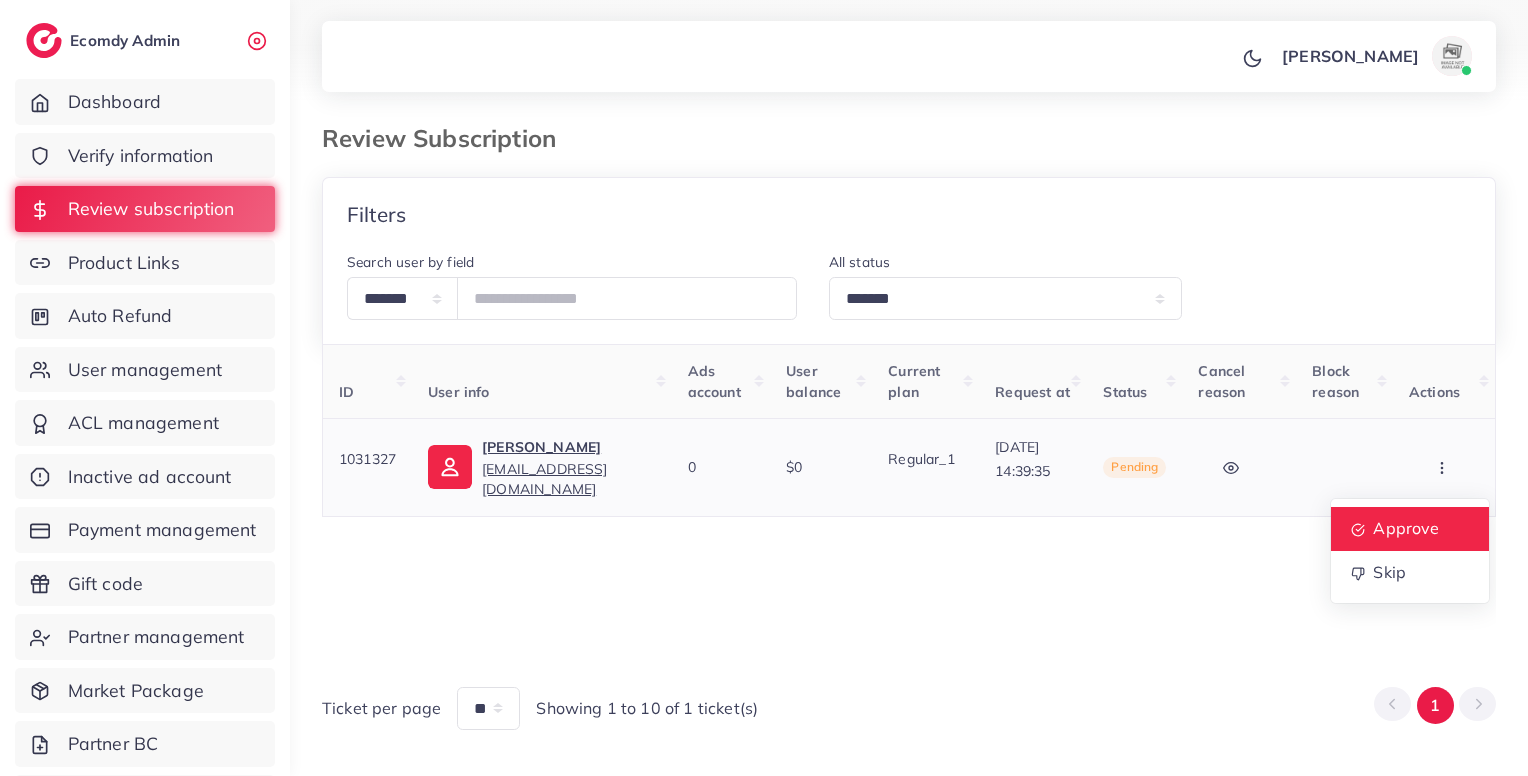 click on "Approve" at bounding box center [1410, 529] 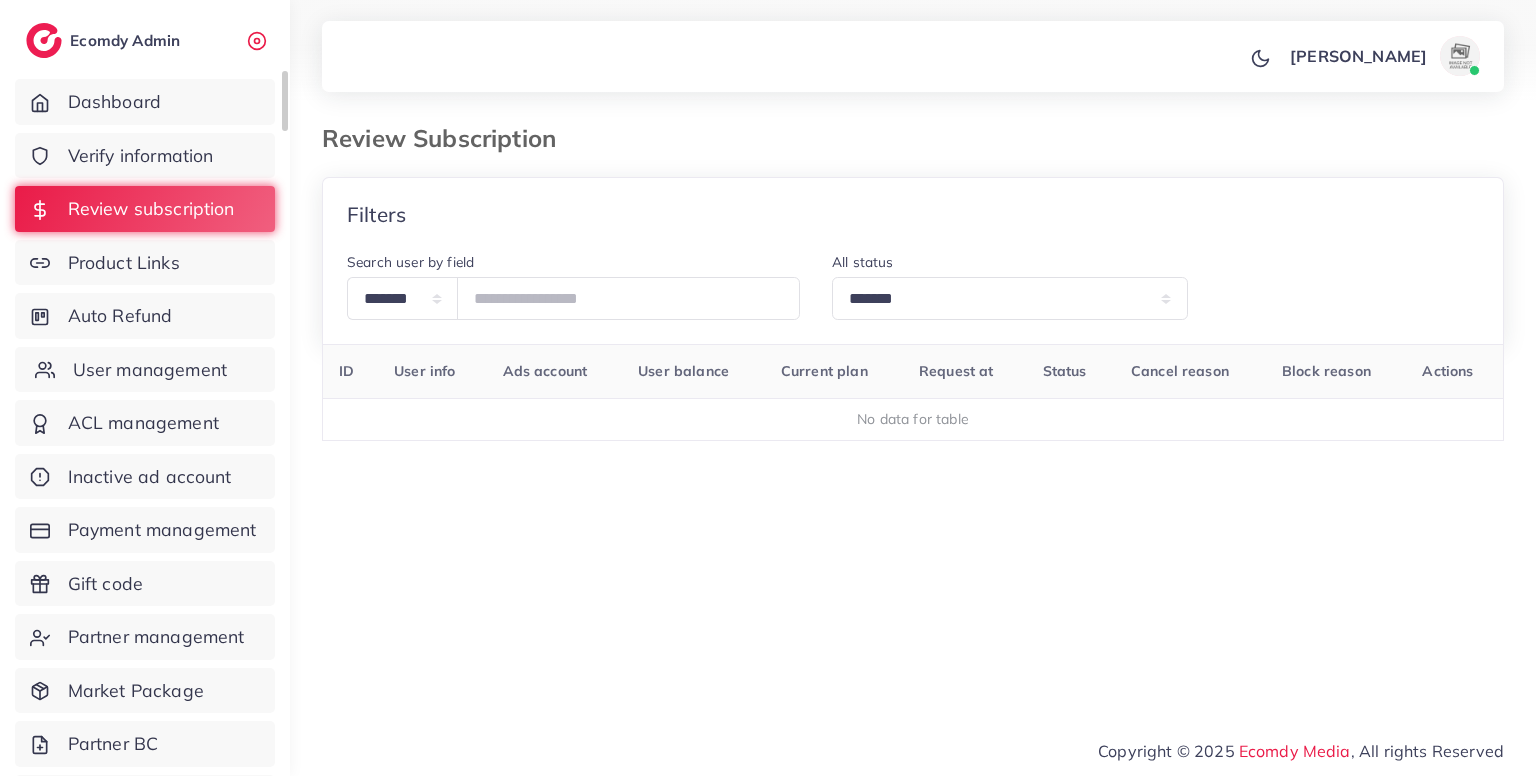 click on "User management" at bounding box center [150, 370] 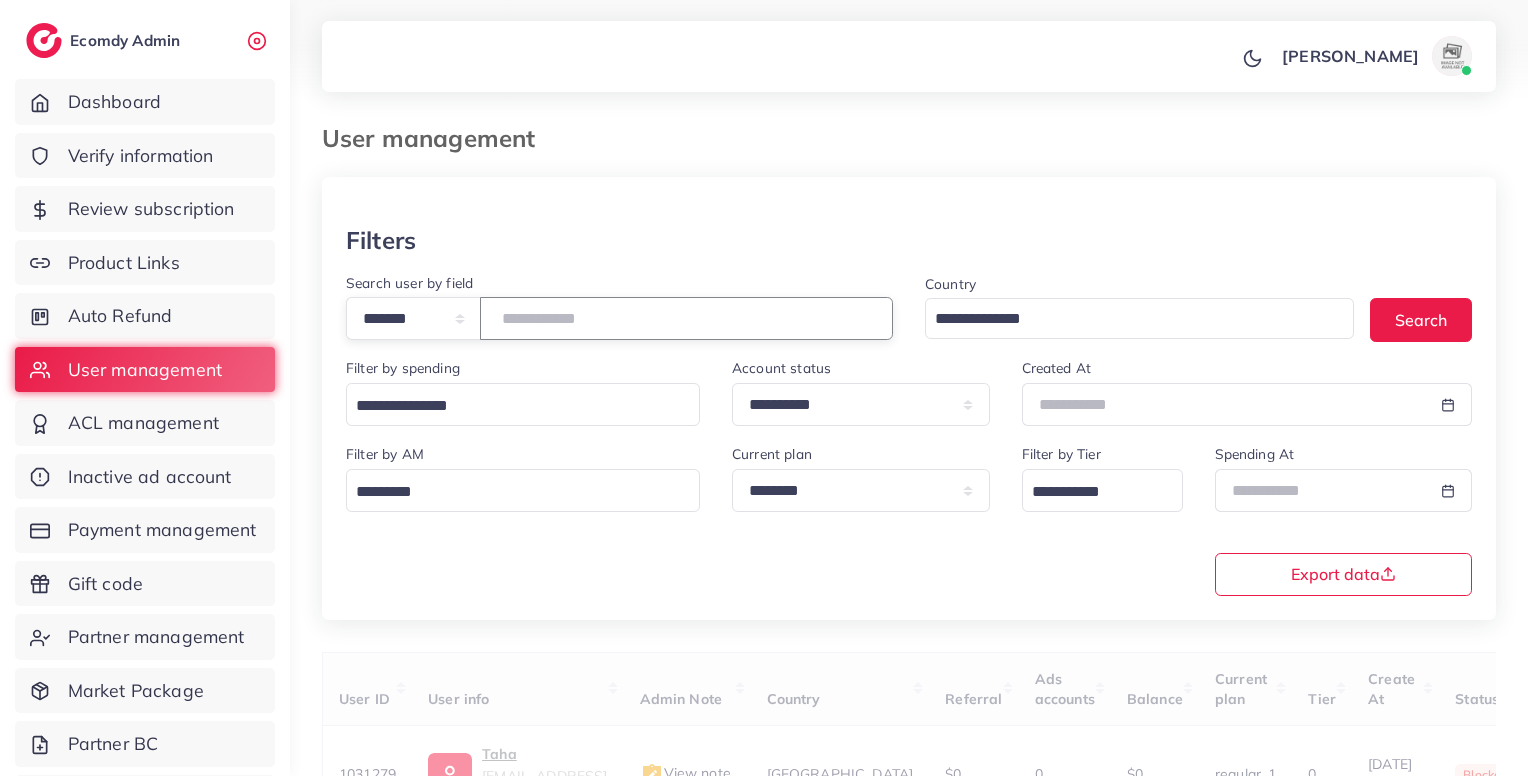 click at bounding box center [686, 318] 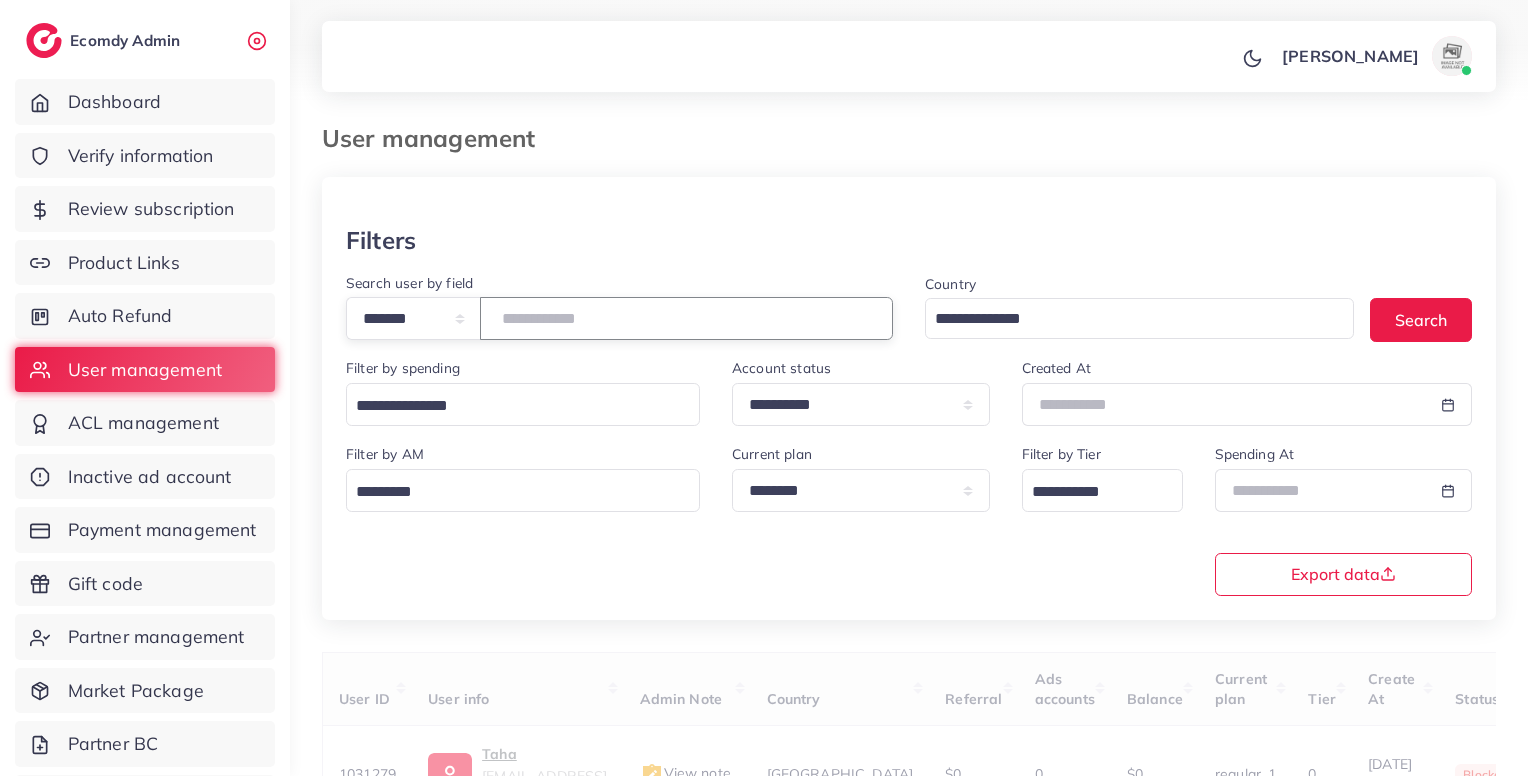 scroll, scrollTop: 183, scrollLeft: 0, axis: vertical 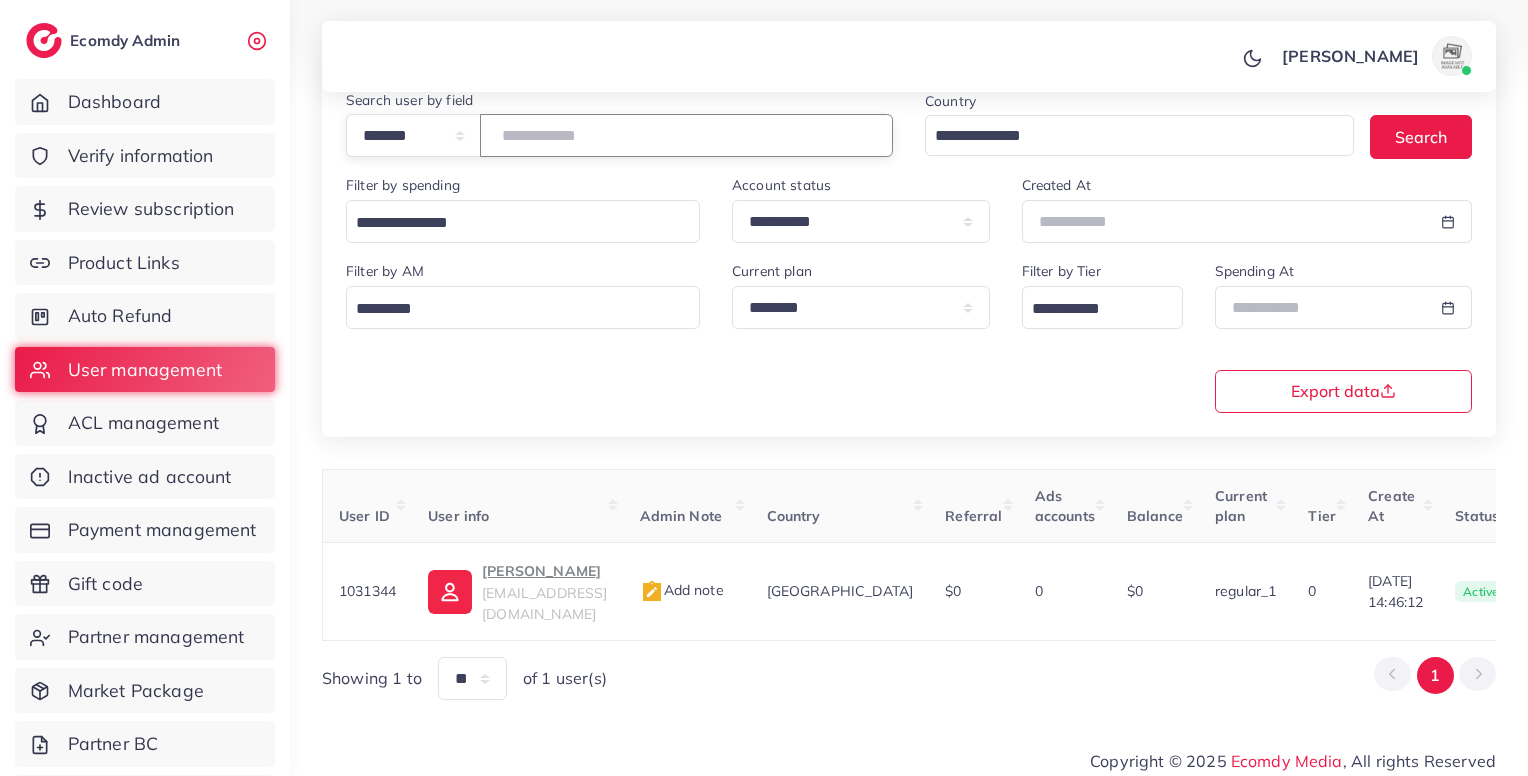 click on "*******" at bounding box center (686, 135) 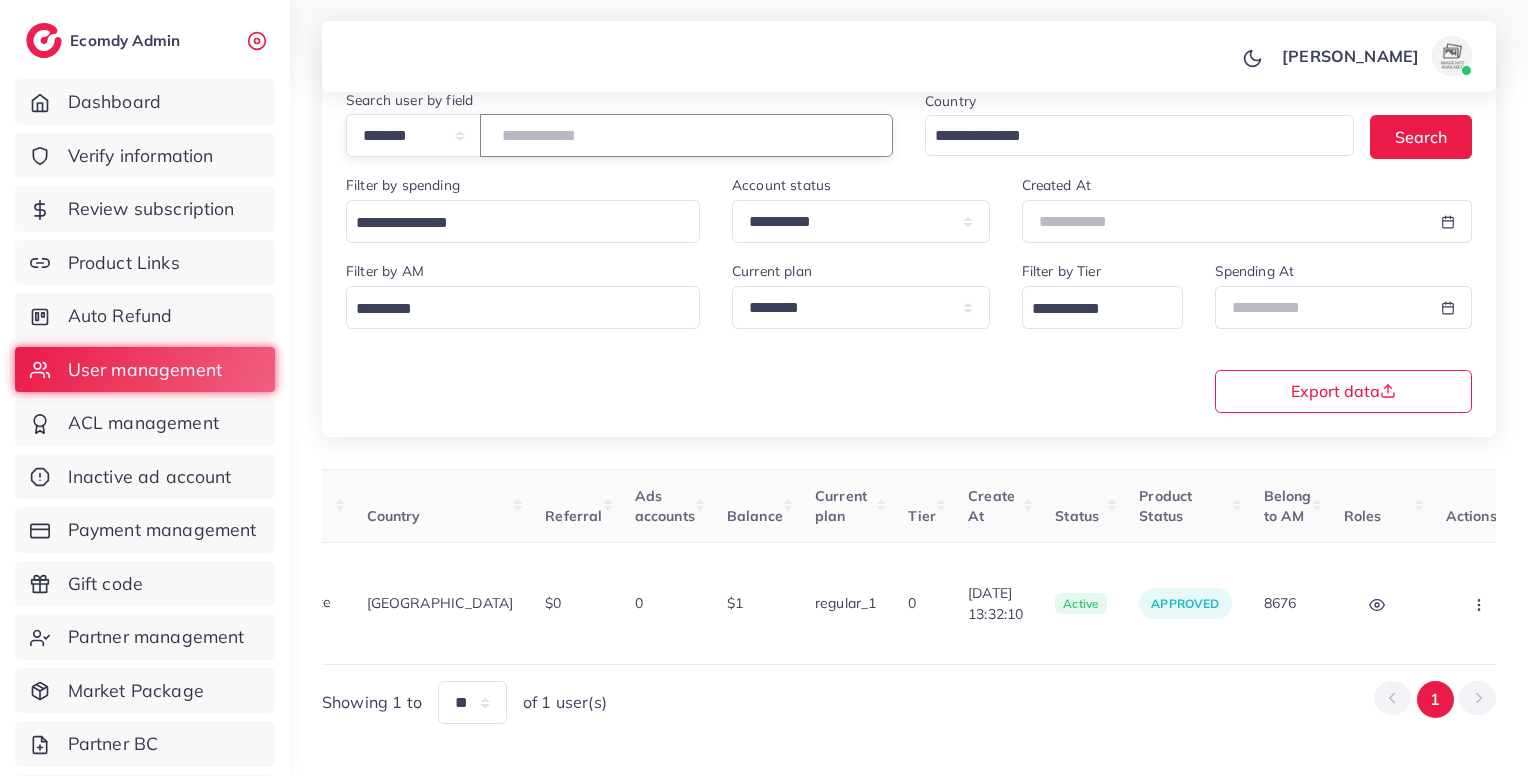 scroll, scrollTop: 0, scrollLeft: 0, axis: both 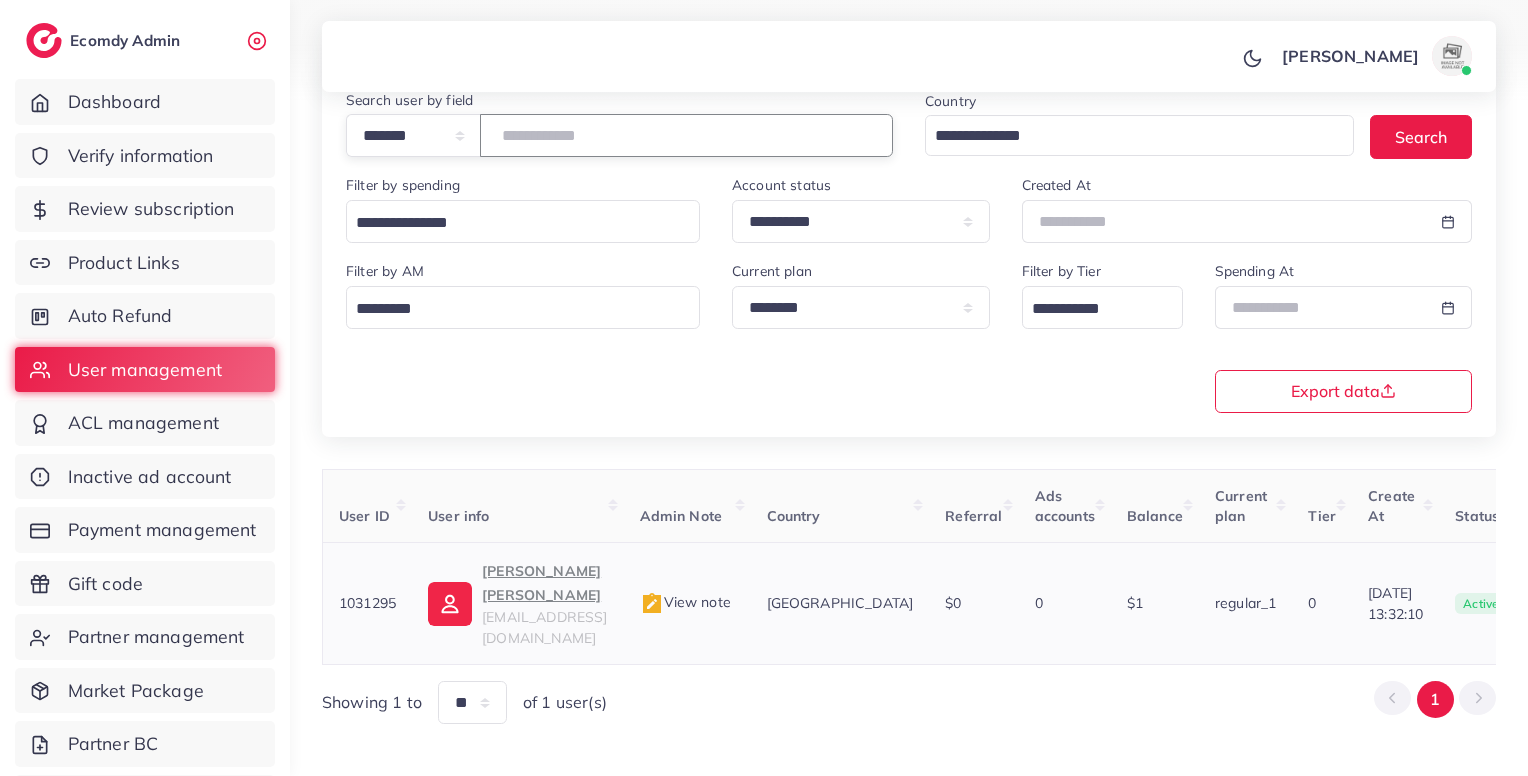 type on "*******" 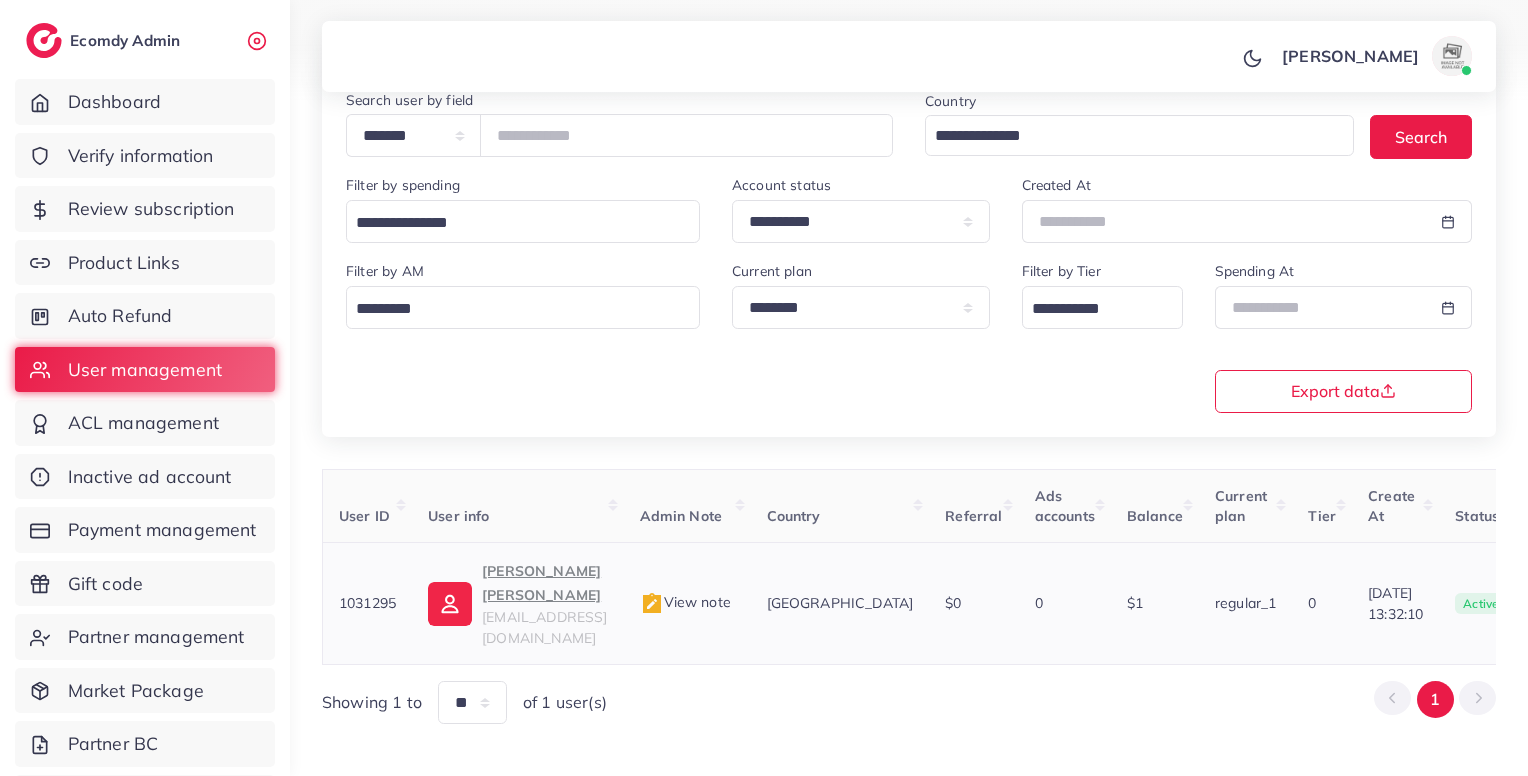 click on "View note" at bounding box center (685, 602) 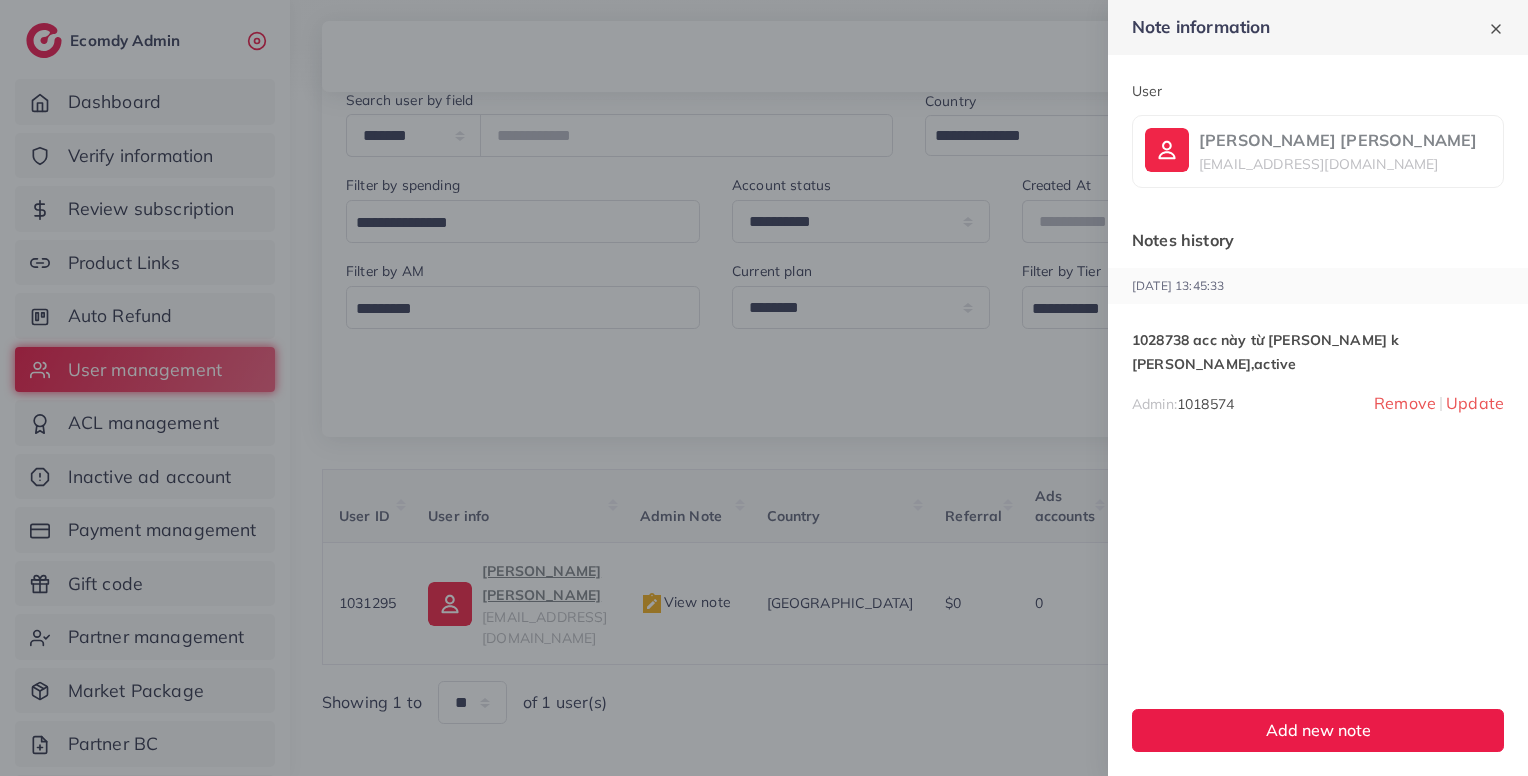click at bounding box center (764, 388) 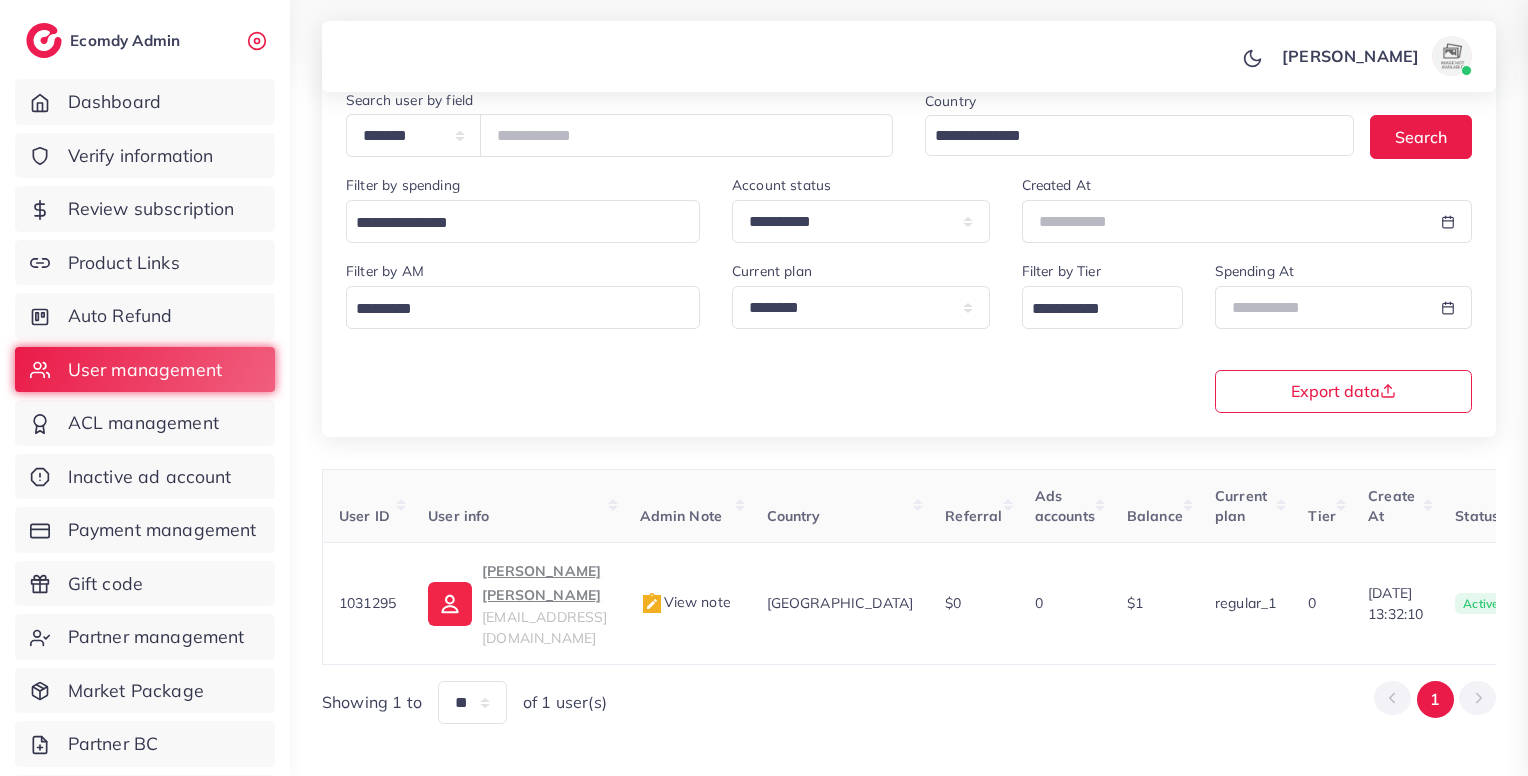 click on "**********" at bounding box center [909, 359] 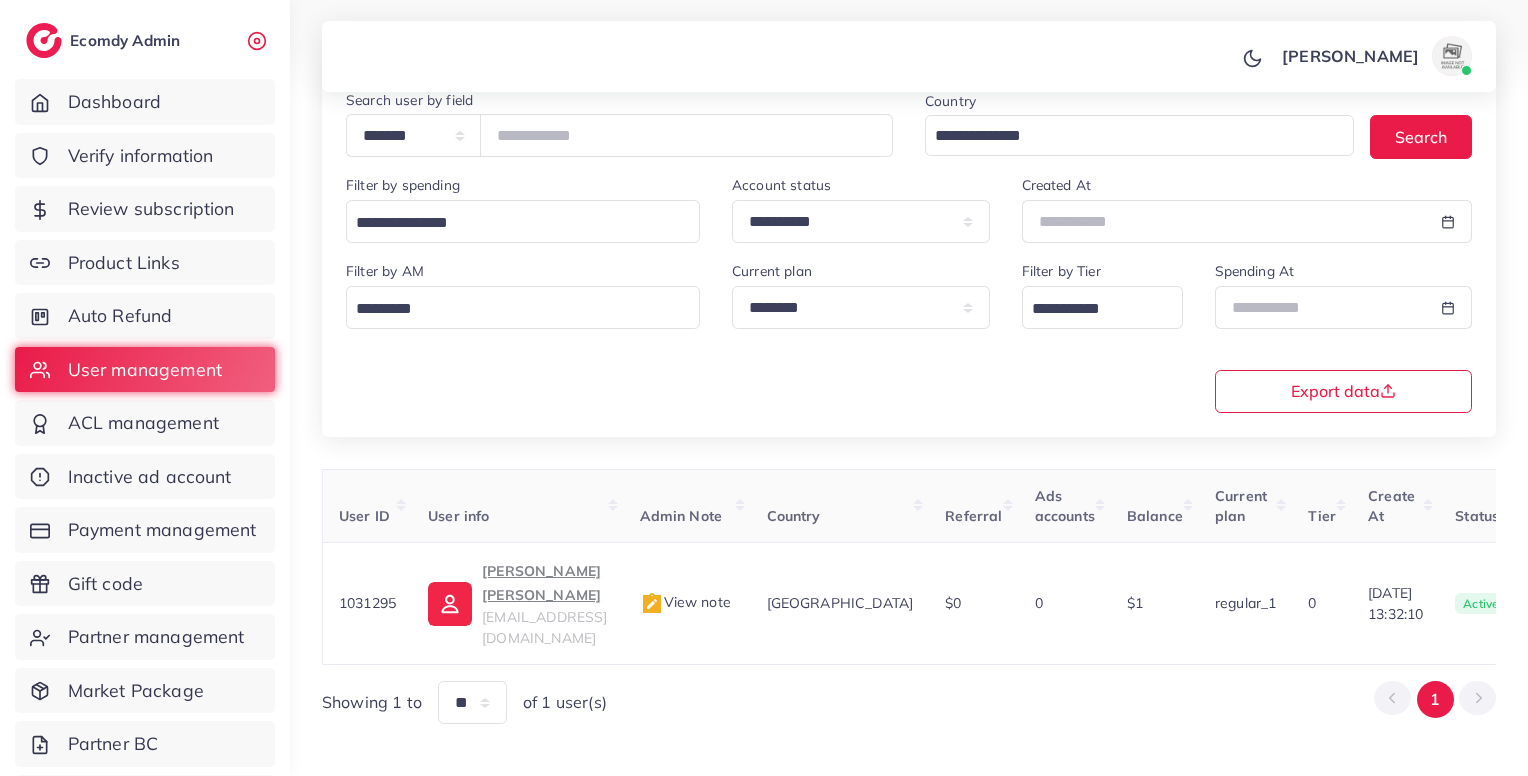 click on "Abdul Rehman Khan" at bounding box center (544, 583) 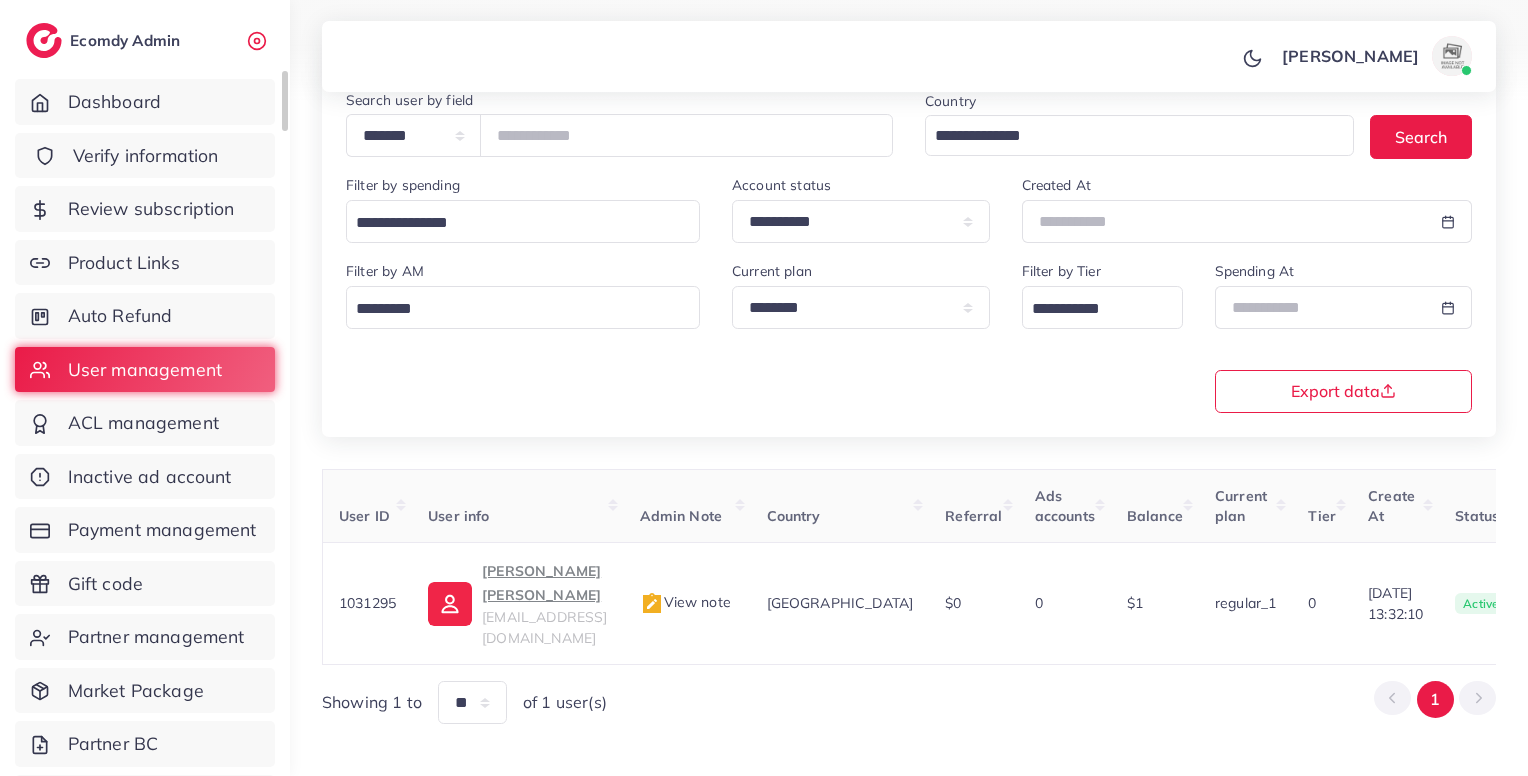 click on "Verify information" at bounding box center [145, 156] 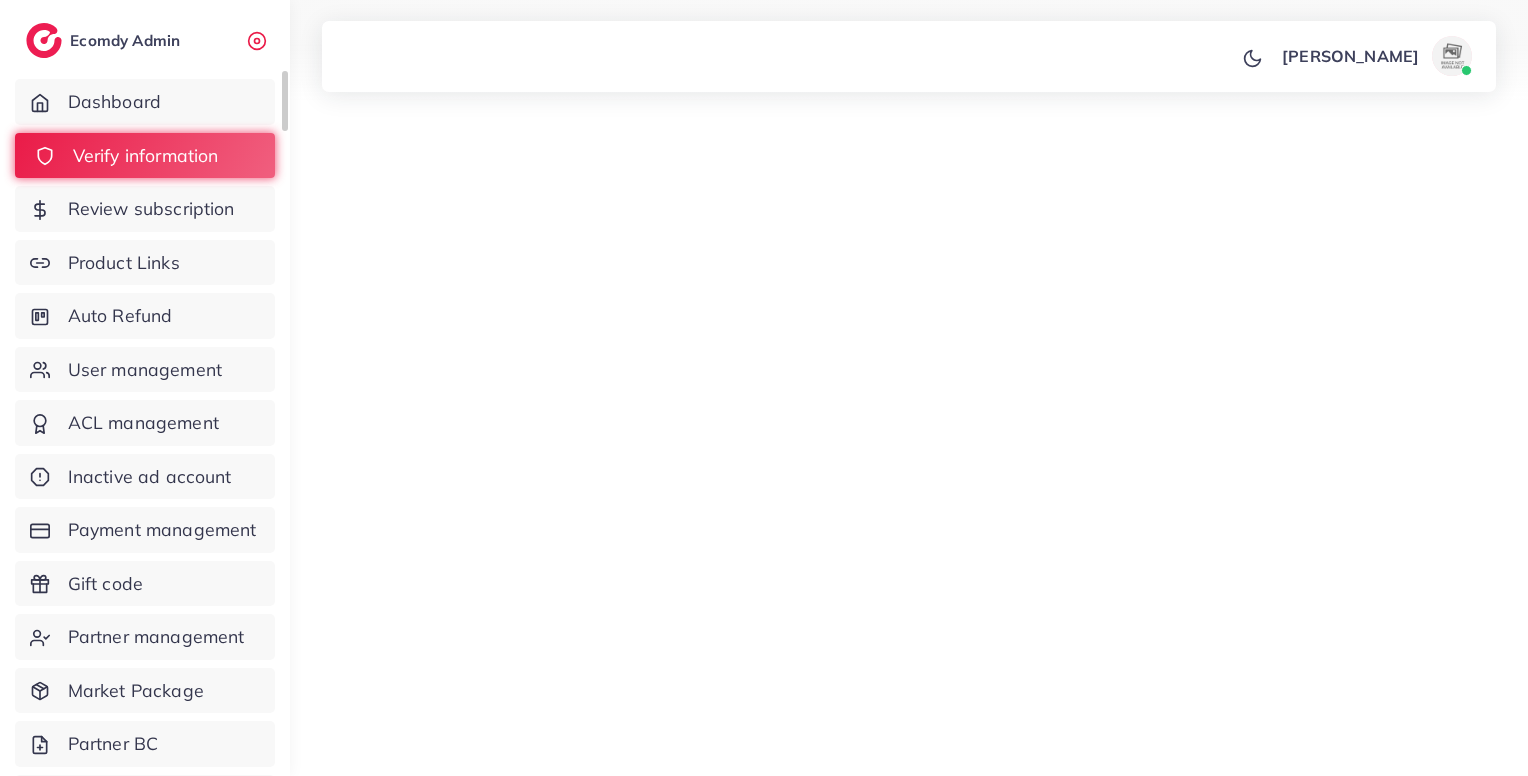 scroll, scrollTop: 0, scrollLeft: 0, axis: both 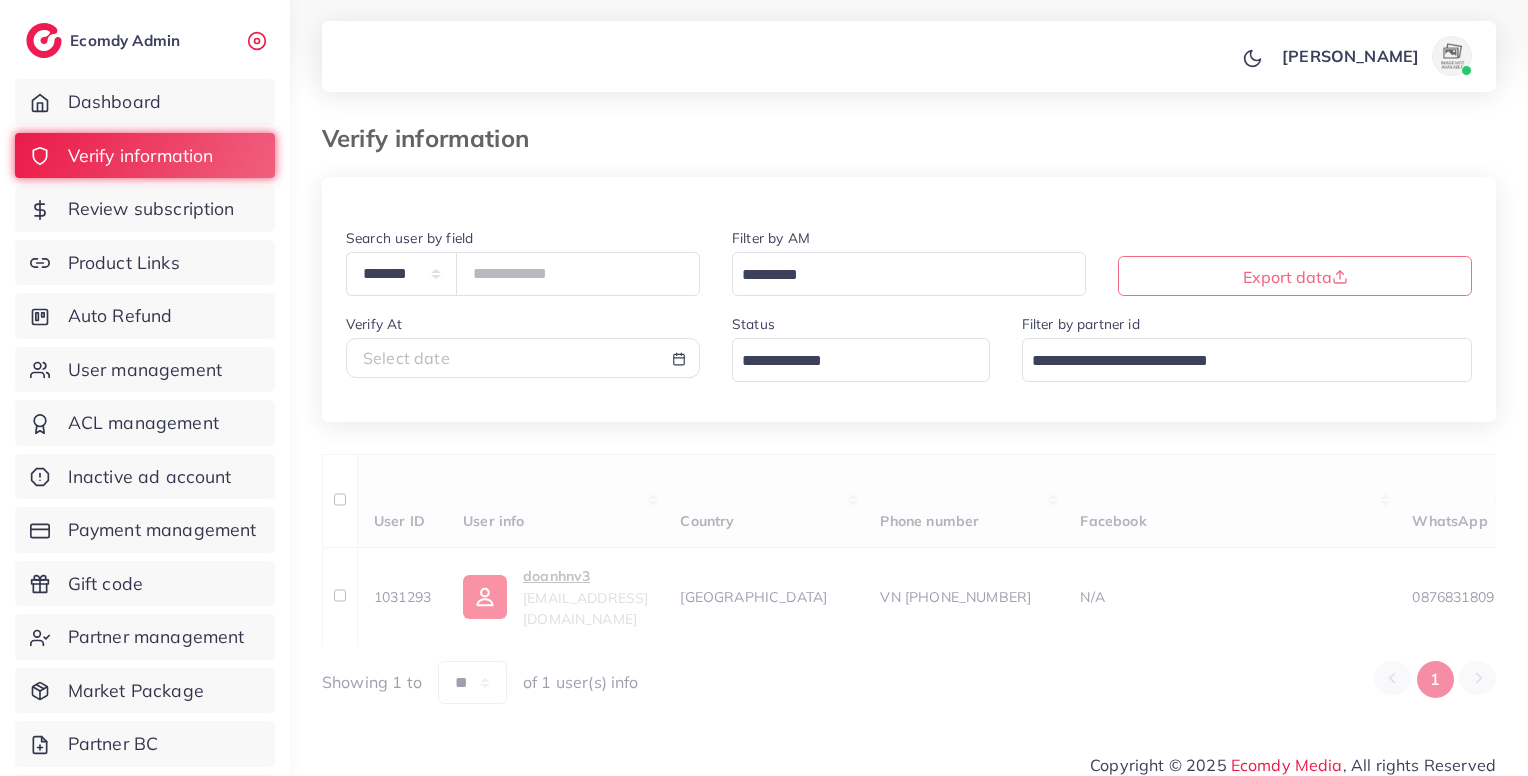 click on "Thao Nguyen  Profile Log out" at bounding box center (909, 57) 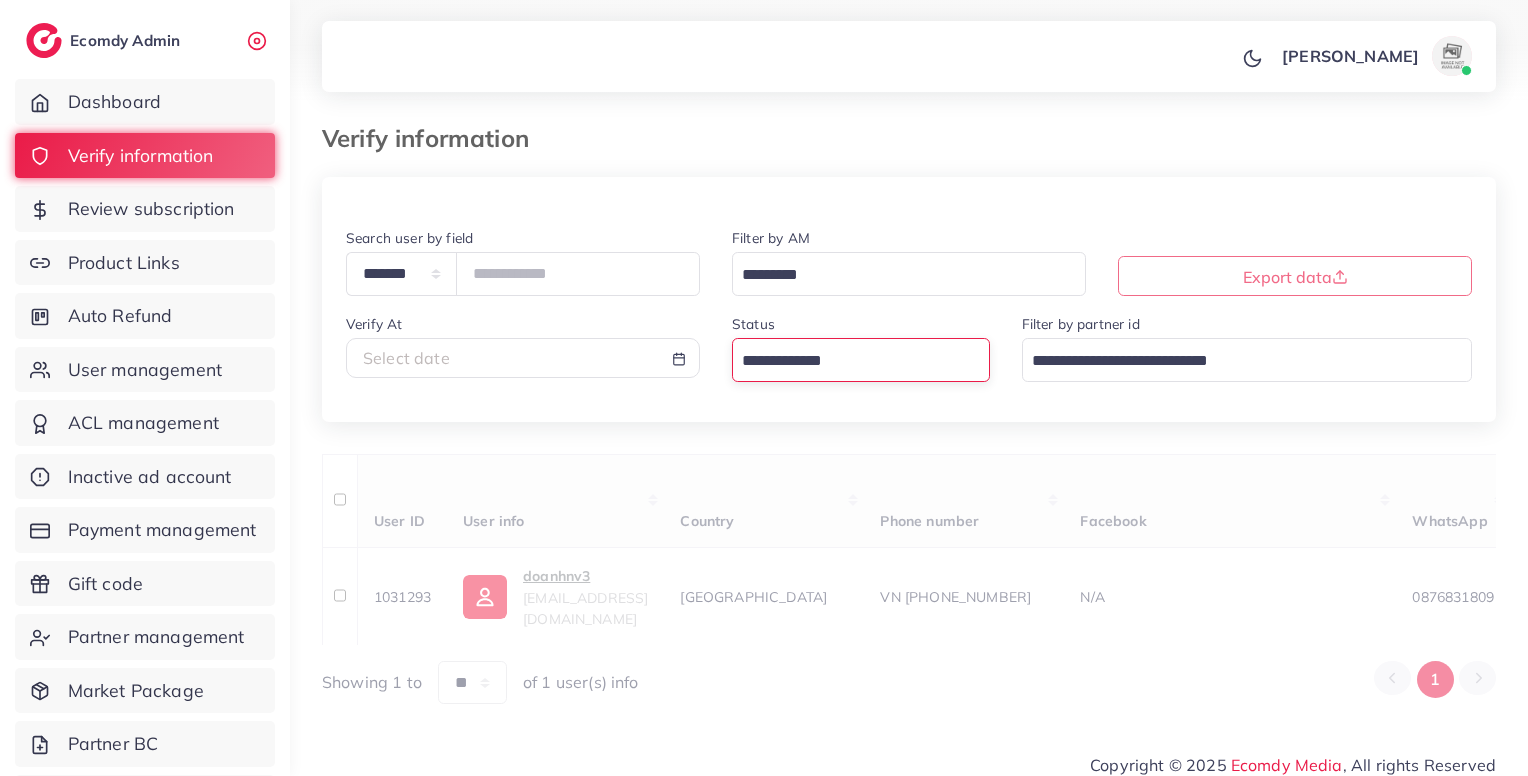 click at bounding box center [849, 361] 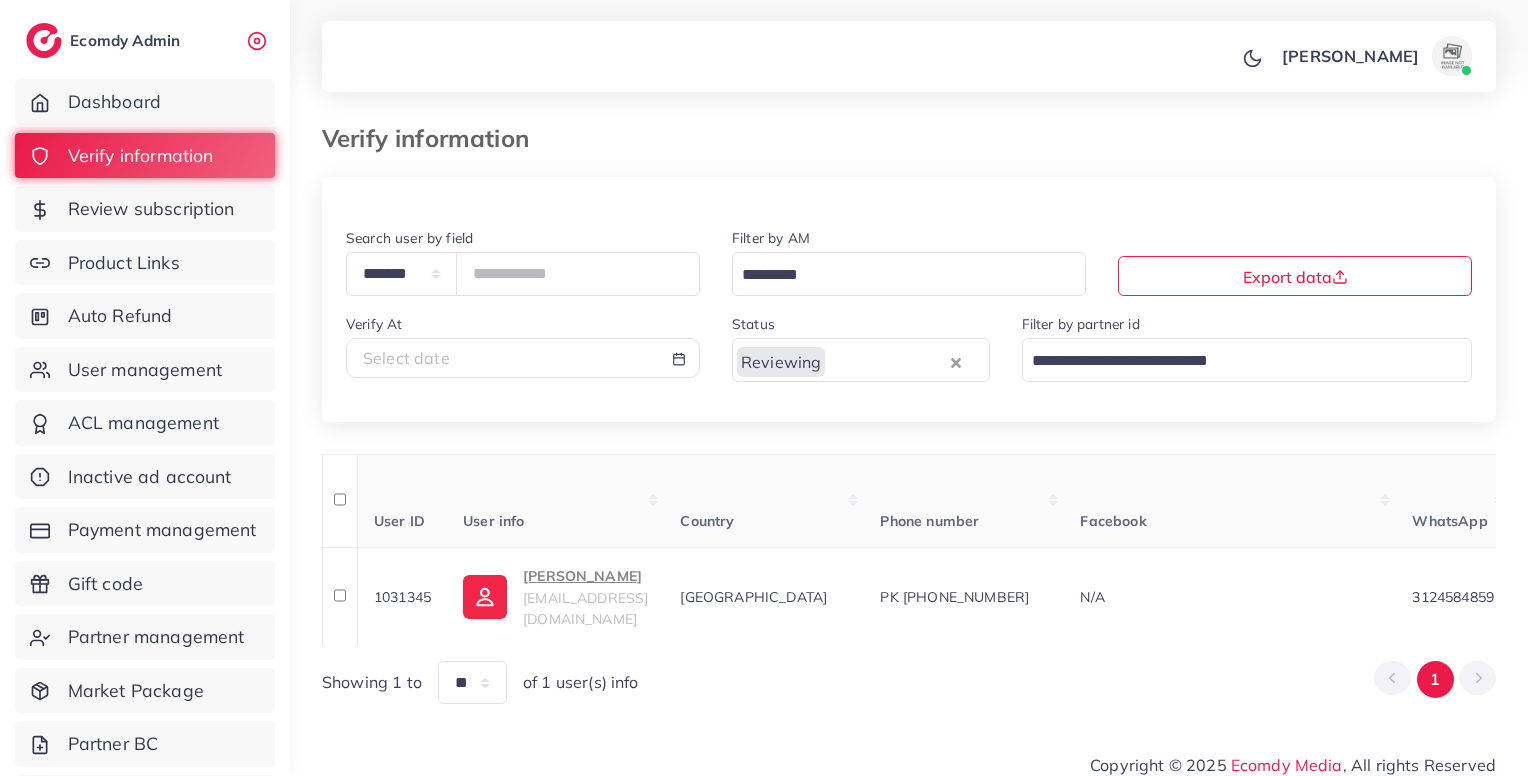 scroll, scrollTop: 18, scrollLeft: 0, axis: vertical 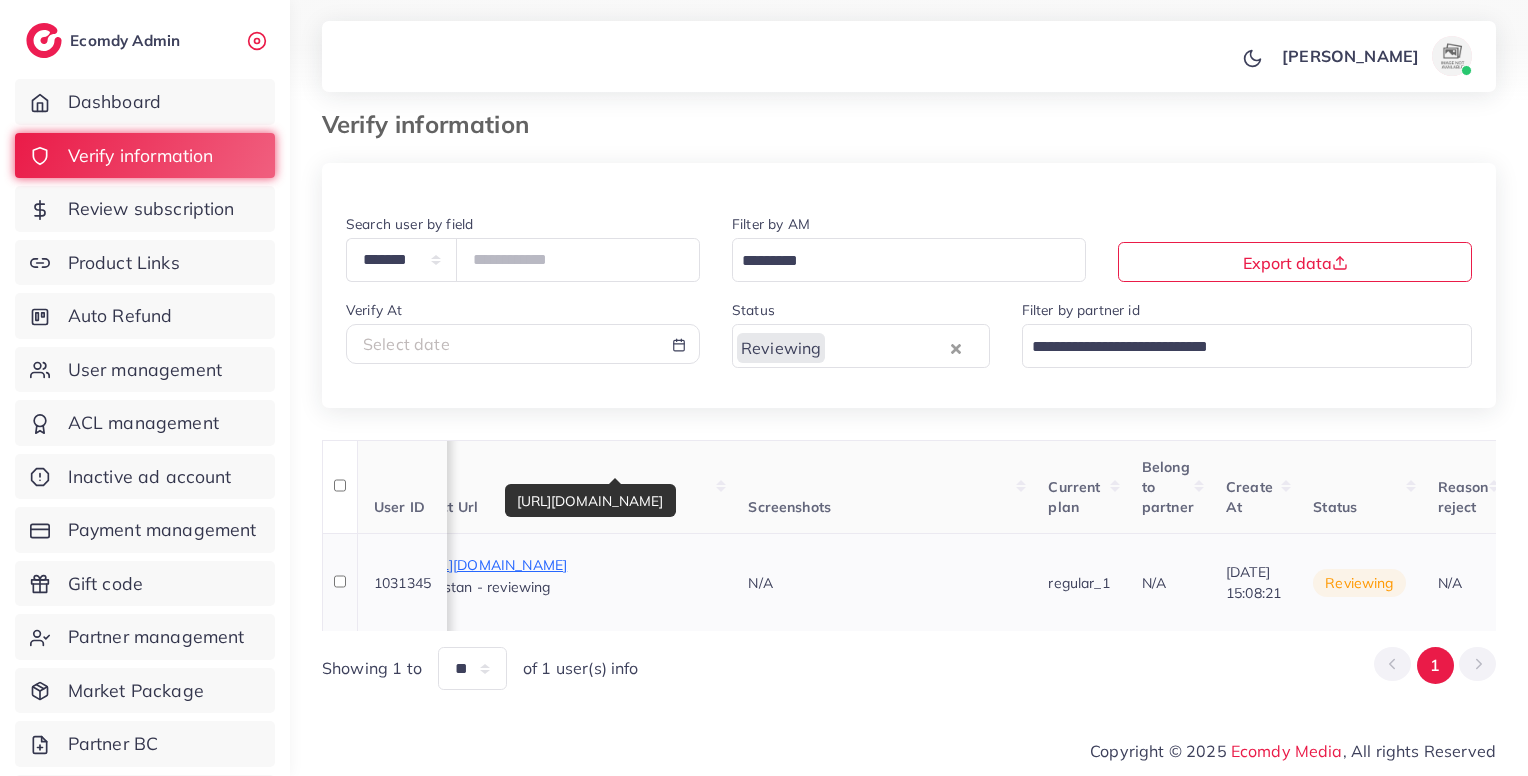 click on "https://www.tiktok.com/@opaselectric/video/7493825746163600658?is_from_webapp=1&sender_device=pc&web_id=7530933766745032208" at bounding box center (566, 565) 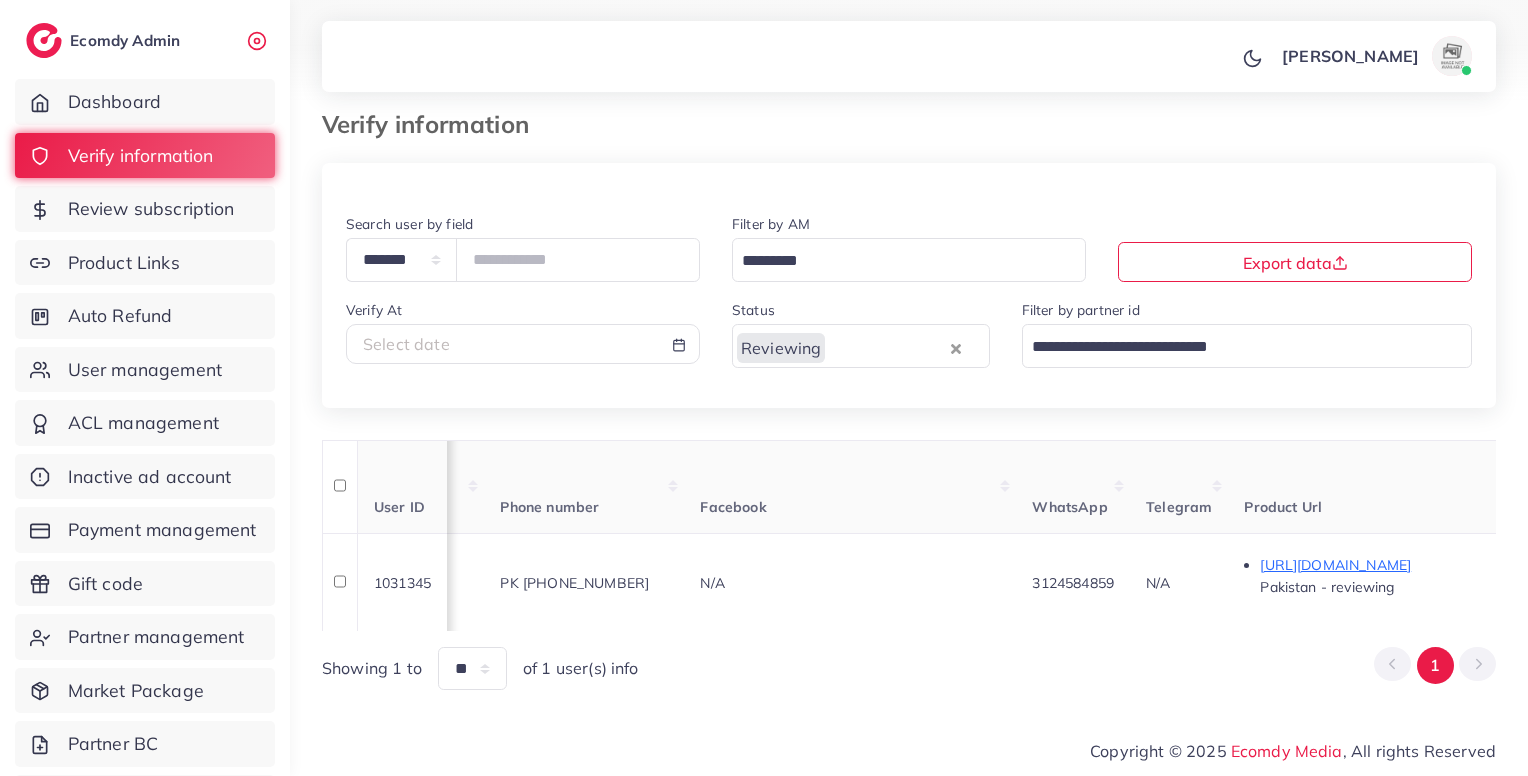 scroll, scrollTop: 0, scrollLeft: 376, axis: horizontal 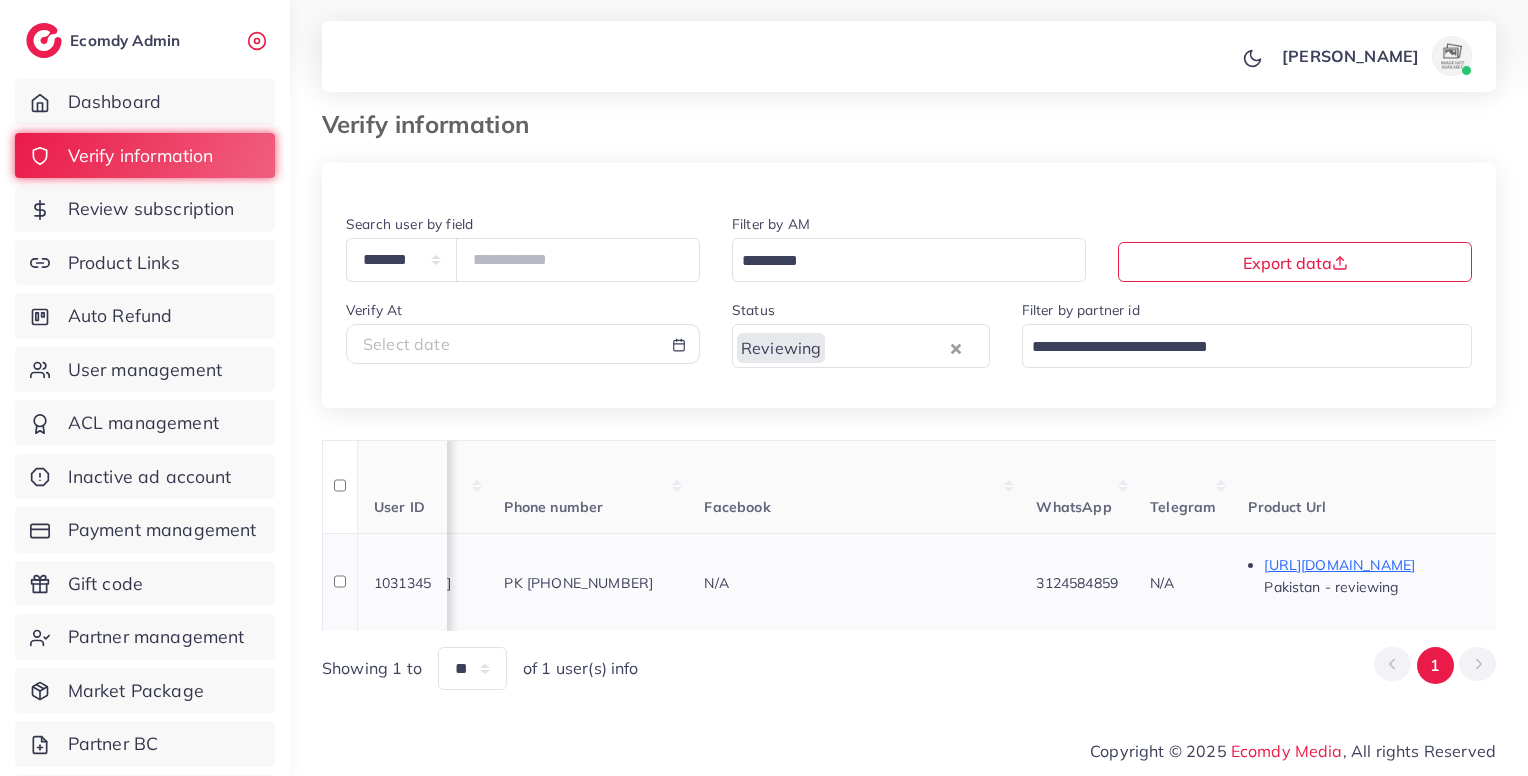 click on "N/A" at bounding box center (1183, 582) 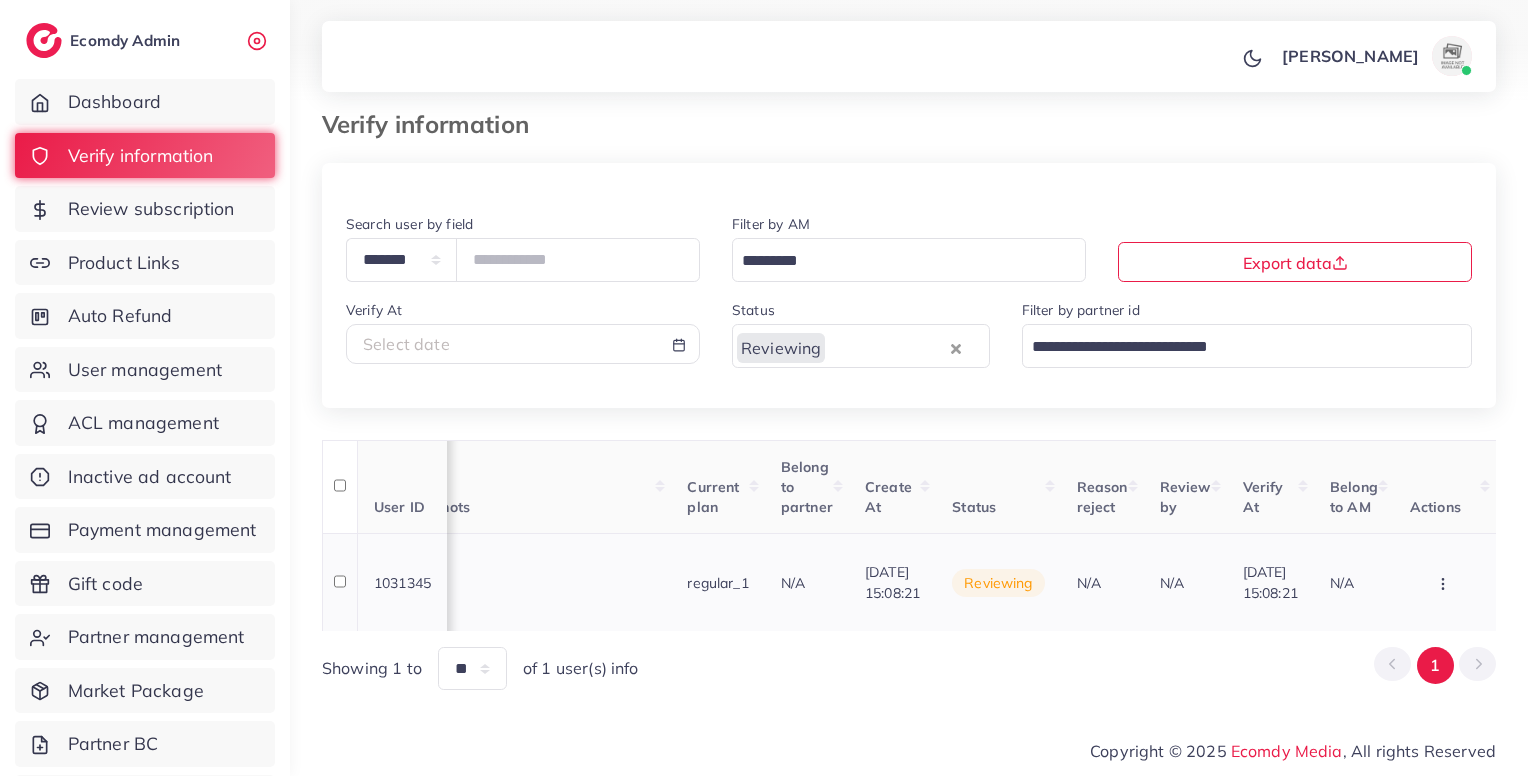 scroll, scrollTop: 0, scrollLeft: 1681, axis: horizontal 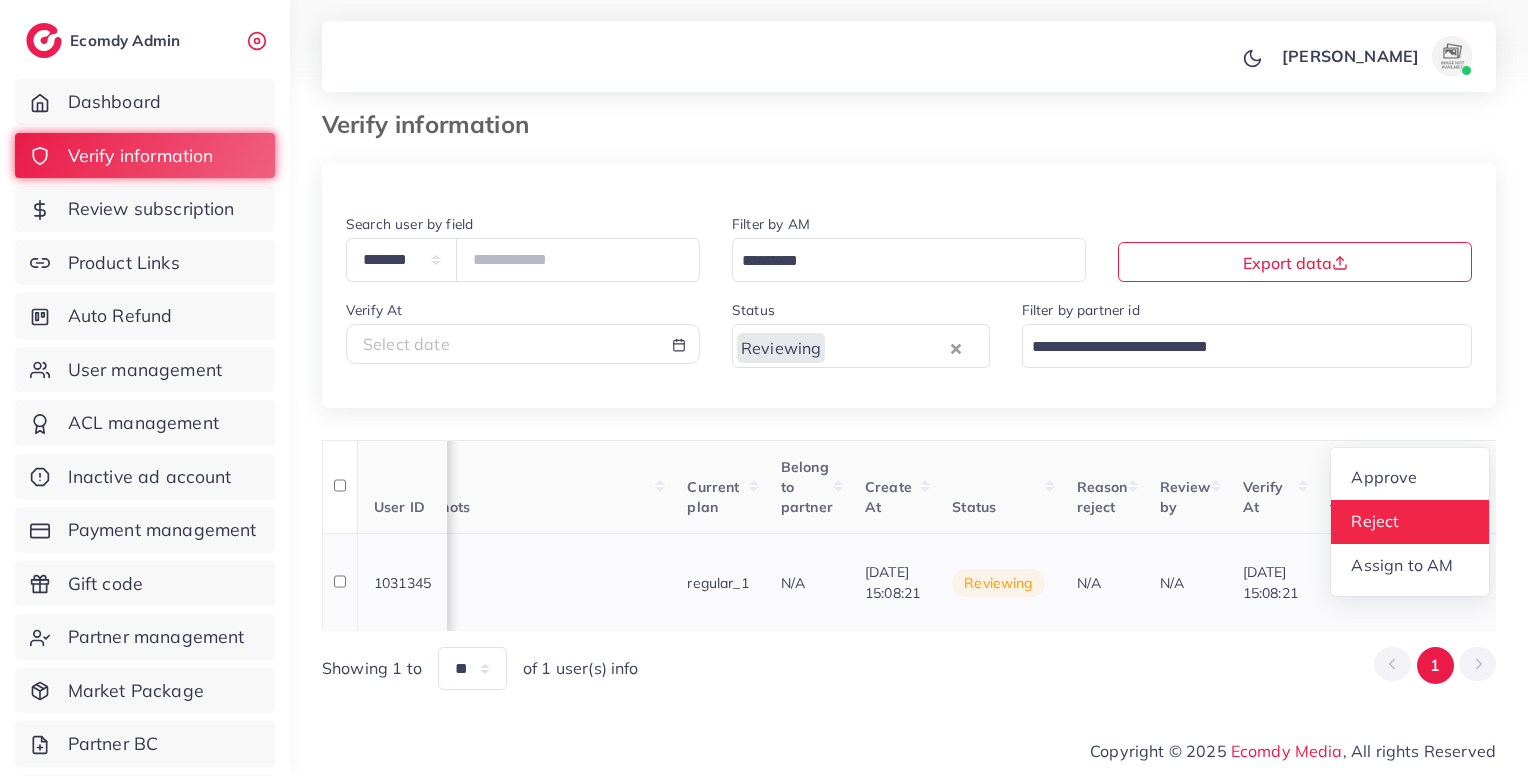 click on "Reject" at bounding box center (1410, 522) 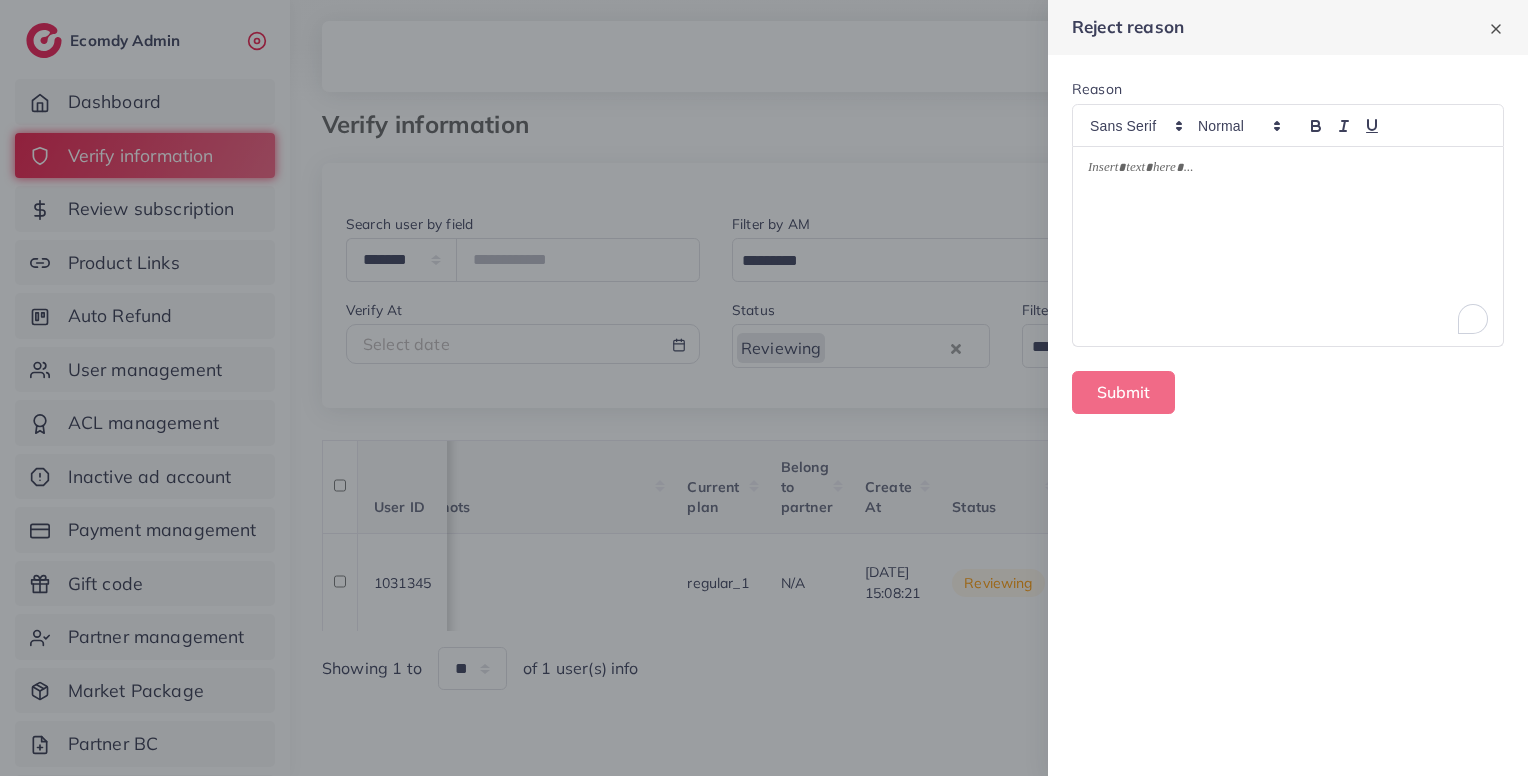 click at bounding box center [1288, 246] 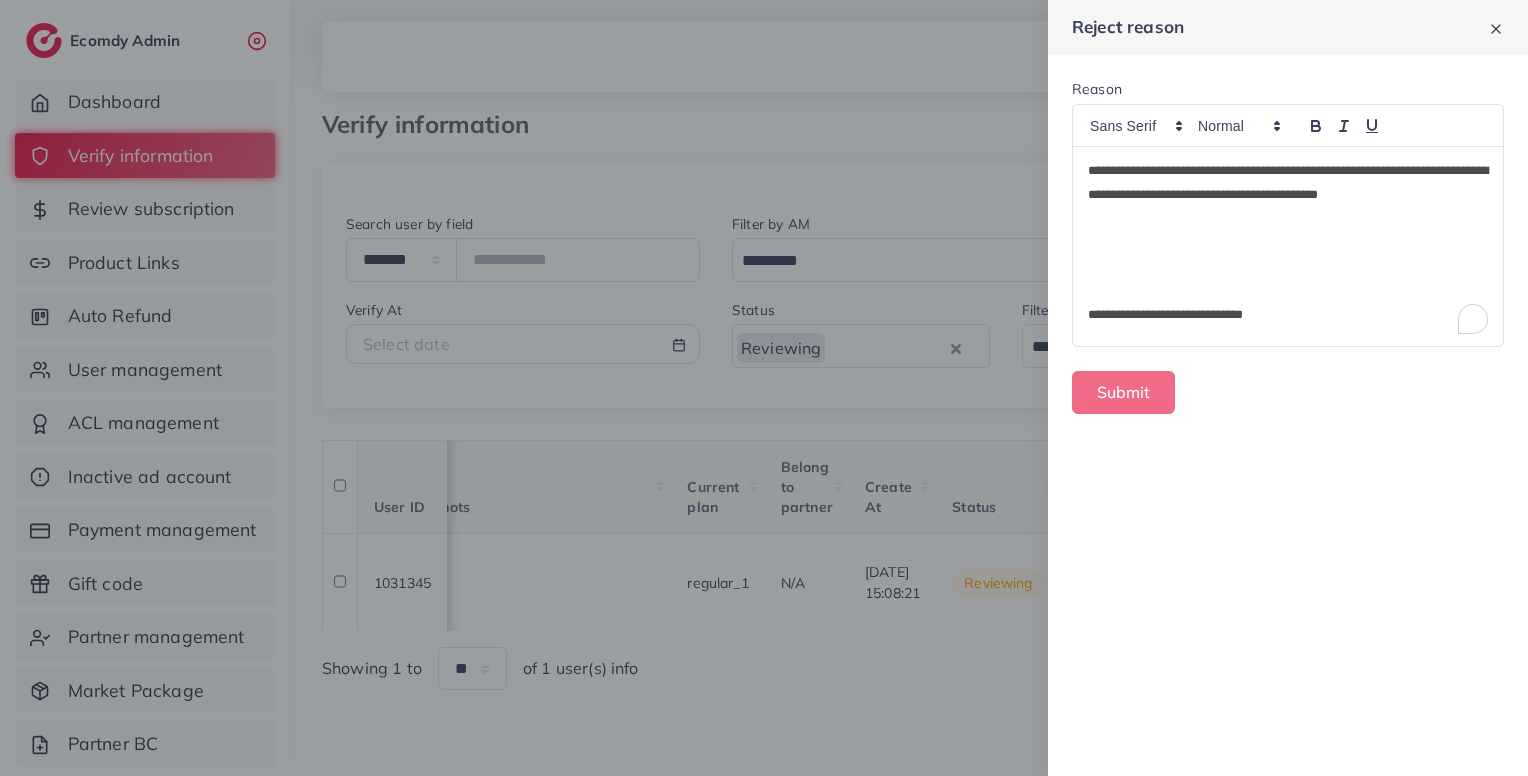 scroll, scrollTop: 0, scrollLeft: 0, axis: both 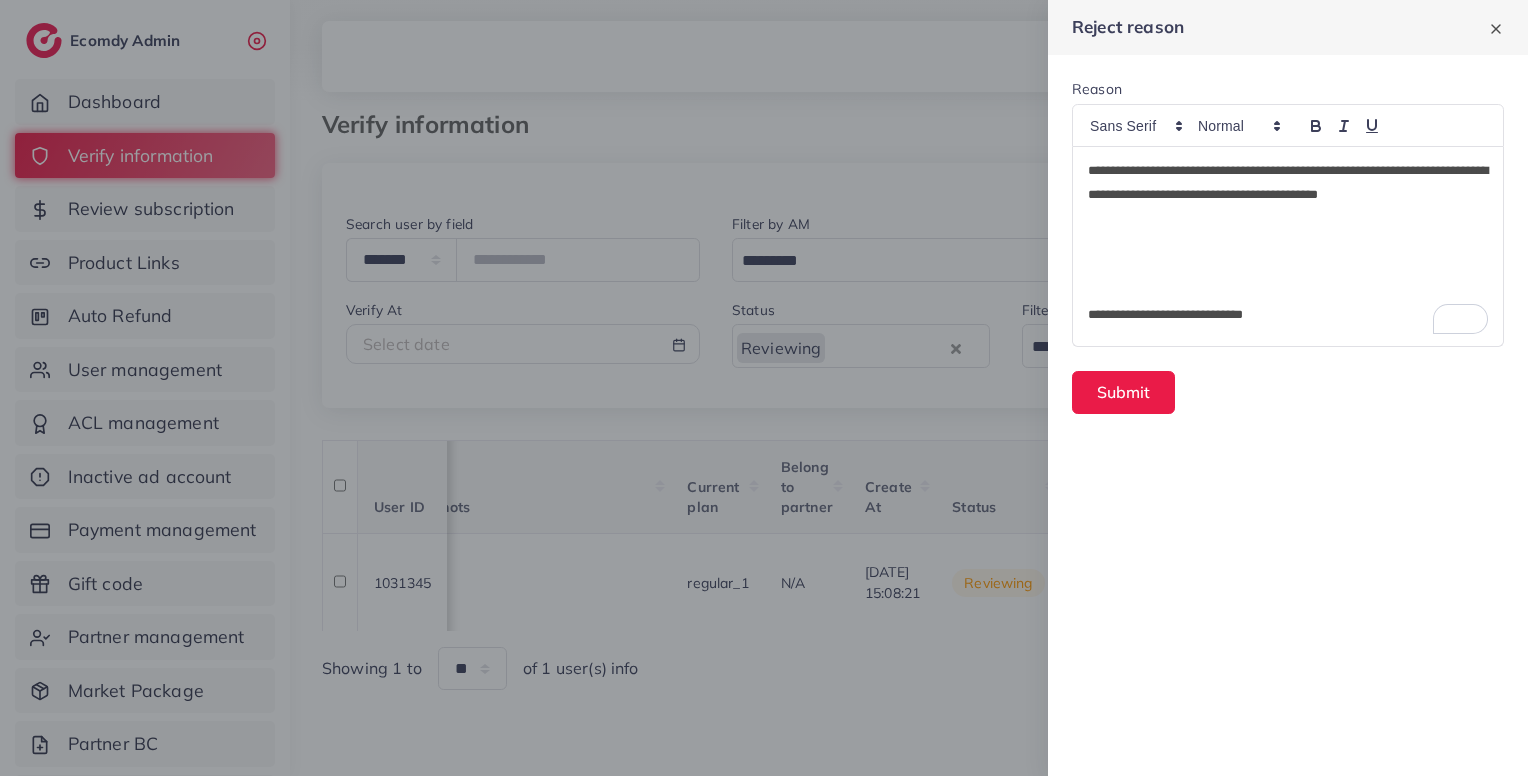 click on "**********" at bounding box center [1288, 195] 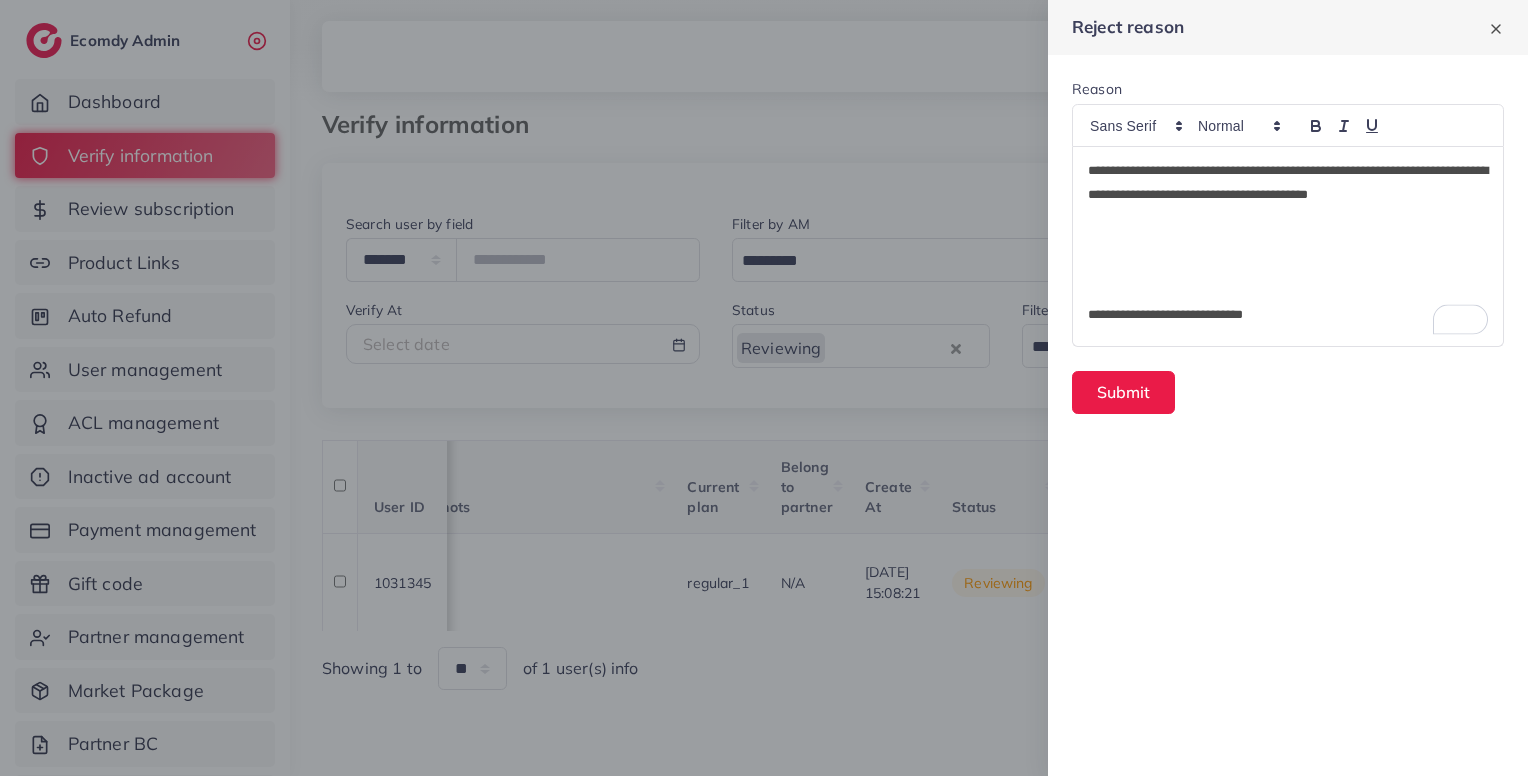 click on "**********" at bounding box center [1288, 195] 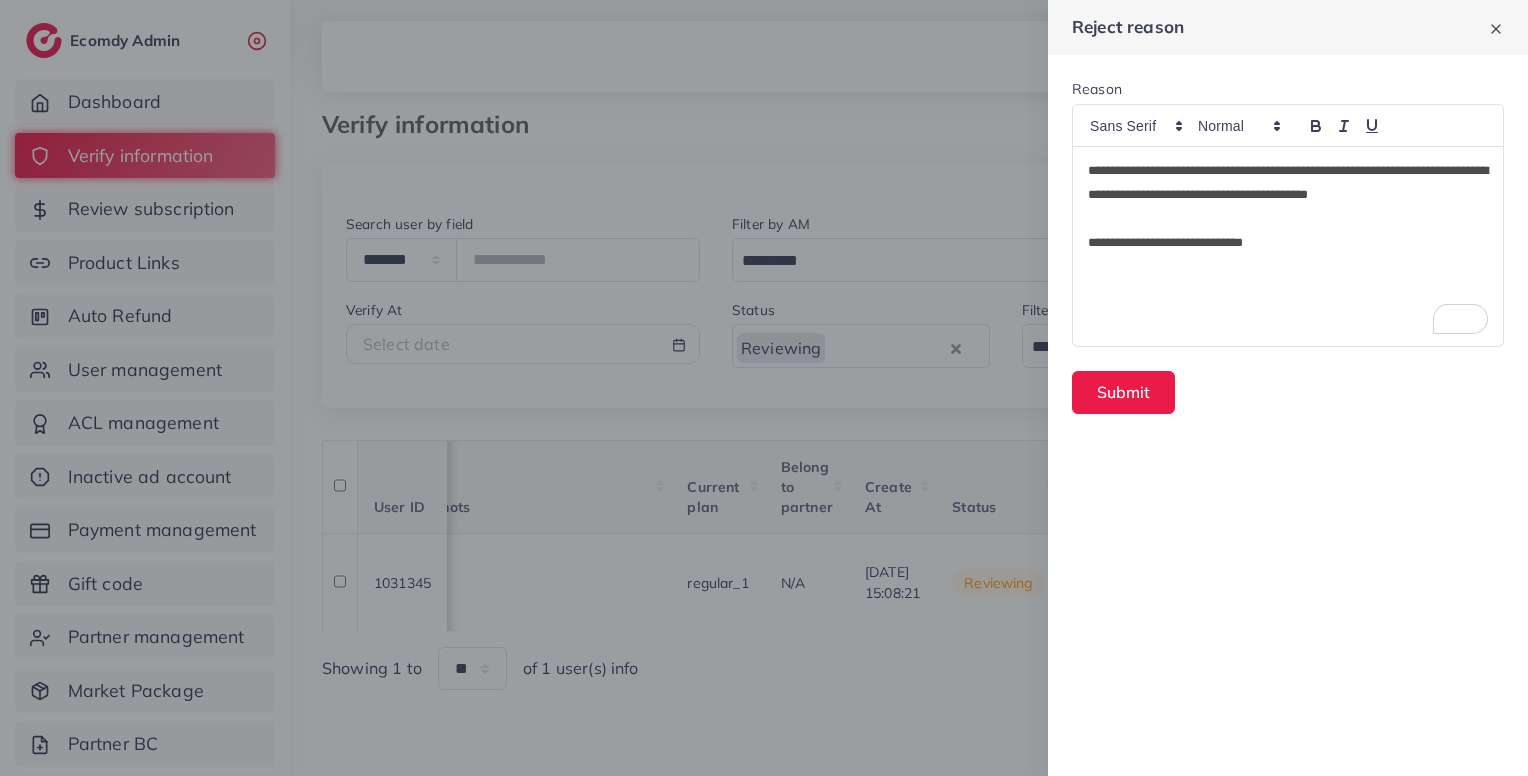 click on "**********" at bounding box center (1288, 195) 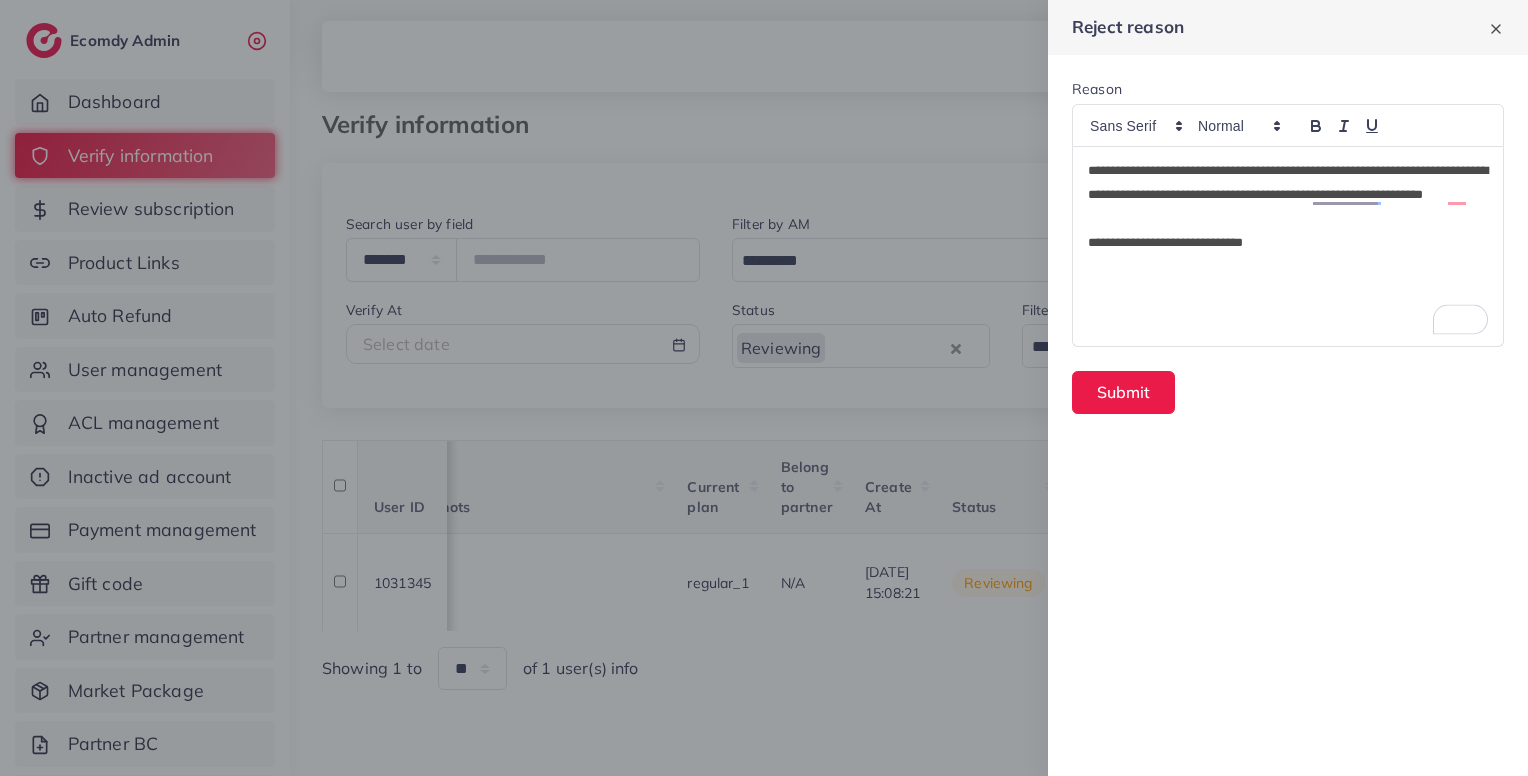 click on "**********" at bounding box center (1288, 243) 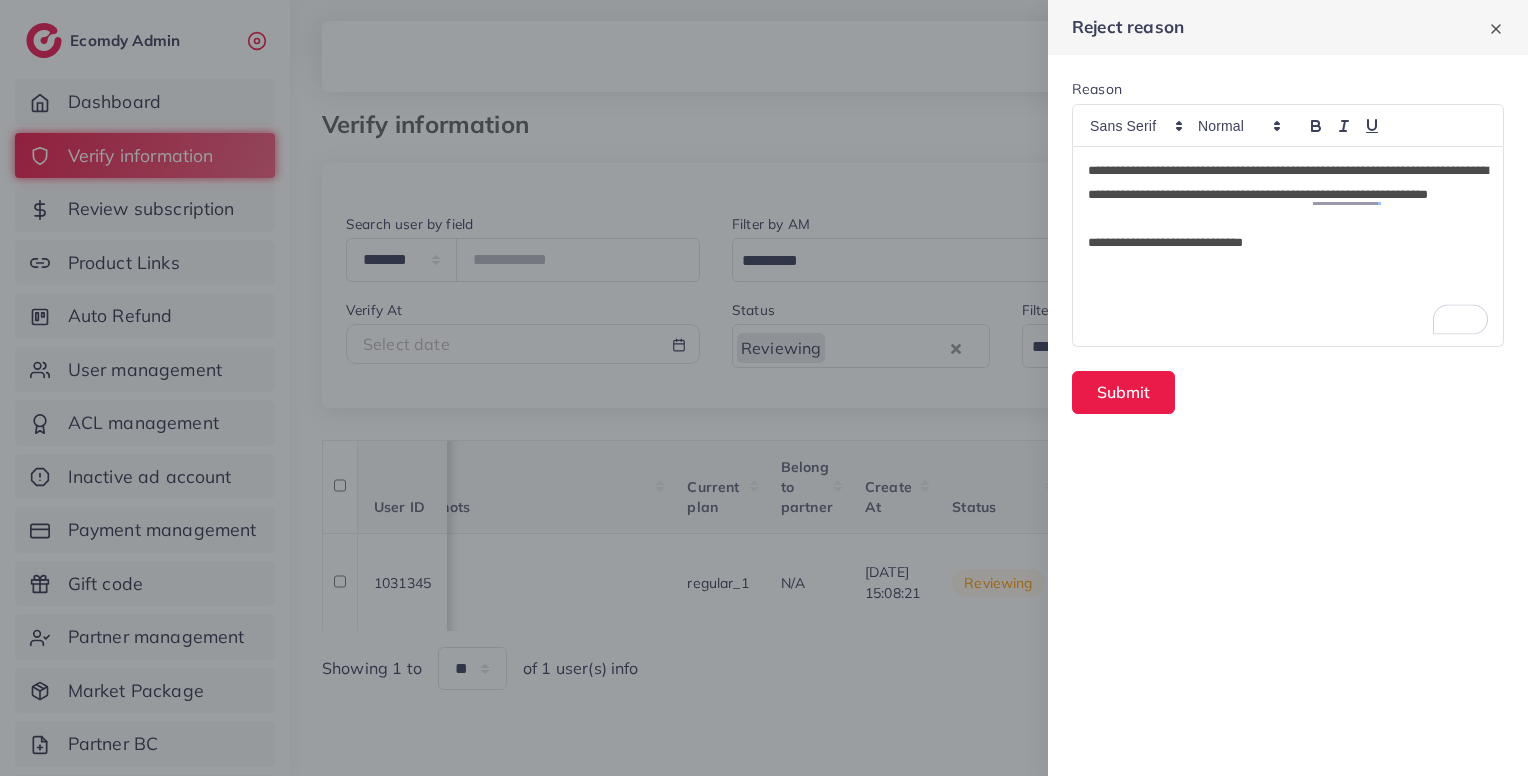 click on "**********" at bounding box center [1288, 243] 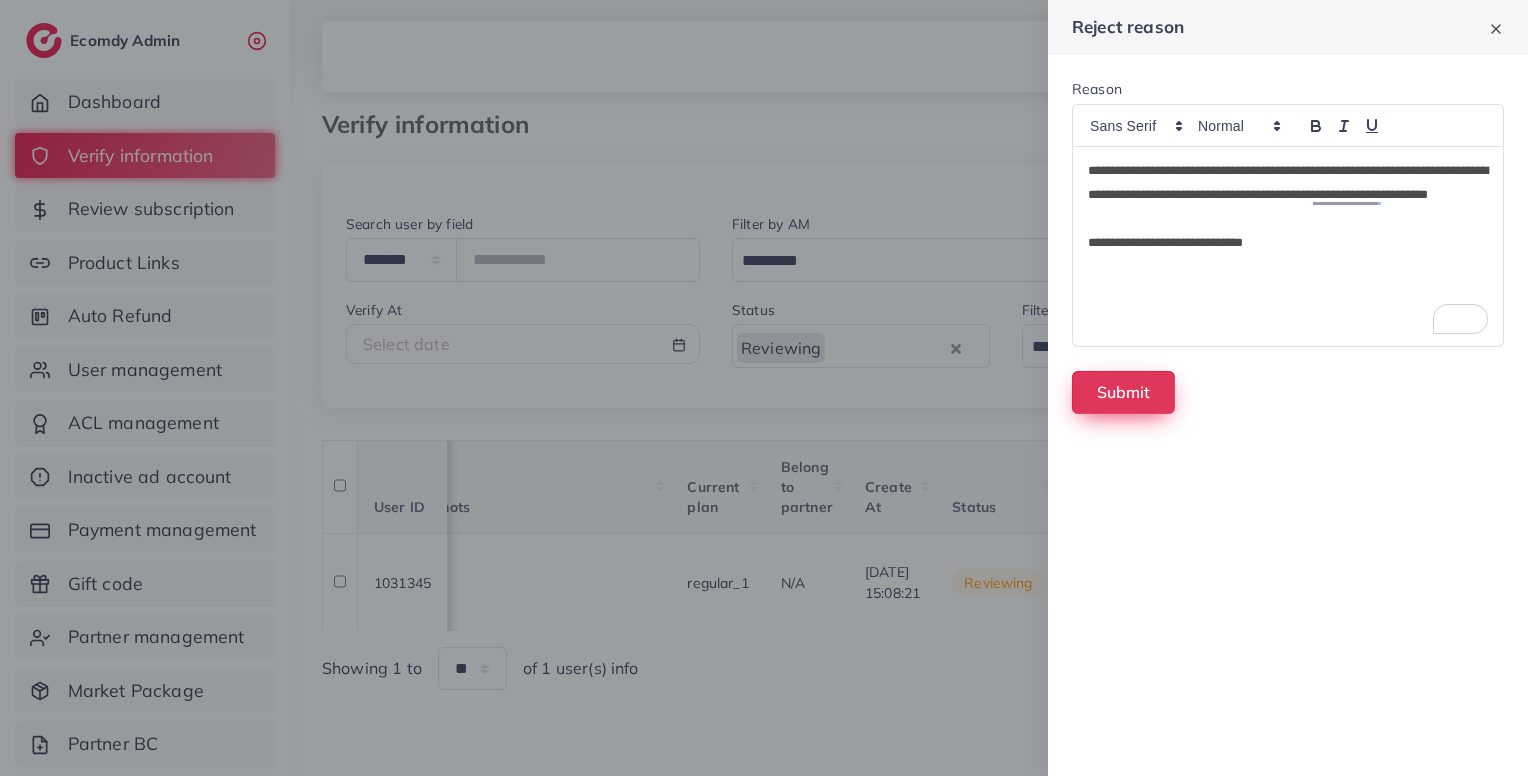 click on "Submit" at bounding box center [1123, 392] 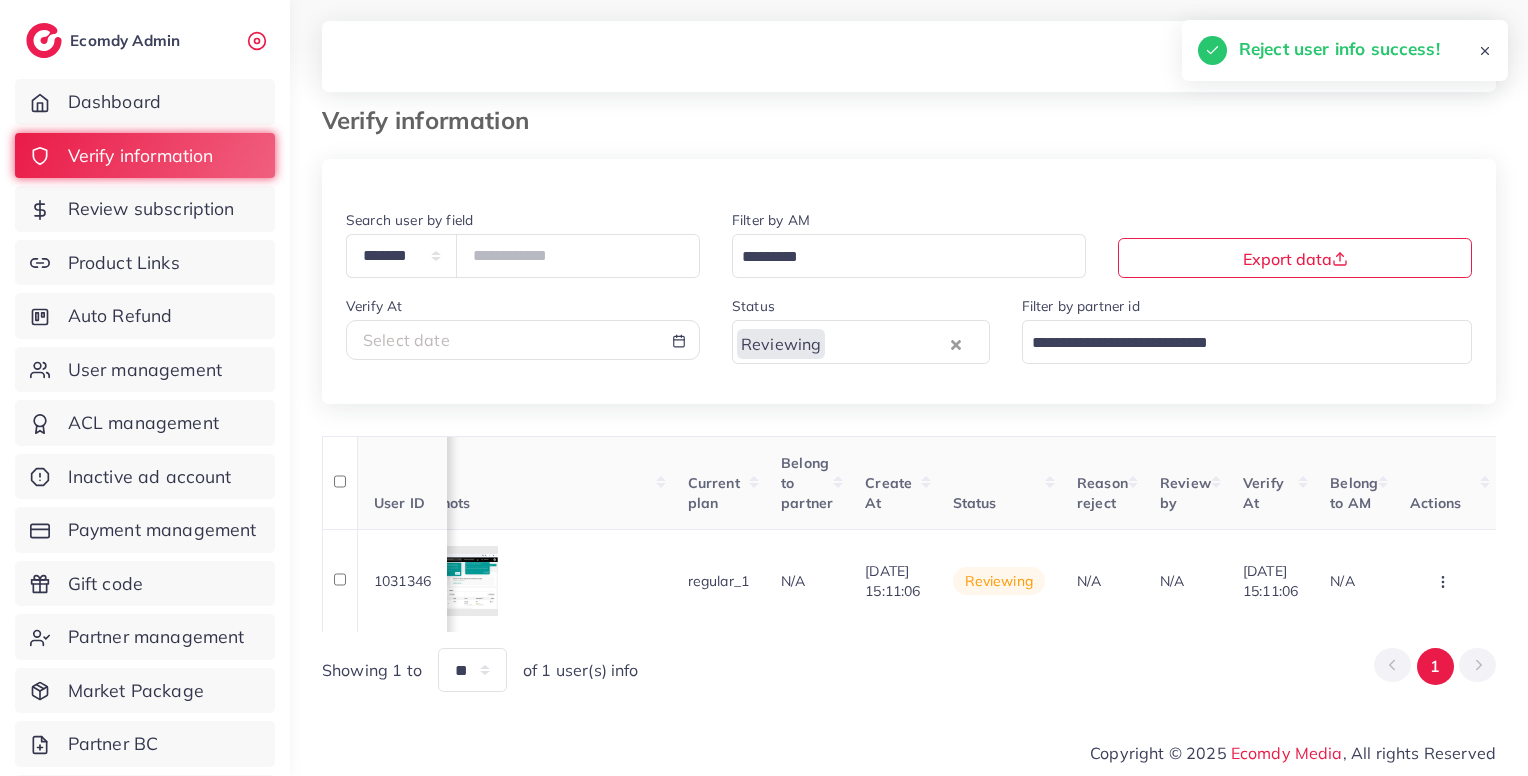 scroll, scrollTop: 0, scrollLeft: 1658, axis: horizontal 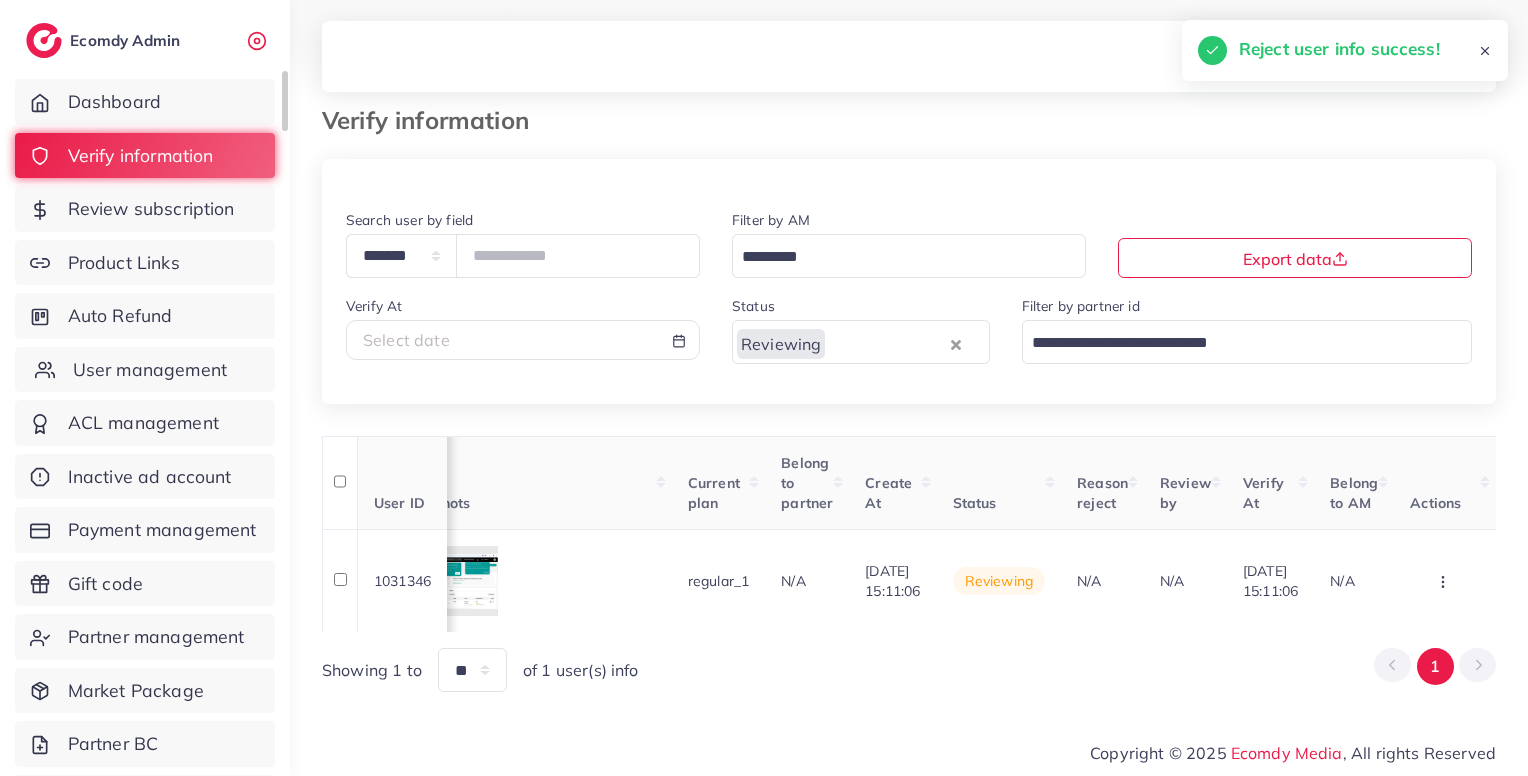 click on "User management" at bounding box center [150, 370] 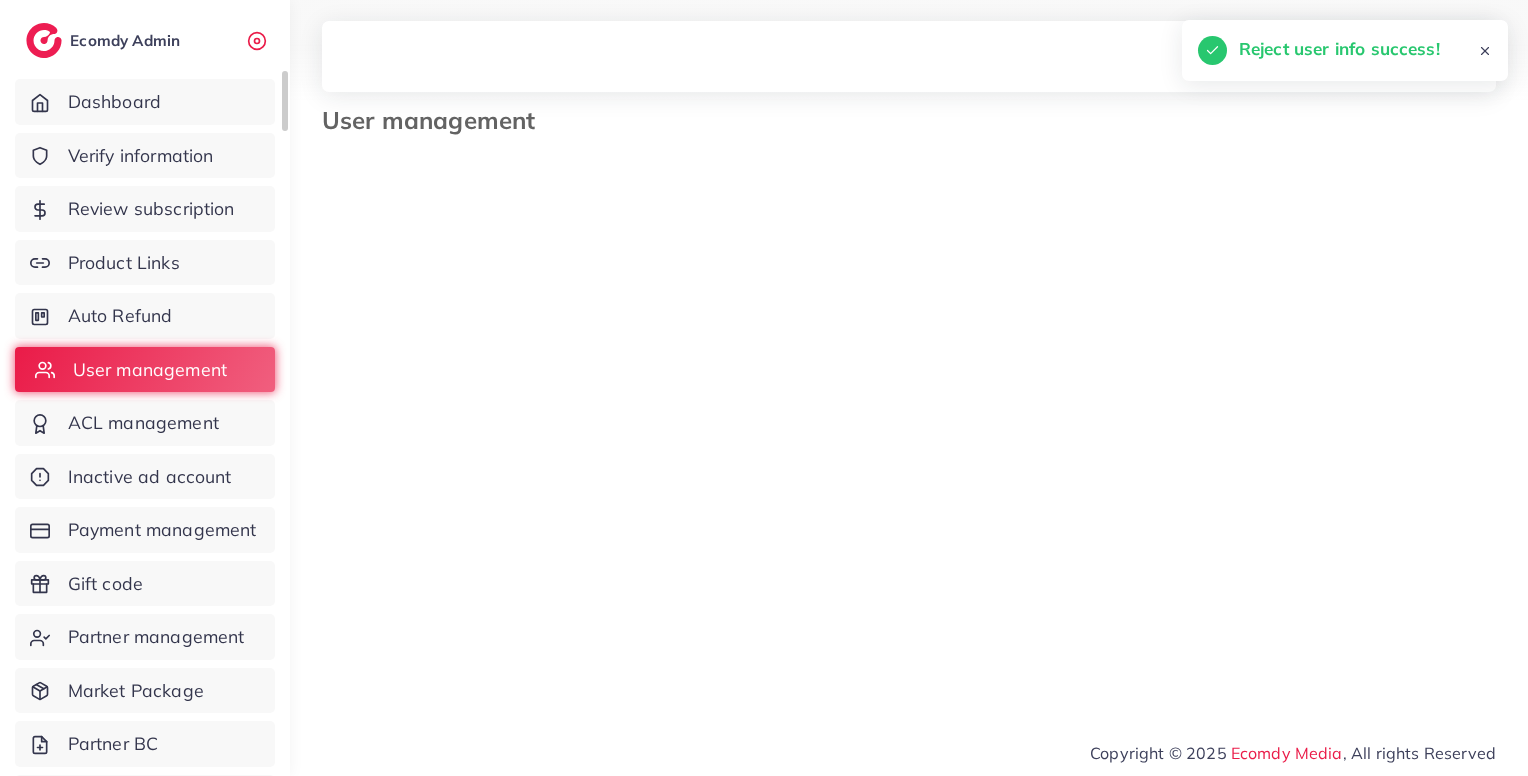 scroll, scrollTop: 0, scrollLeft: 0, axis: both 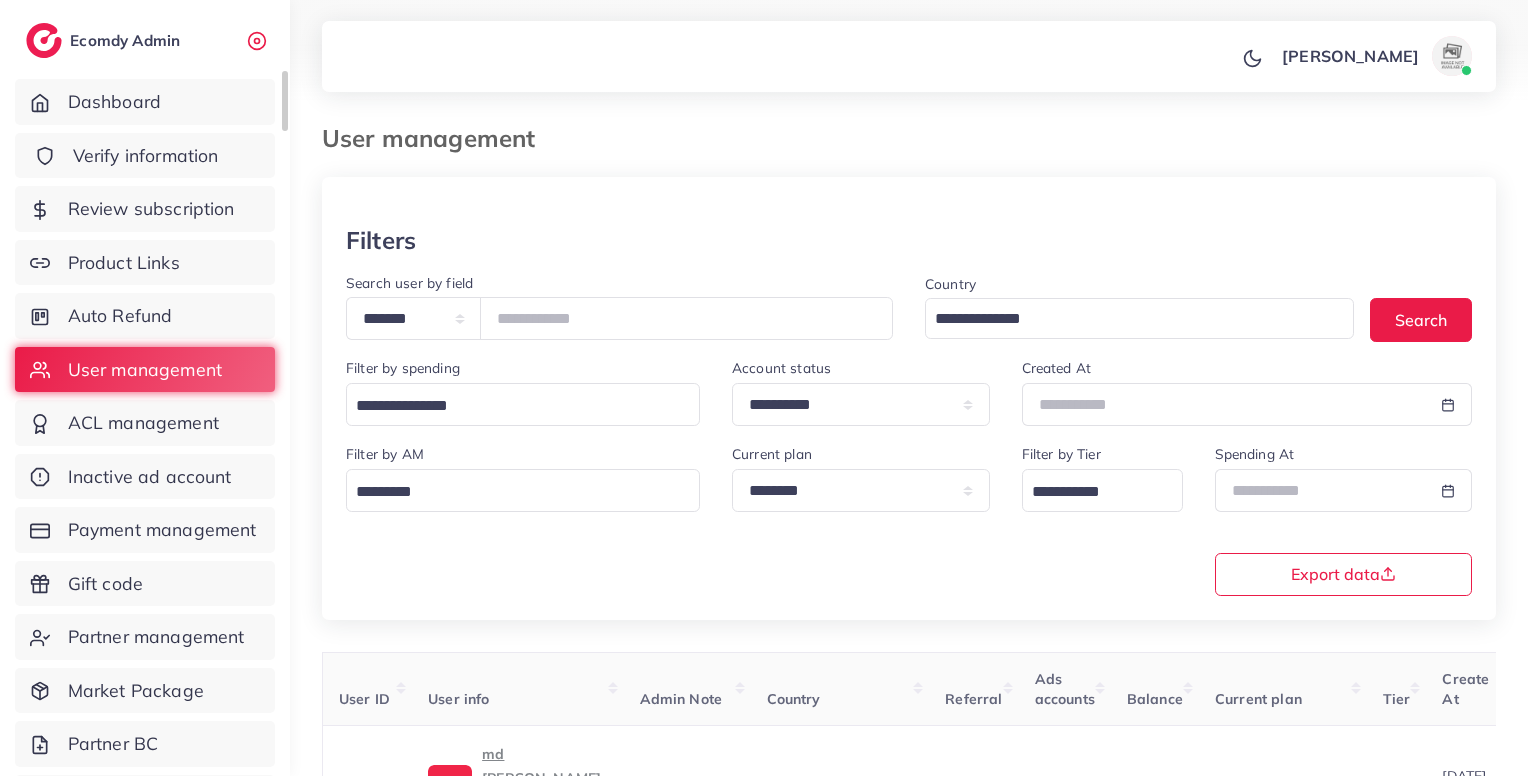 click on "Verify information" at bounding box center [146, 156] 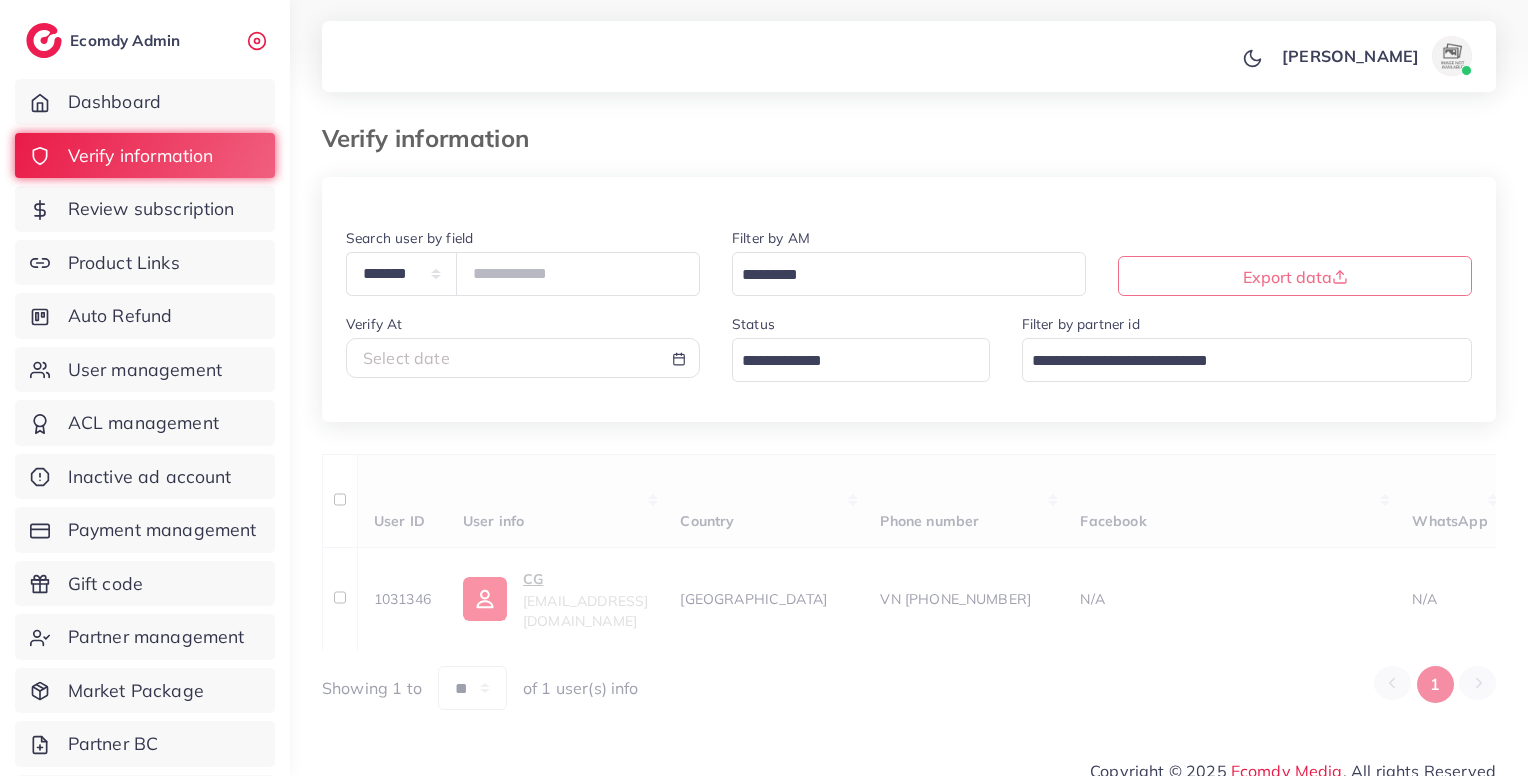 click at bounding box center [849, 361] 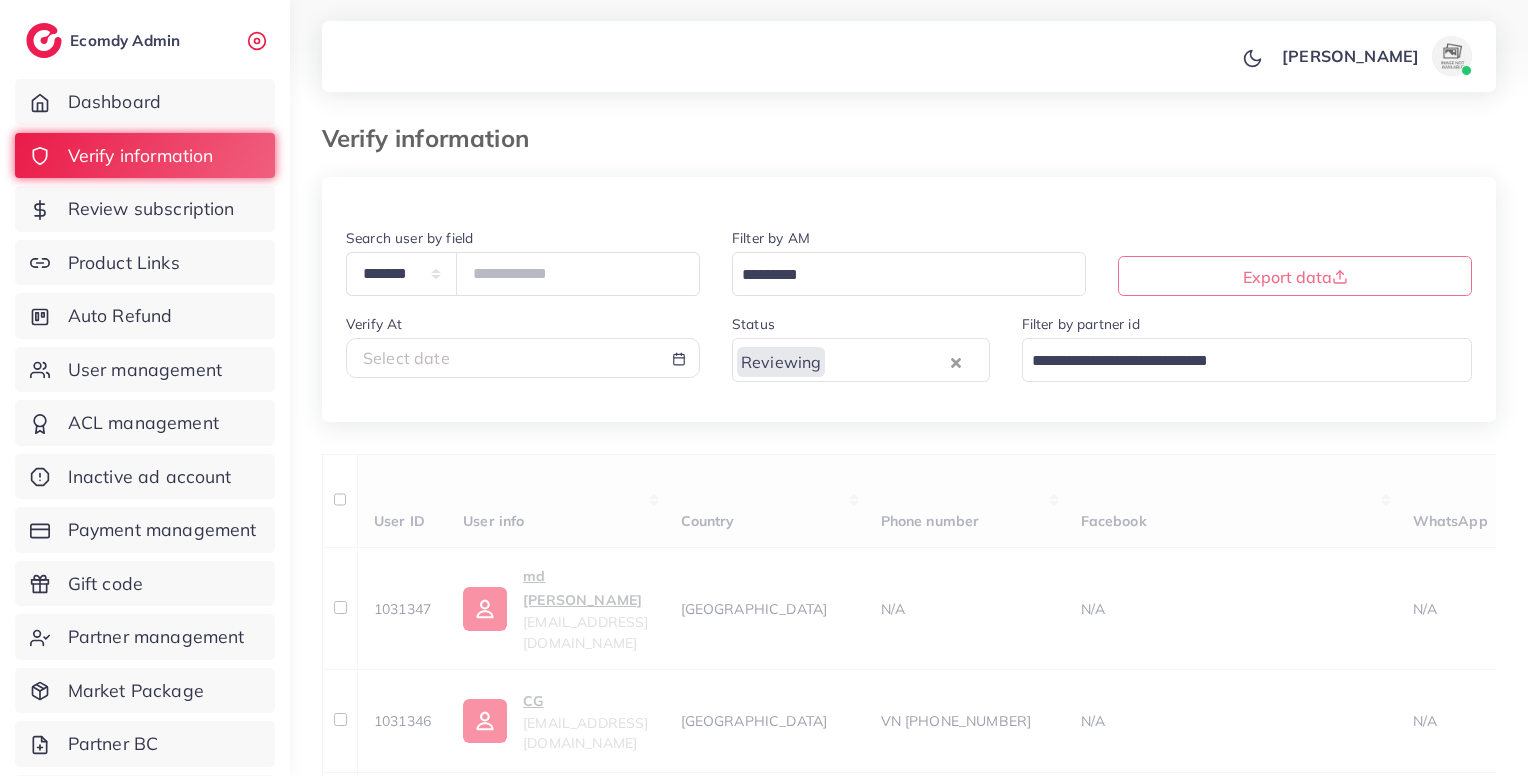 click on "**********" at bounding box center (909, 1045) 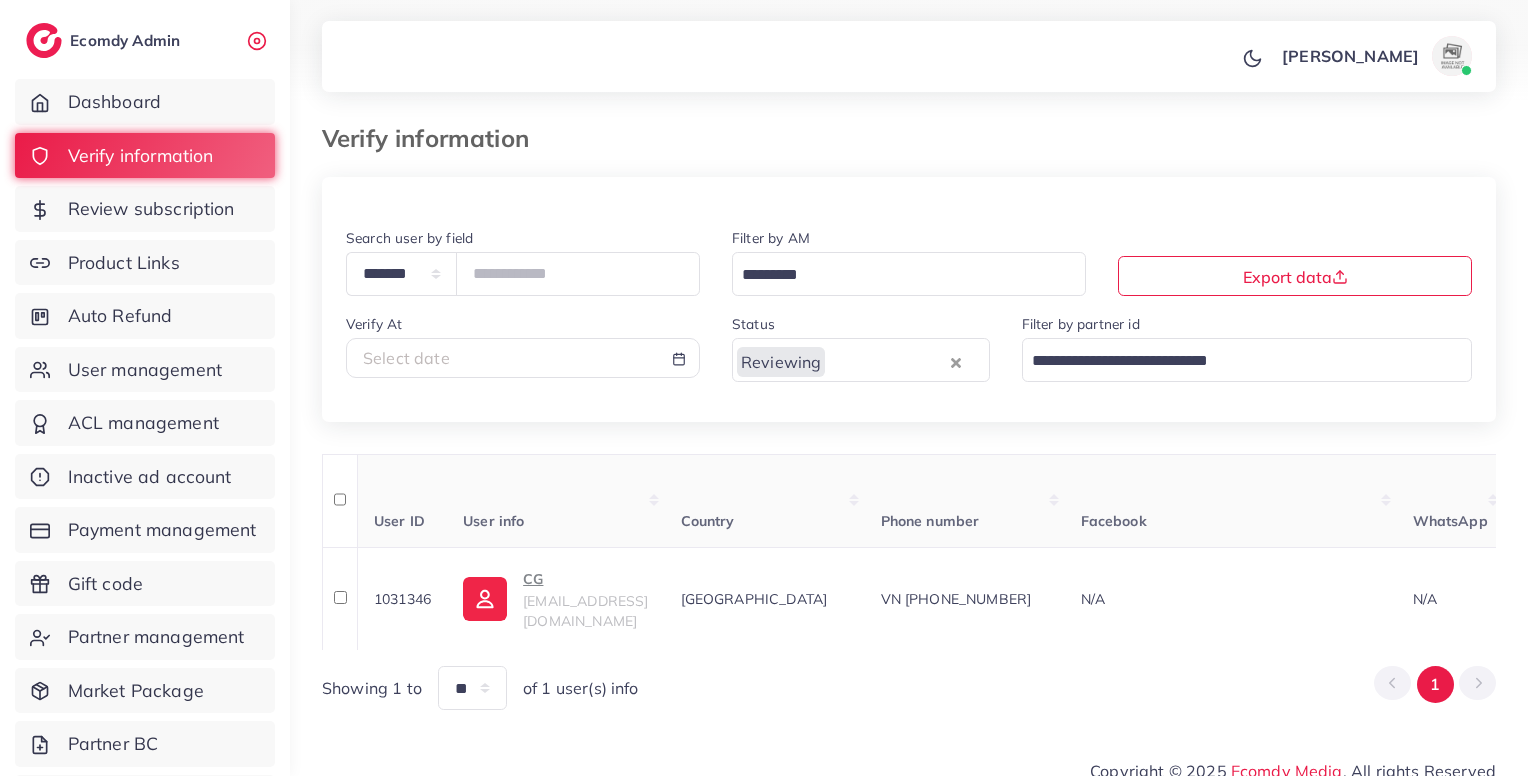scroll, scrollTop: 28, scrollLeft: 0, axis: vertical 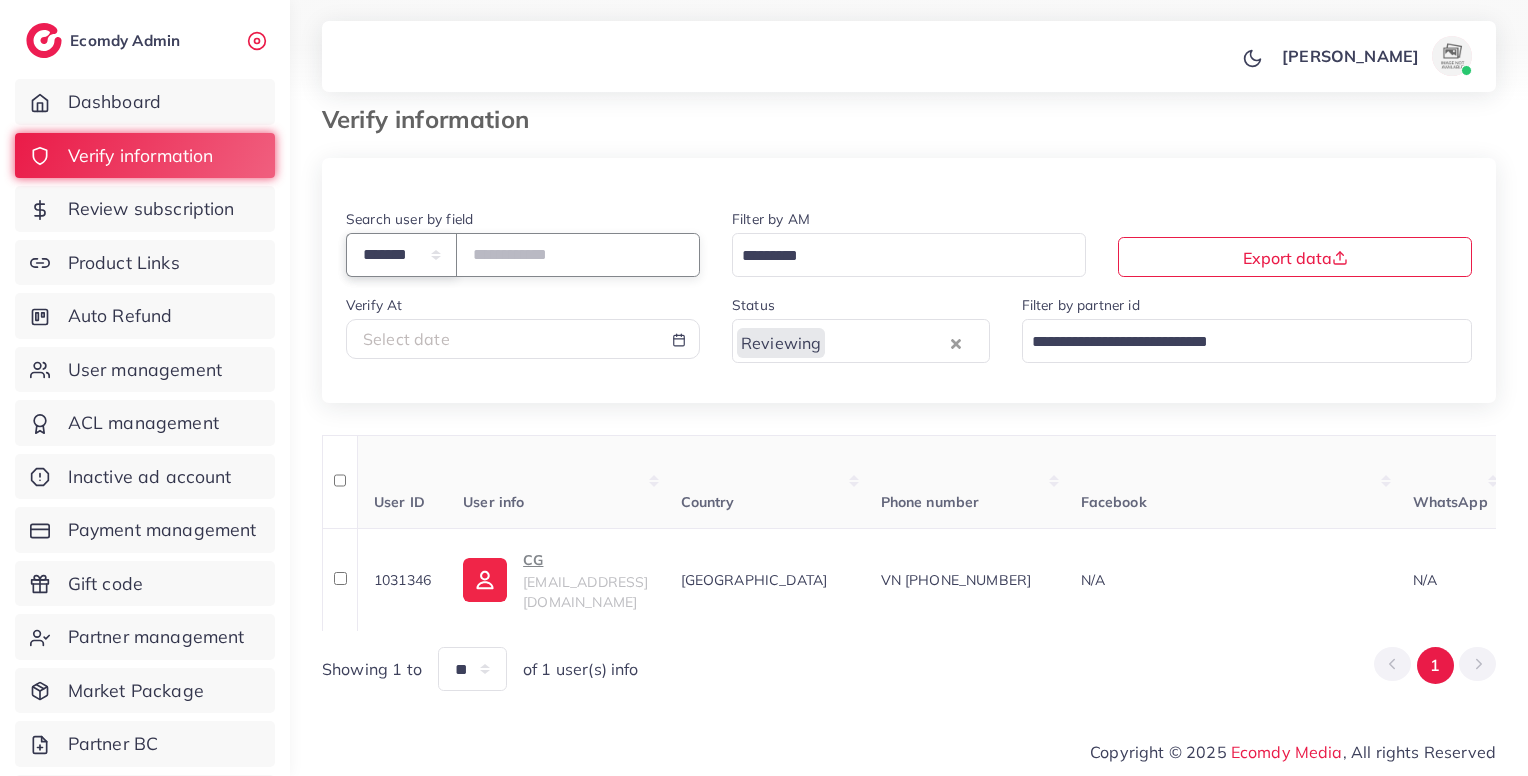 click on "**********" at bounding box center (401, 254) 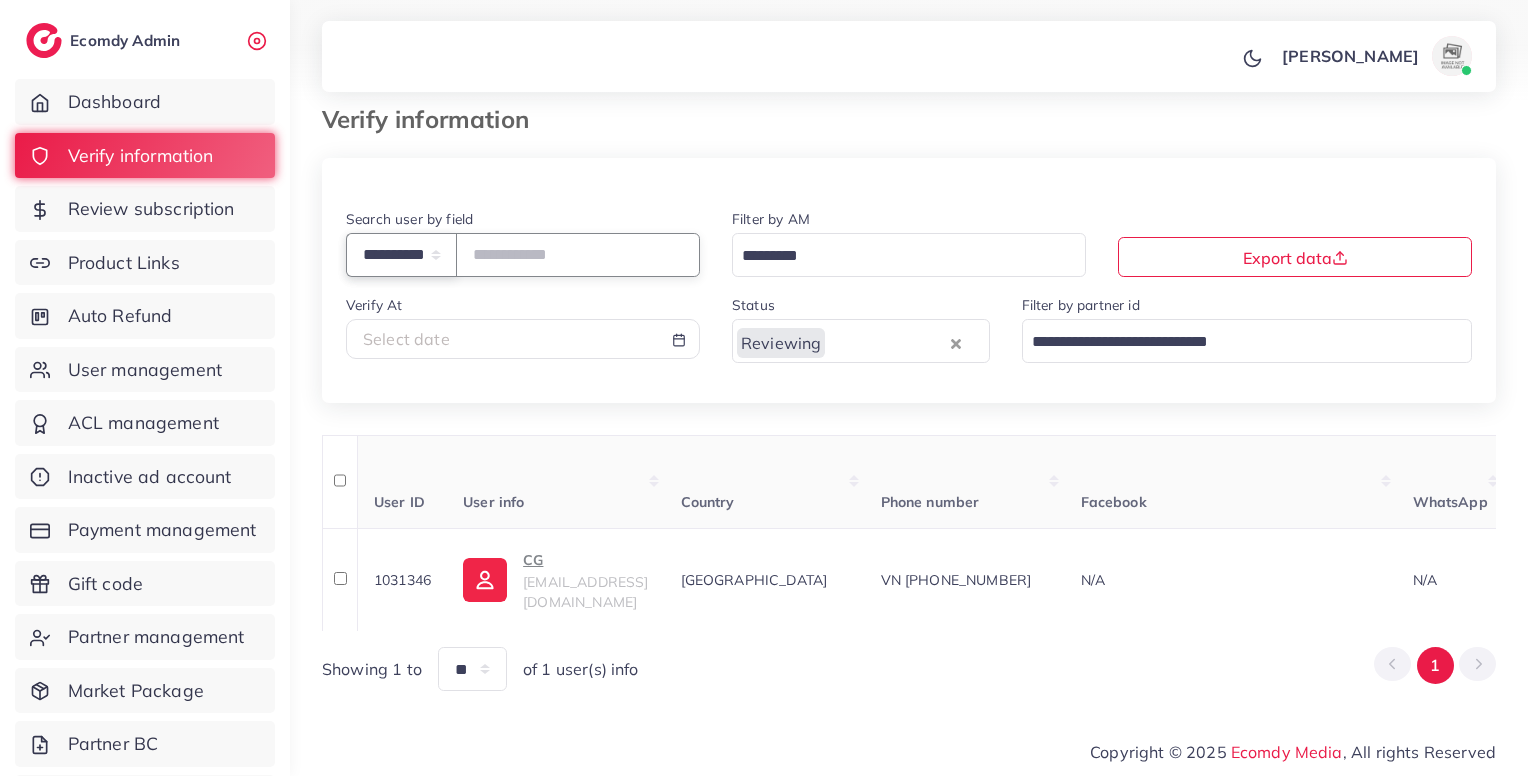 click on "**********" at bounding box center (401, 254) 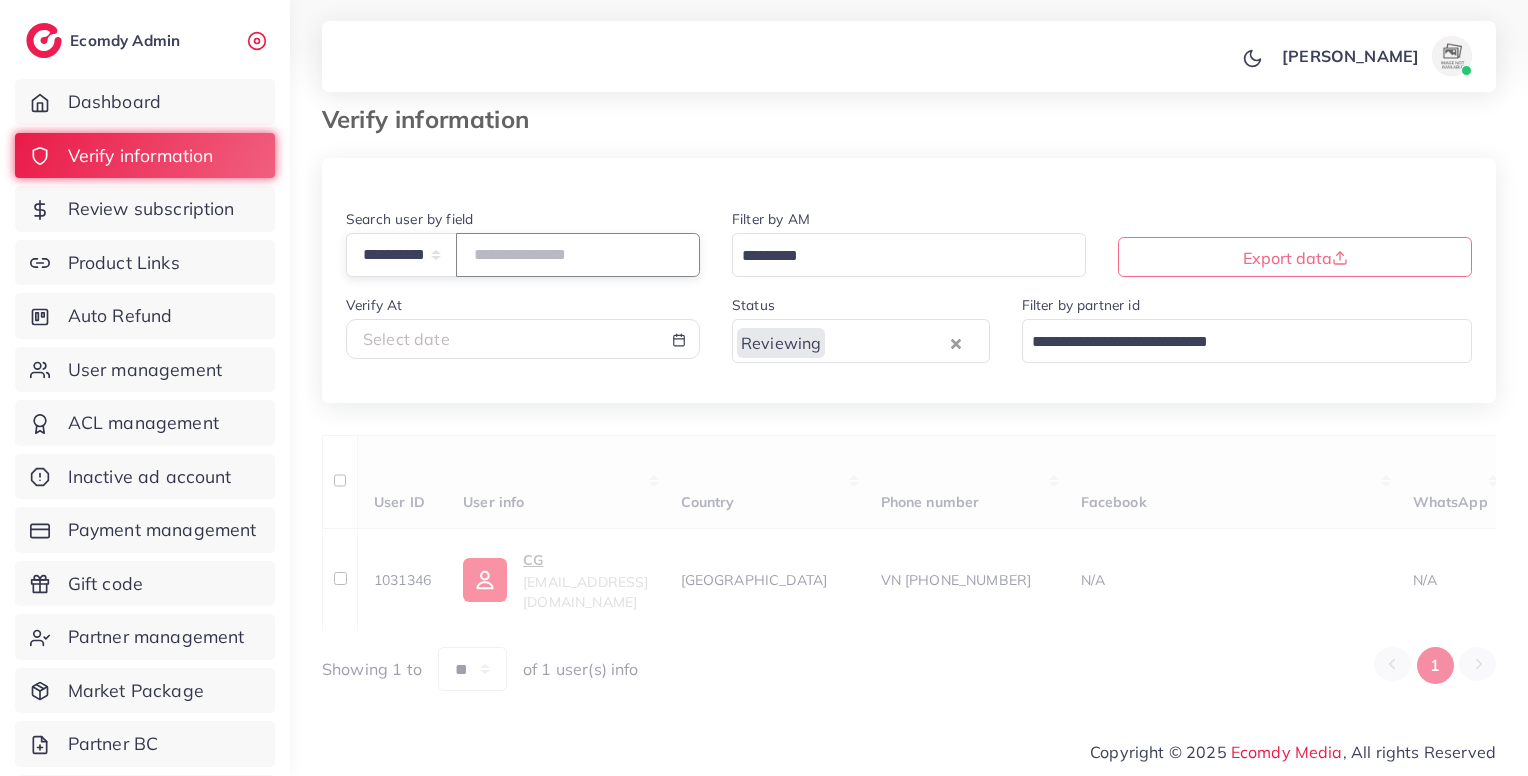 paste on "**********" 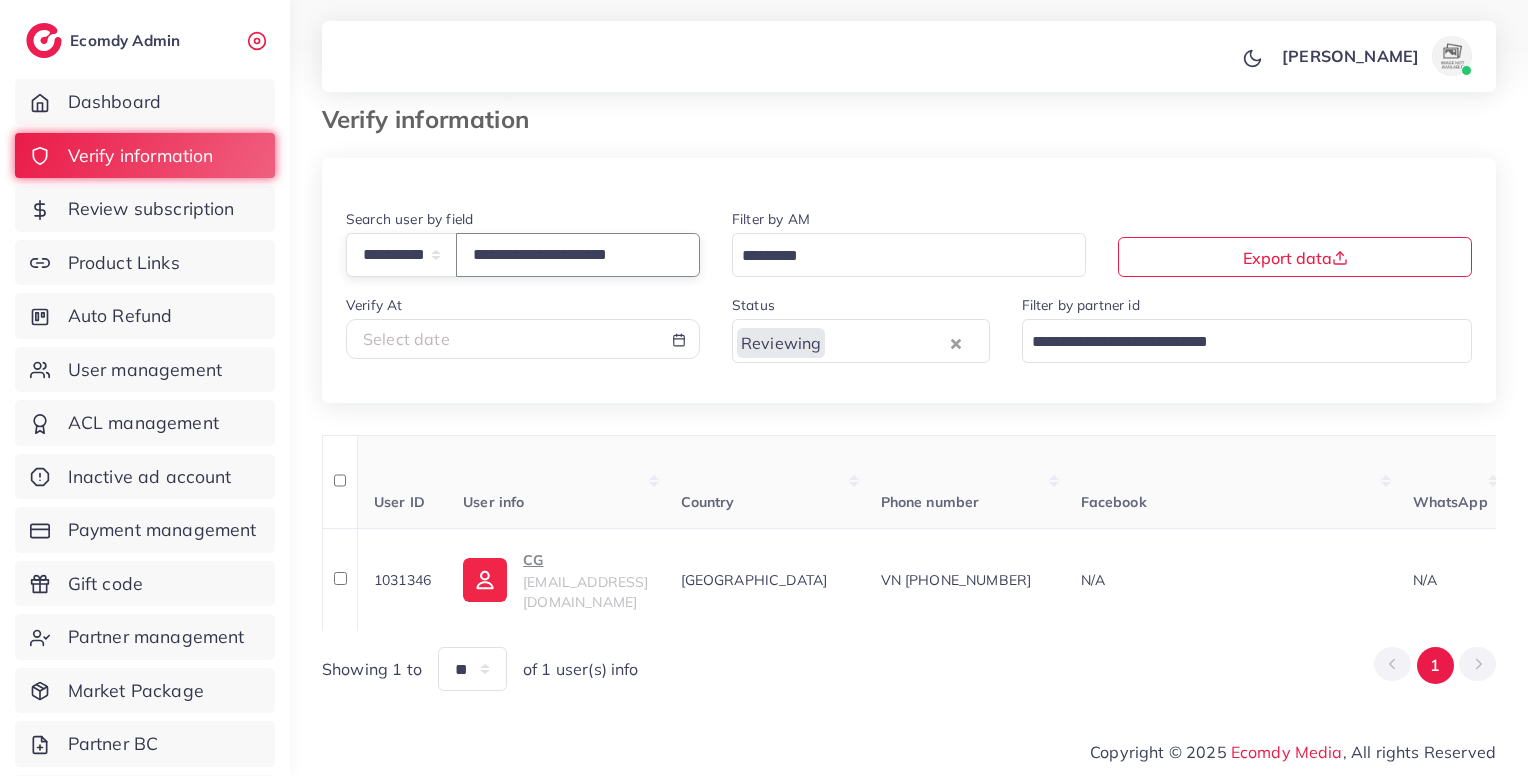 click on "**********" at bounding box center [578, 254] 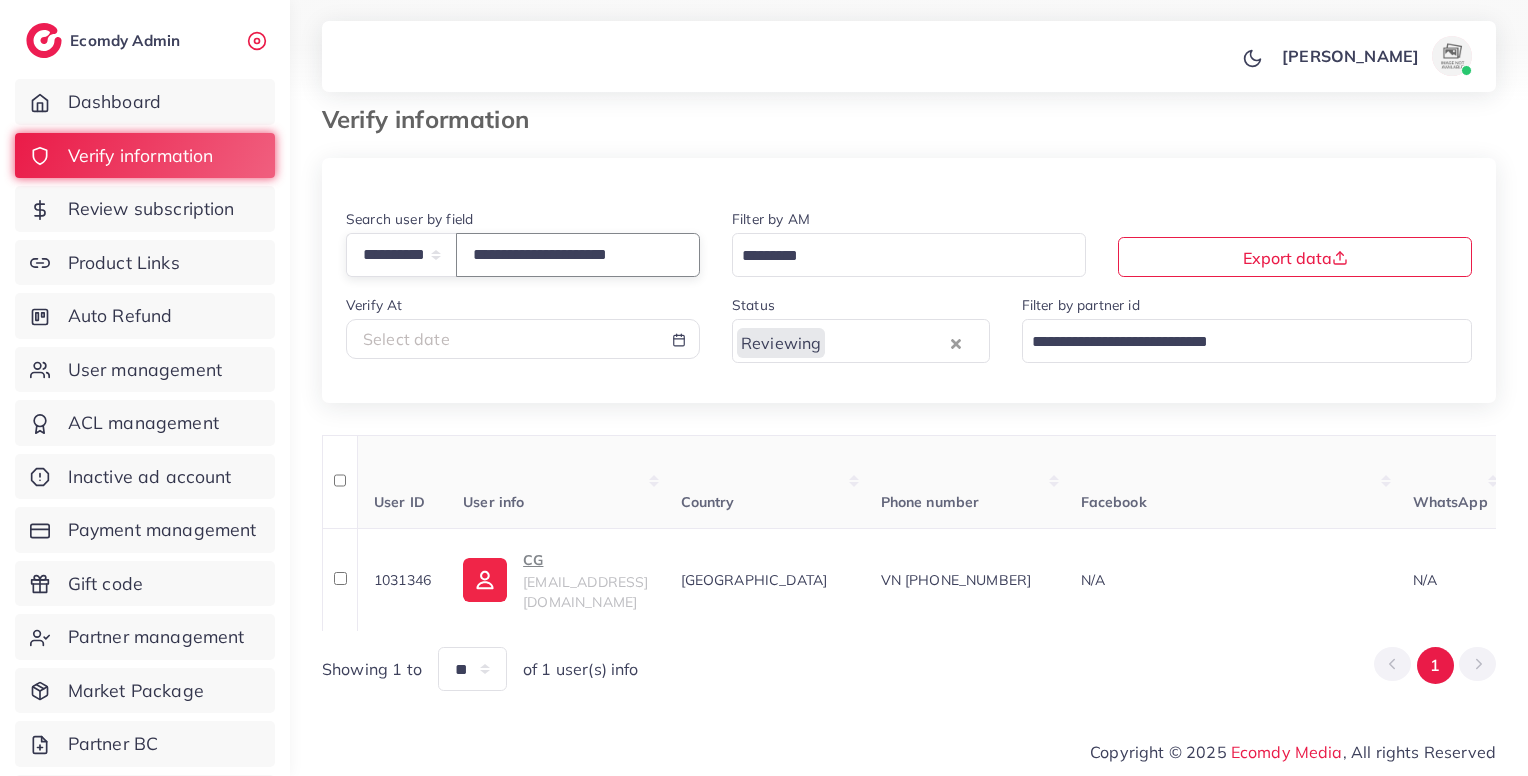 scroll, scrollTop: 0, scrollLeft: 0, axis: both 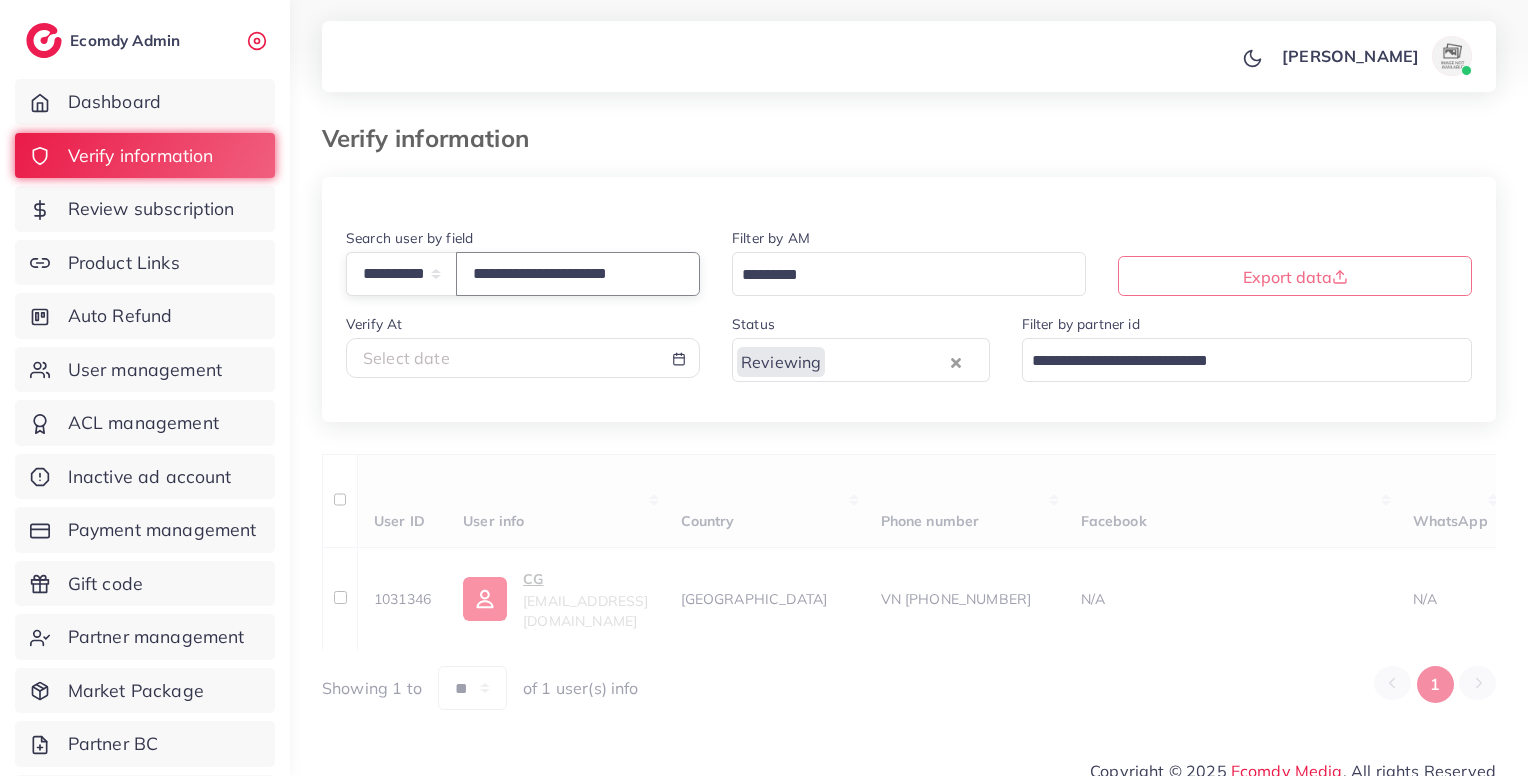 type on "**********" 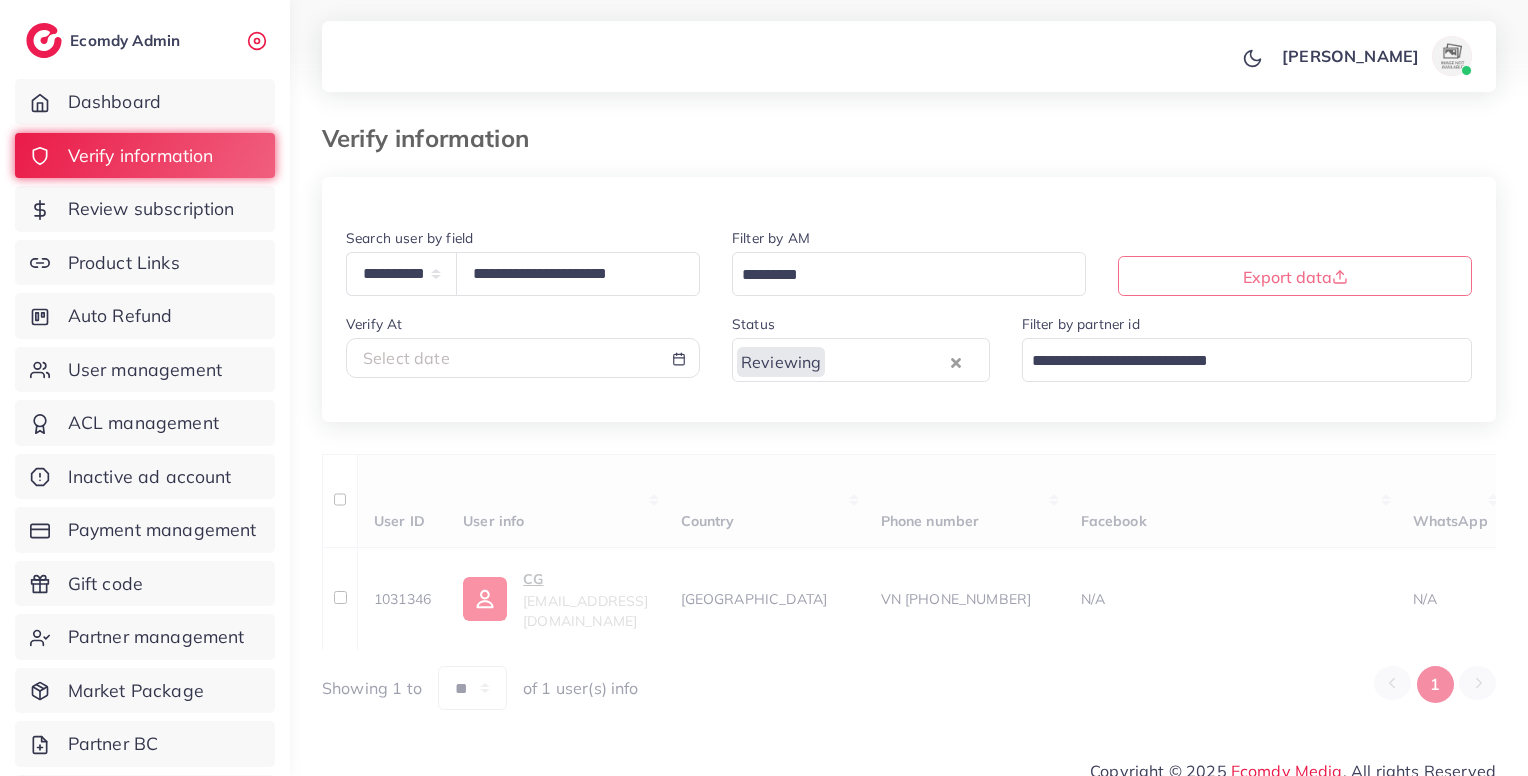 click on "Status
Reviewing
Loading..." at bounding box center [861, 347] 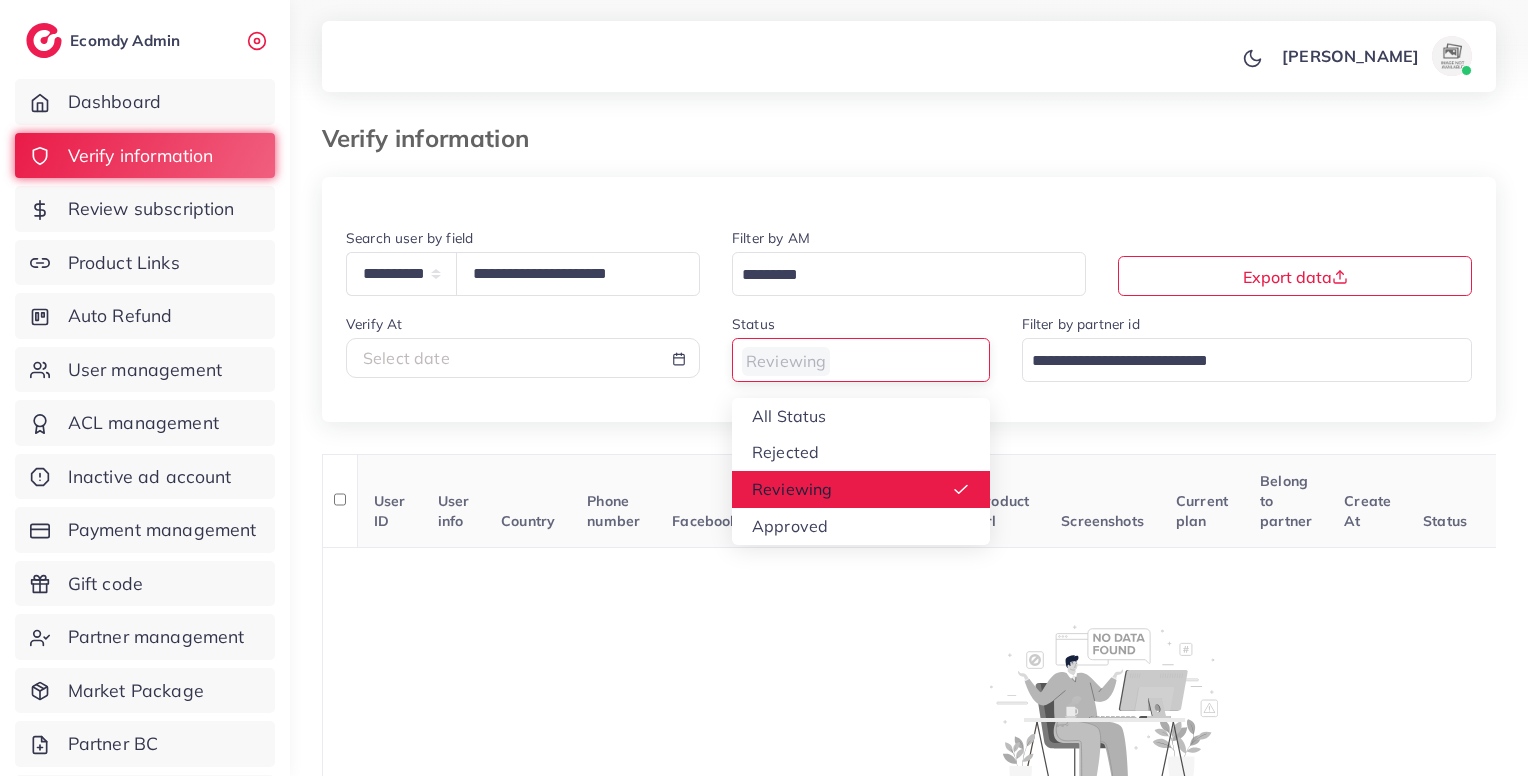 click on "Reviewing" at bounding box center [849, 359] 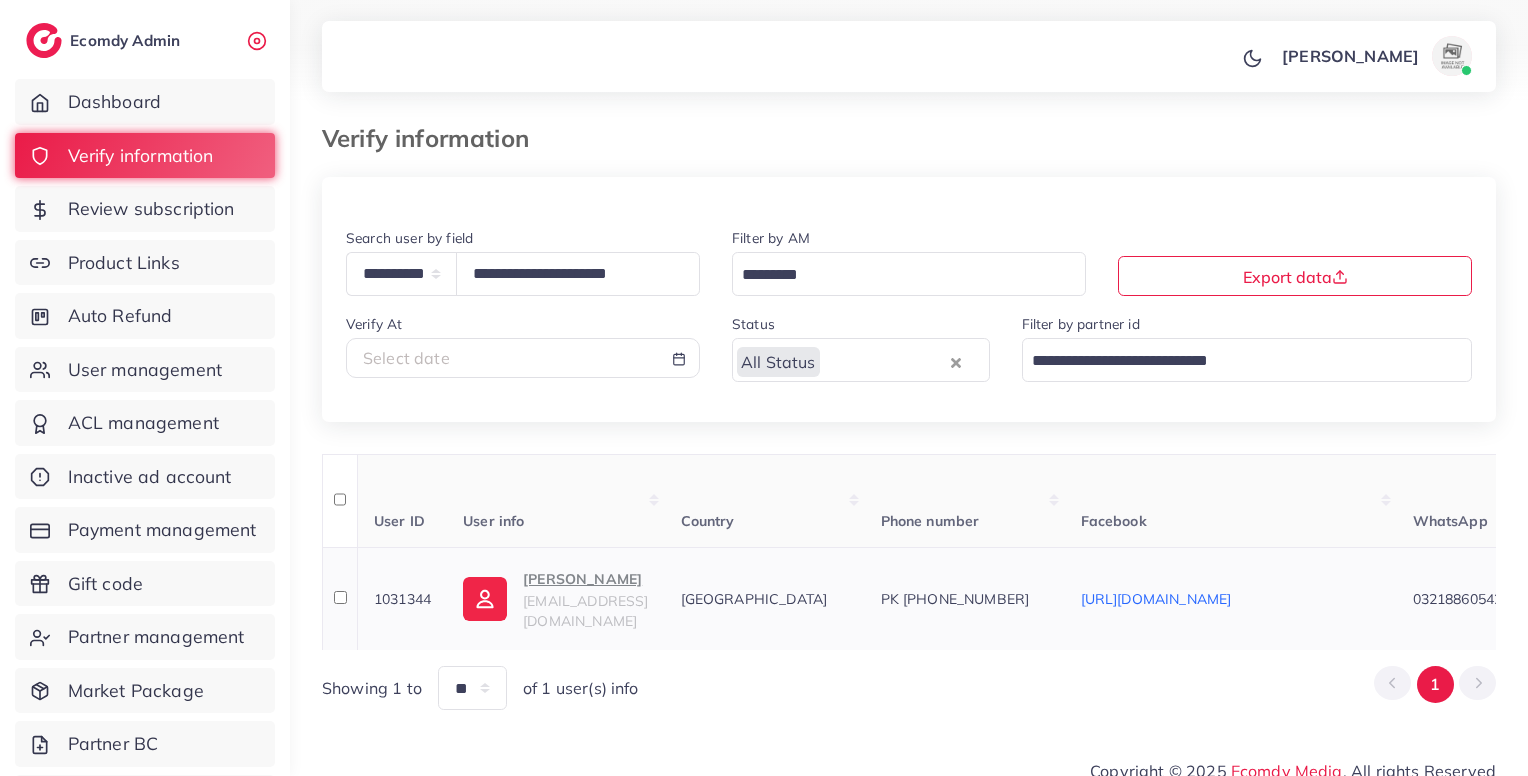 scroll, scrollTop: 28, scrollLeft: 0, axis: vertical 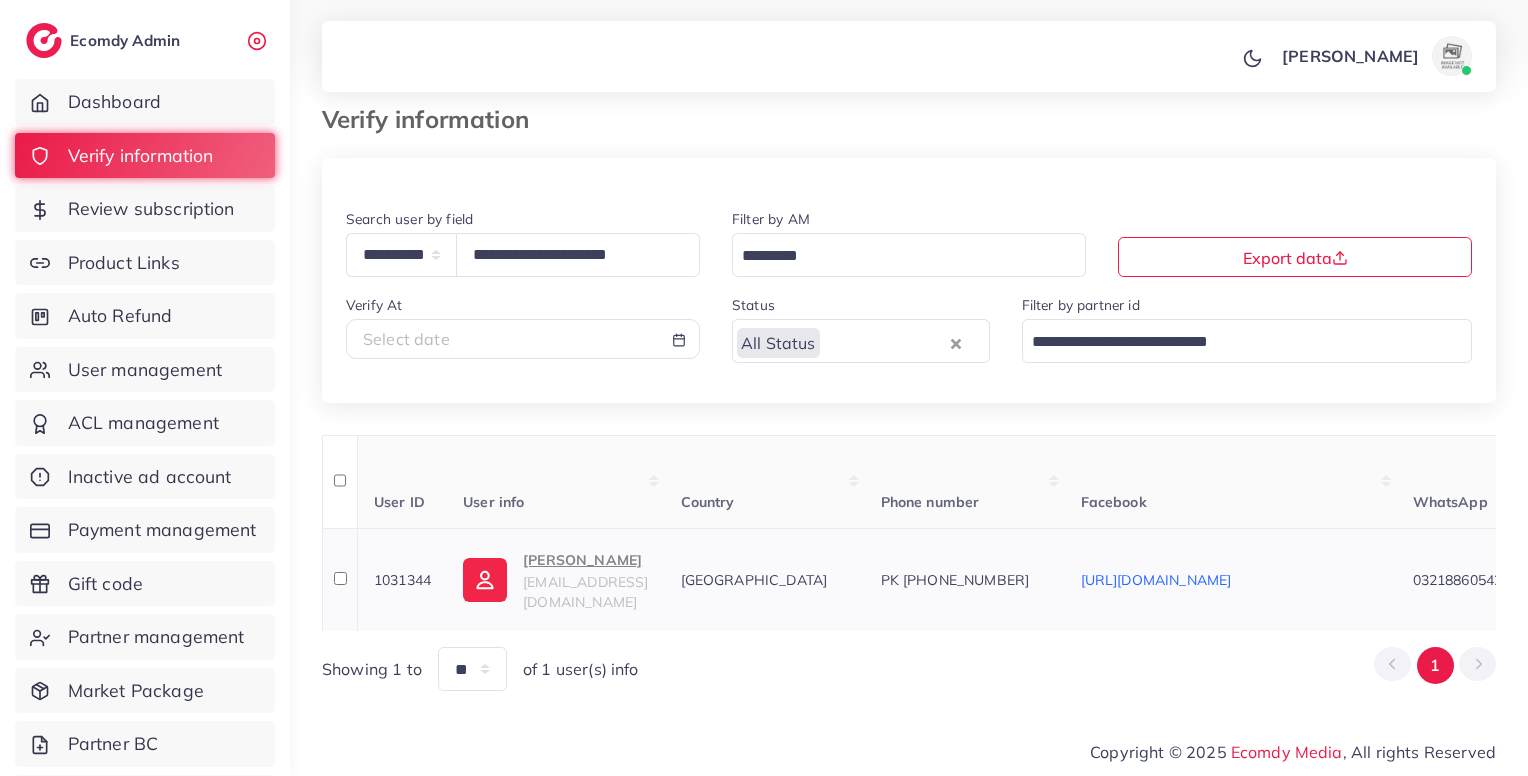 click on "Imran Bashir  imran@digitalsquare.pk" at bounding box center (585, 580) 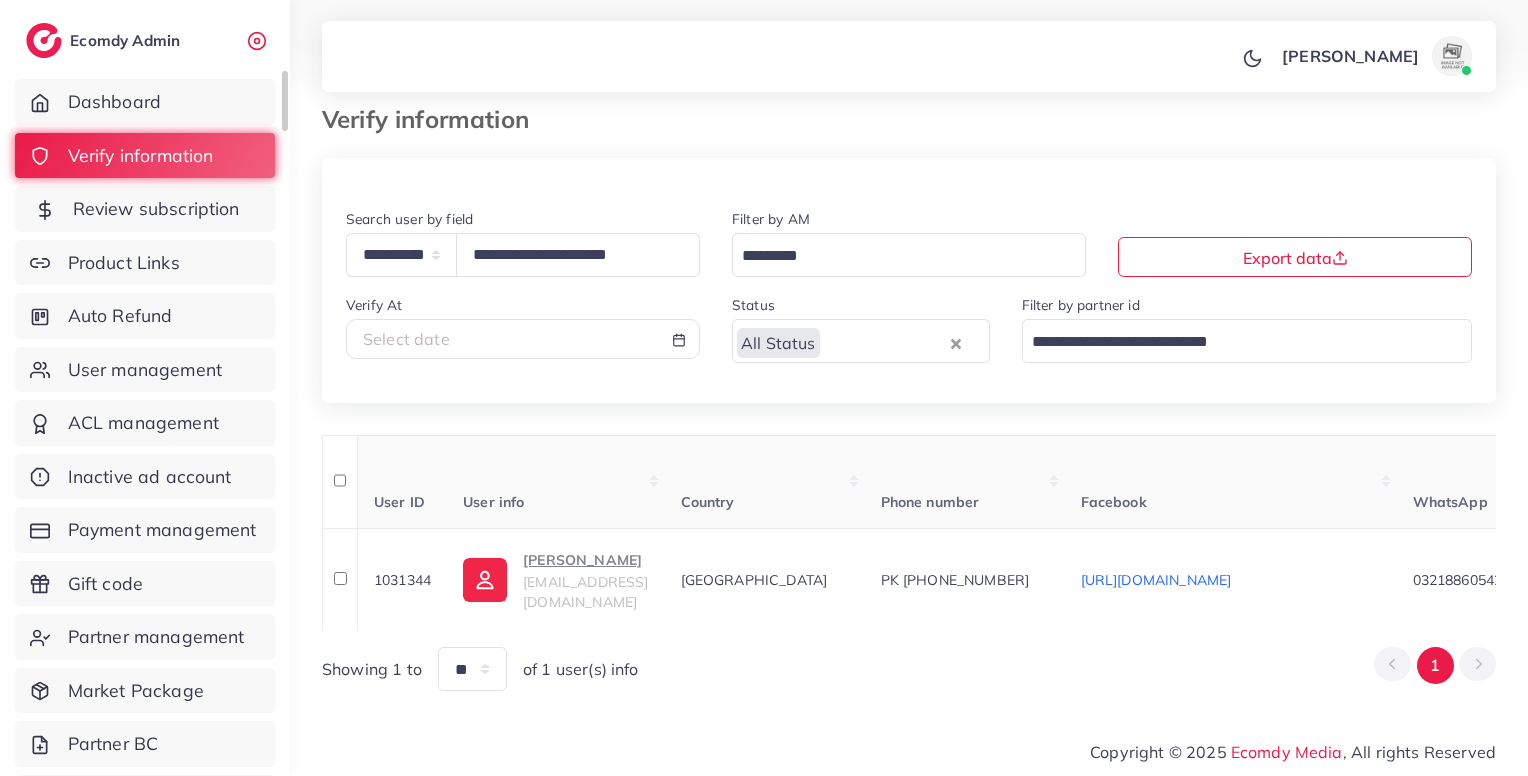 click on "Review subscription" at bounding box center (156, 209) 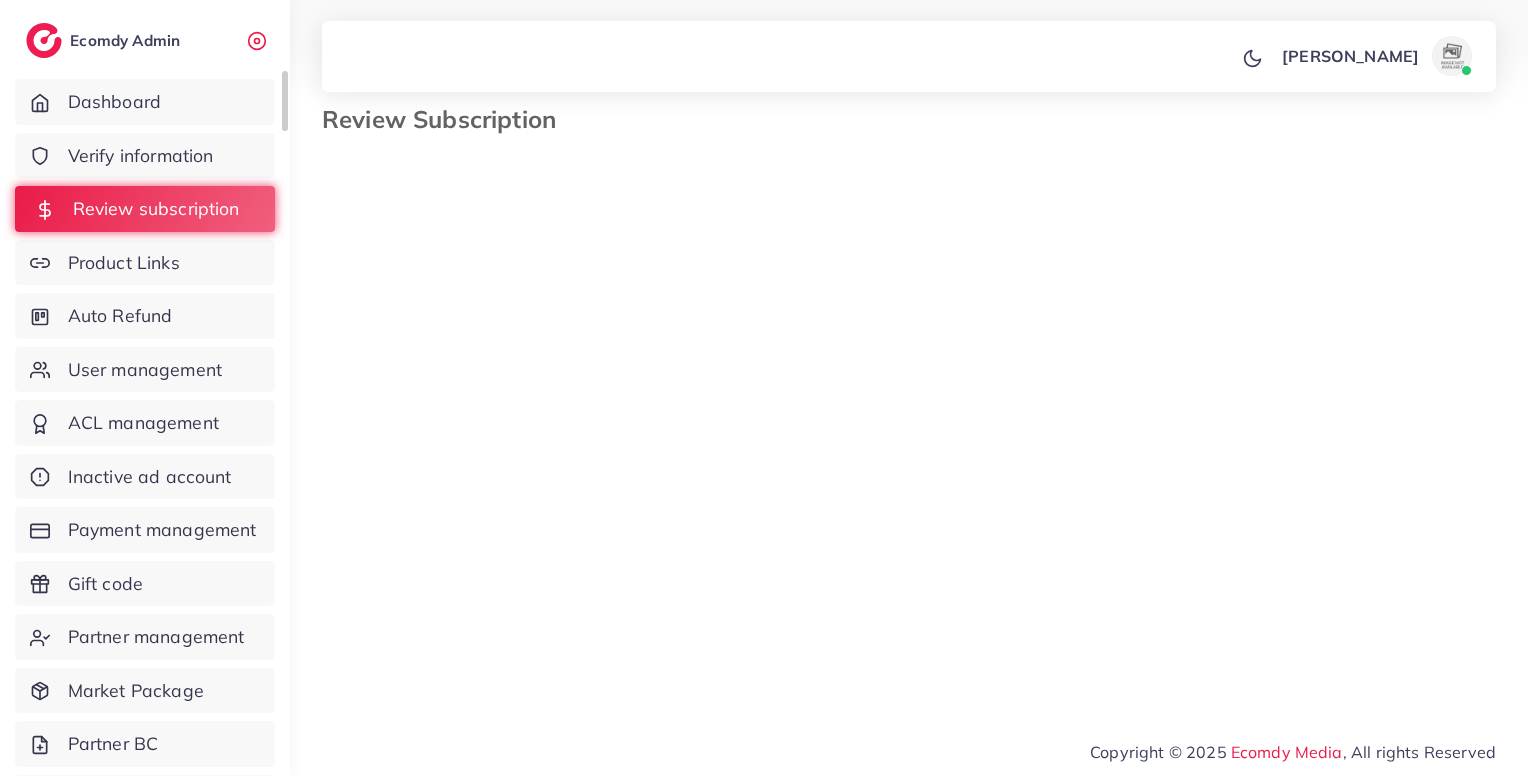 scroll, scrollTop: 0, scrollLeft: 0, axis: both 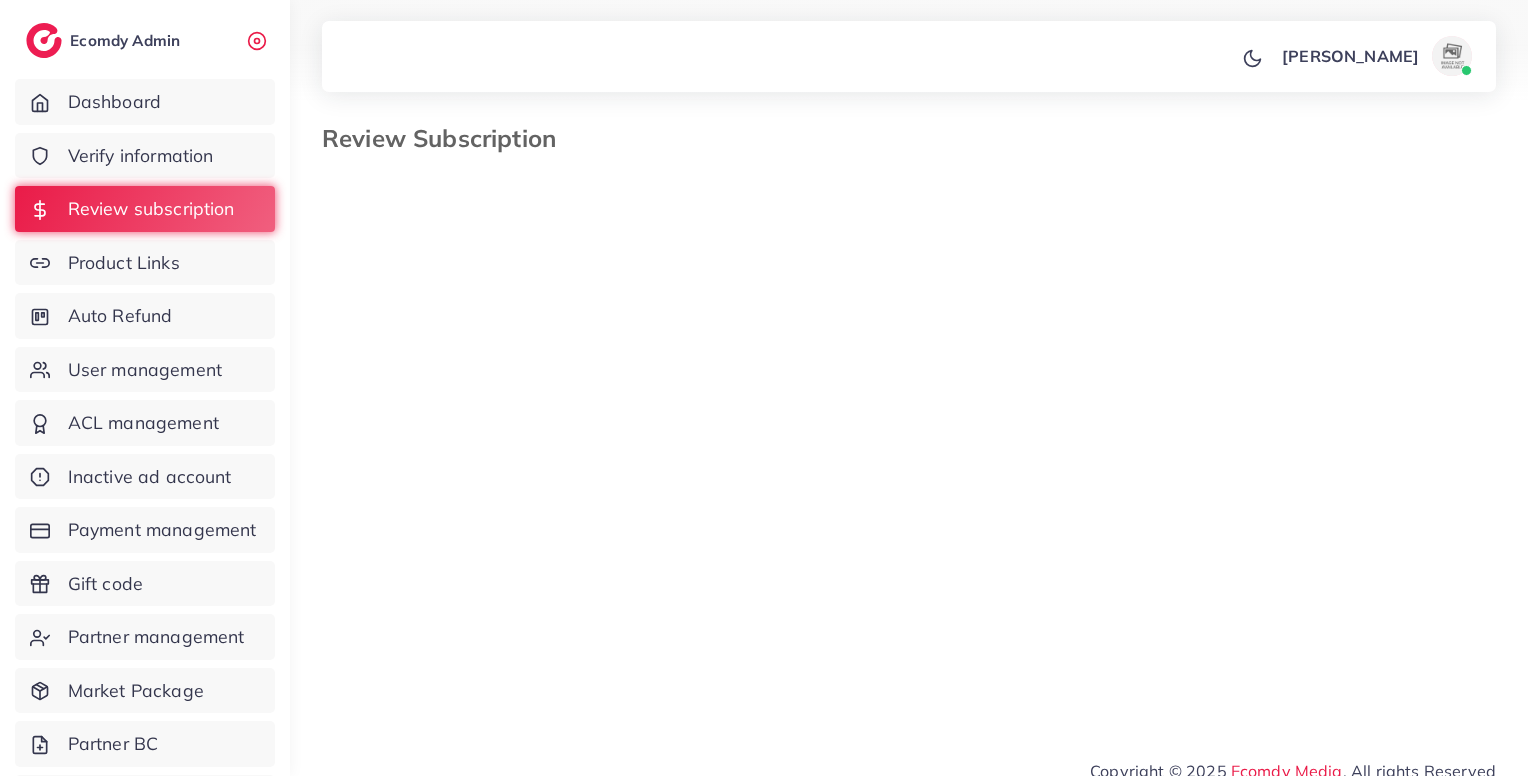 select on "*******" 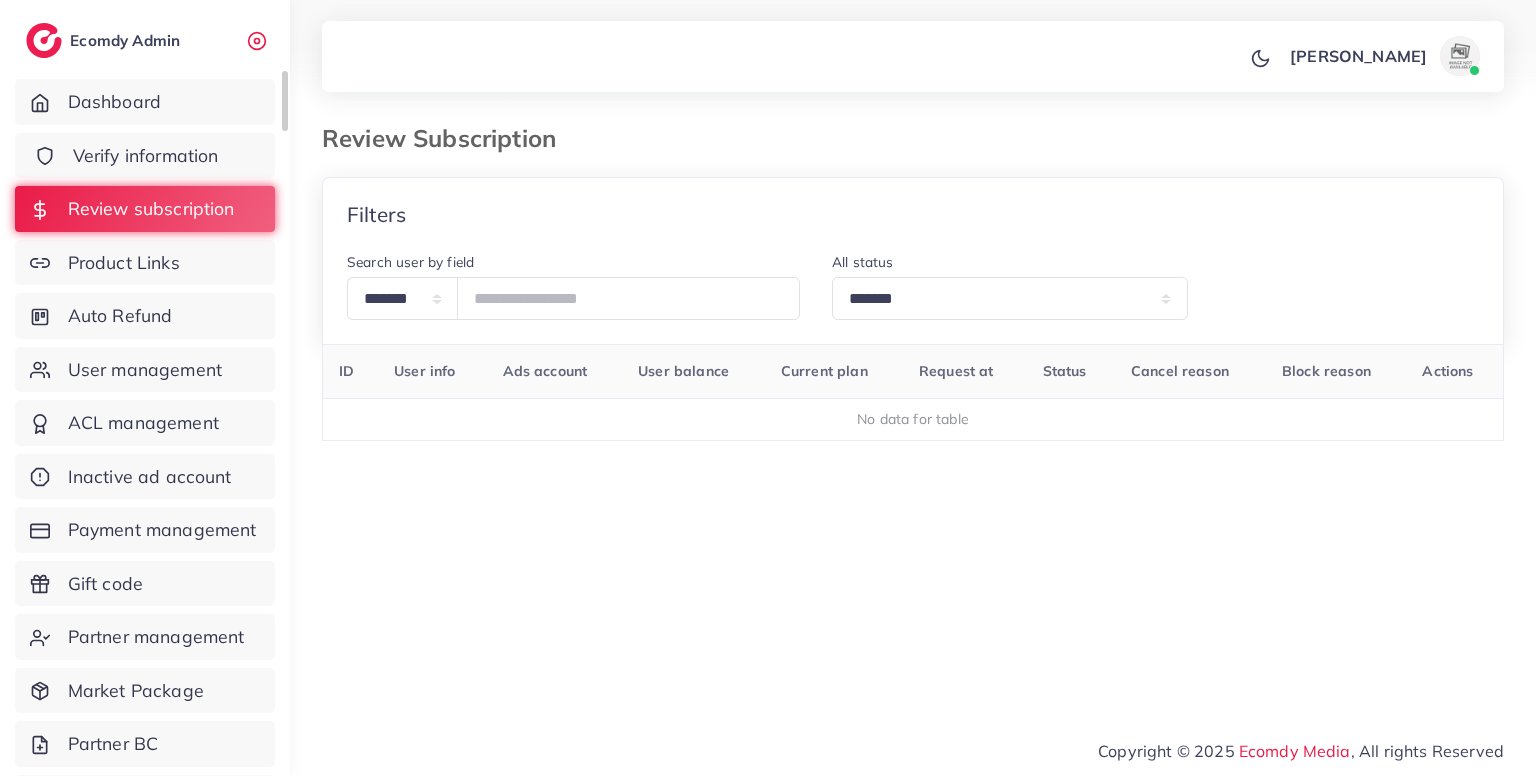 click on "Verify information" at bounding box center (146, 156) 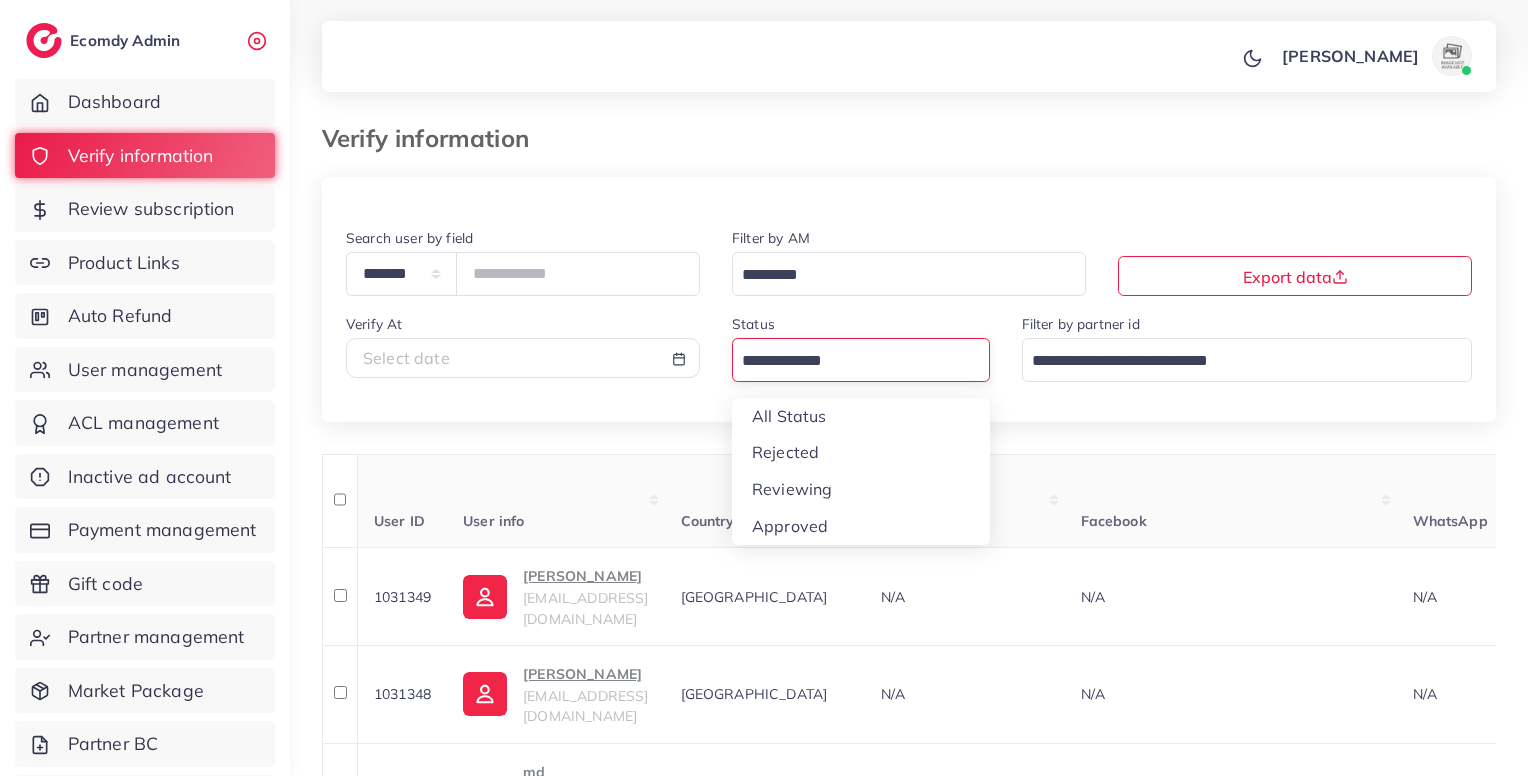 click at bounding box center [849, 361] 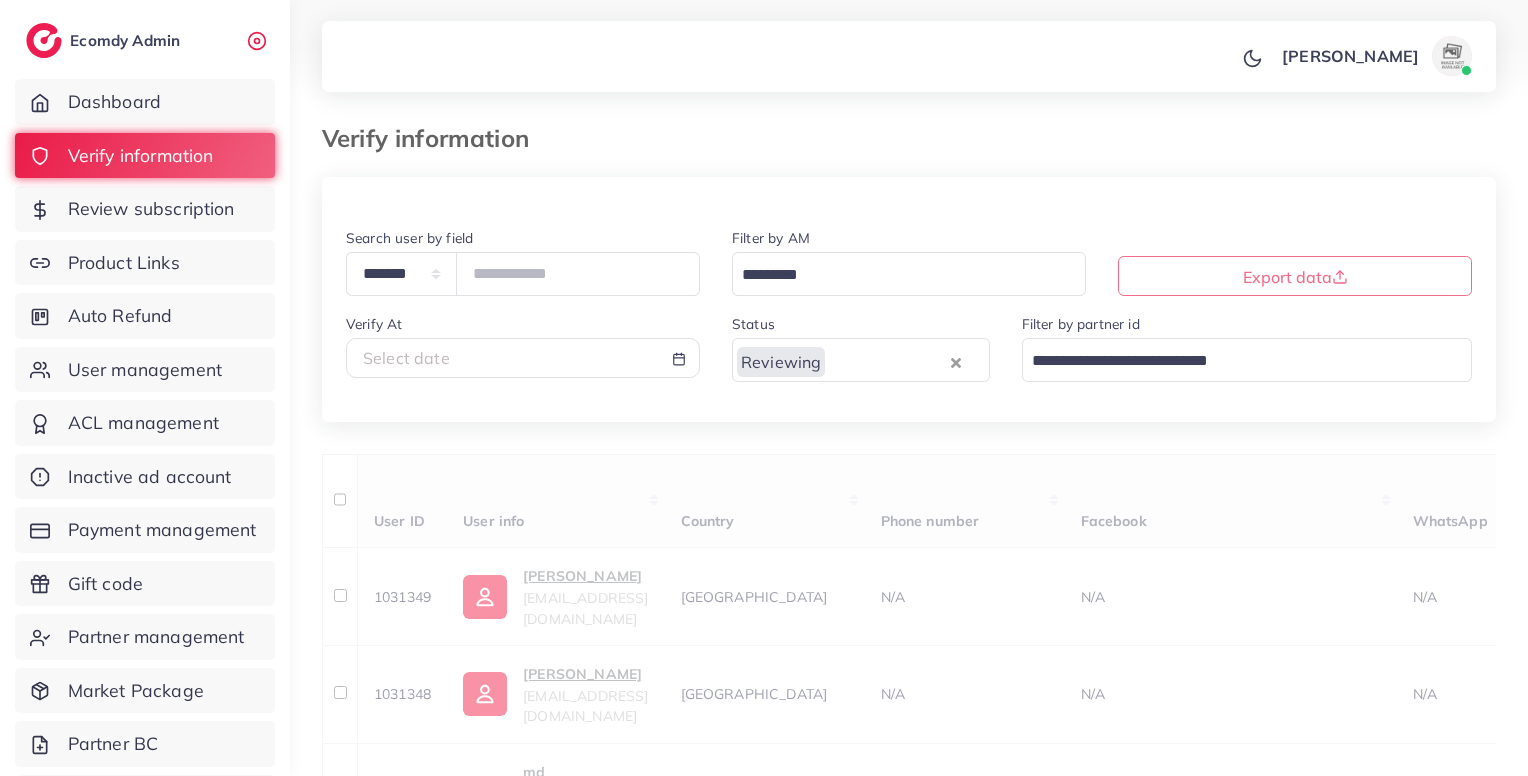 click on "**********" at bounding box center [909, 1042] 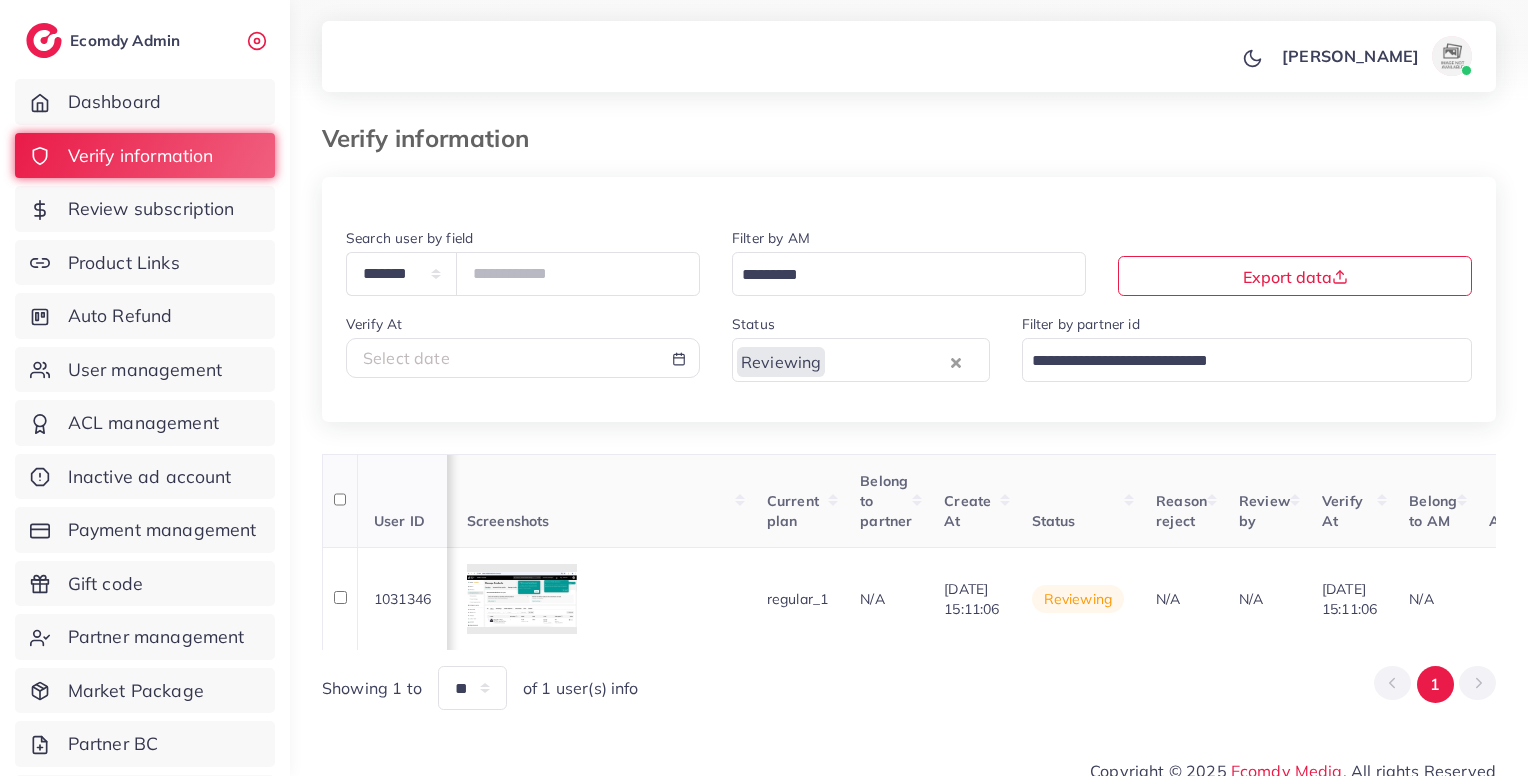scroll, scrollTop: 0, scrollLeft: 1658, axis: horizontal 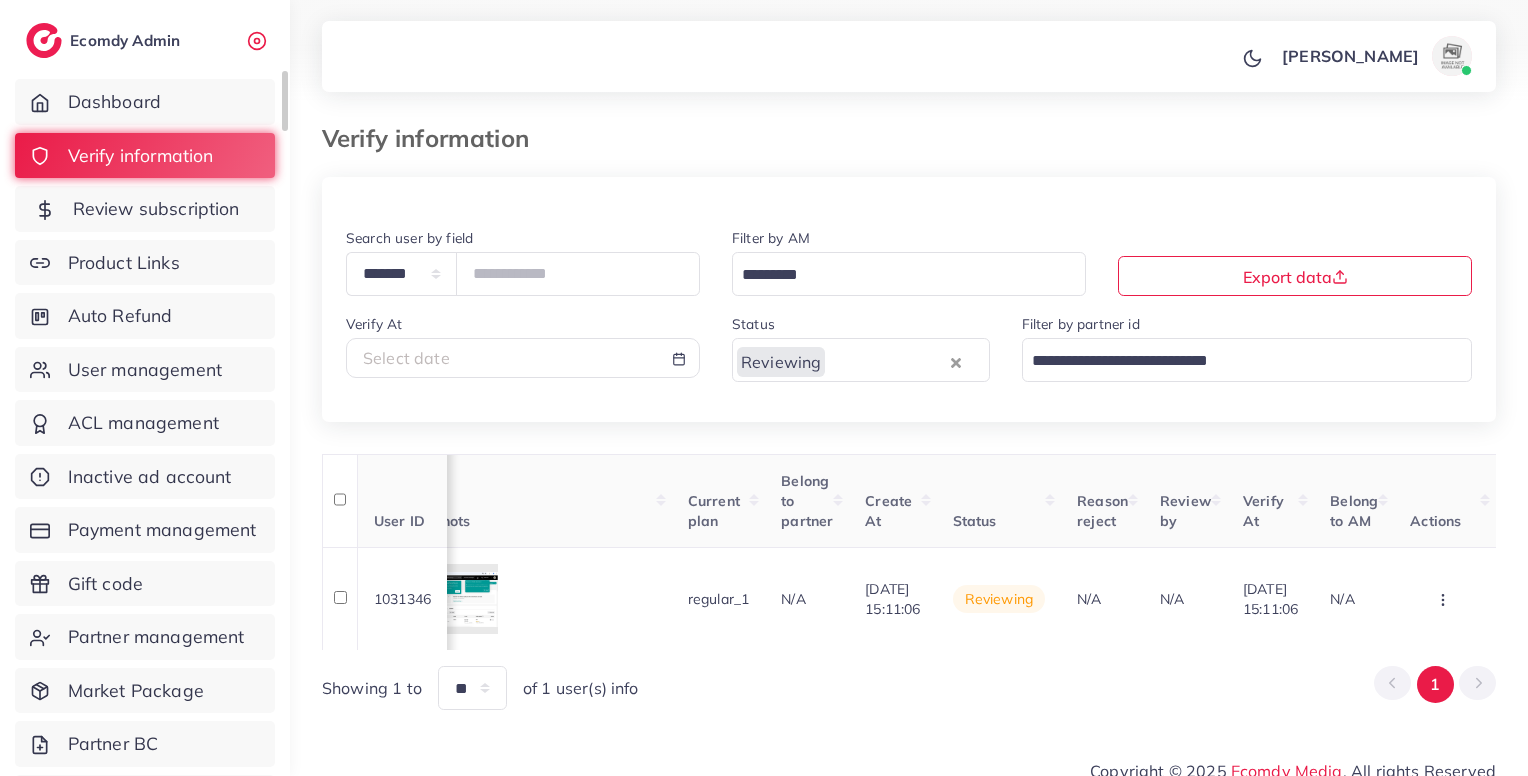 click on "Review subscription" at bounding box center [156, 209] 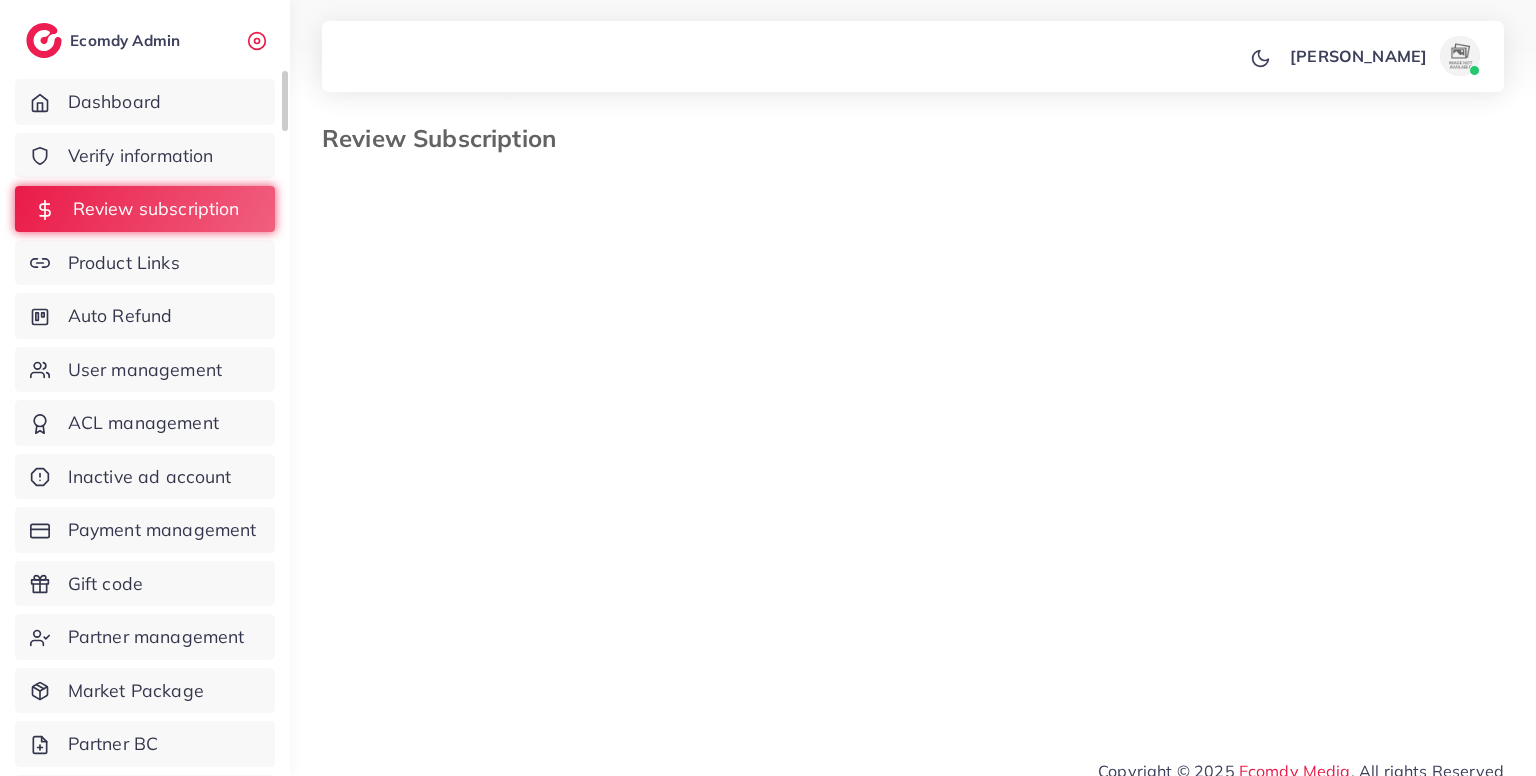 select on "*******" 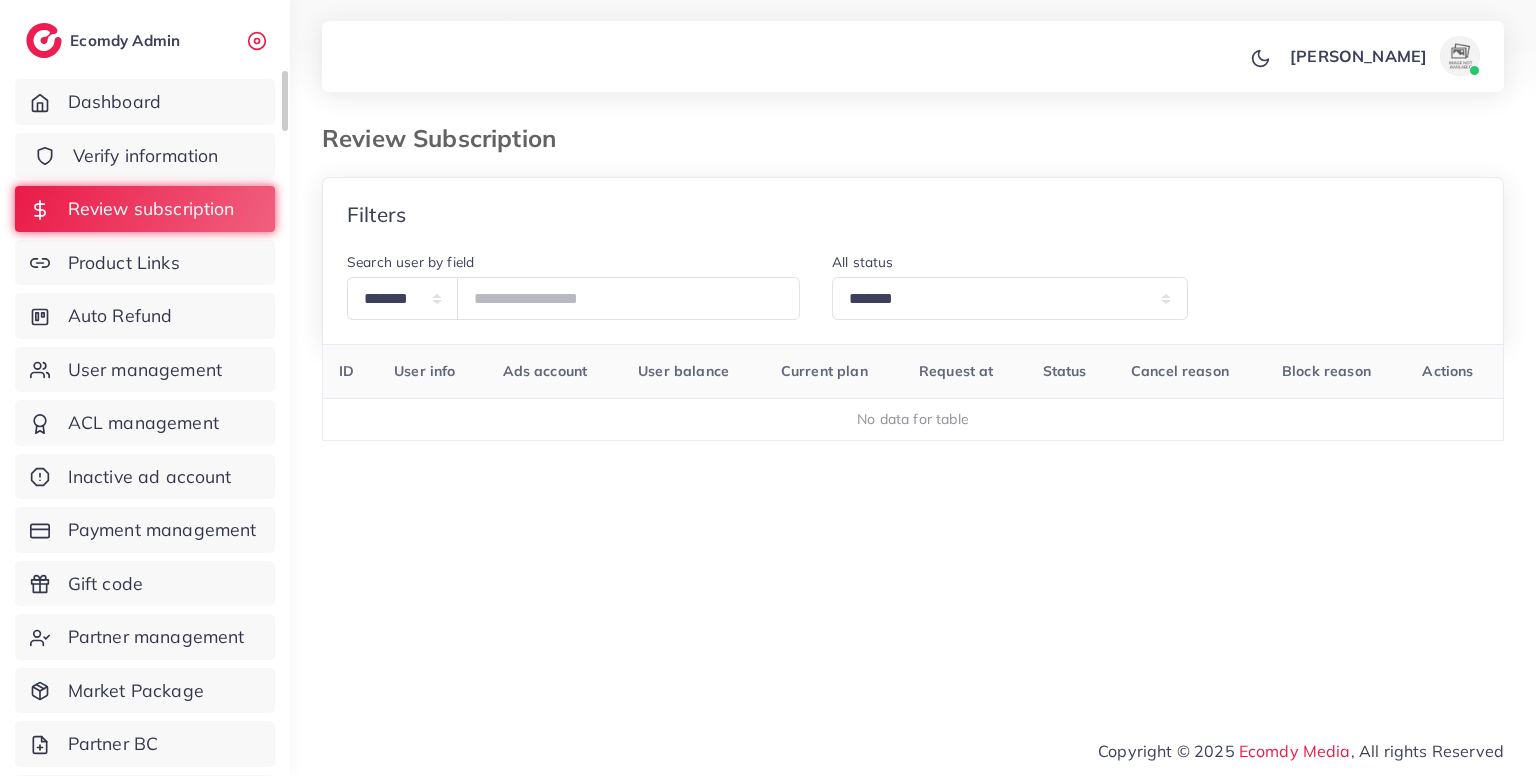 click on "Verify information" at bounding box center [145, 156] 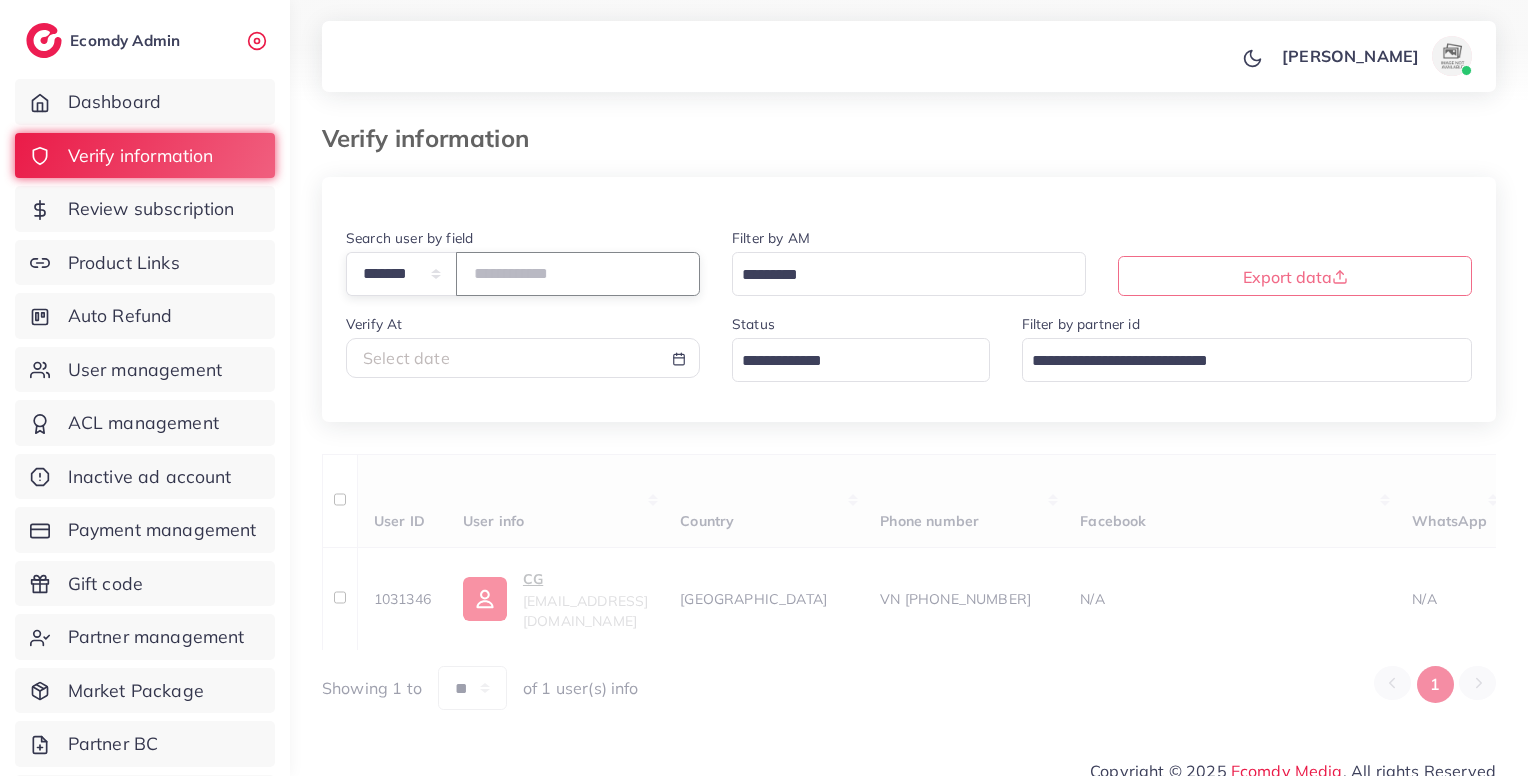 paste on "*******" 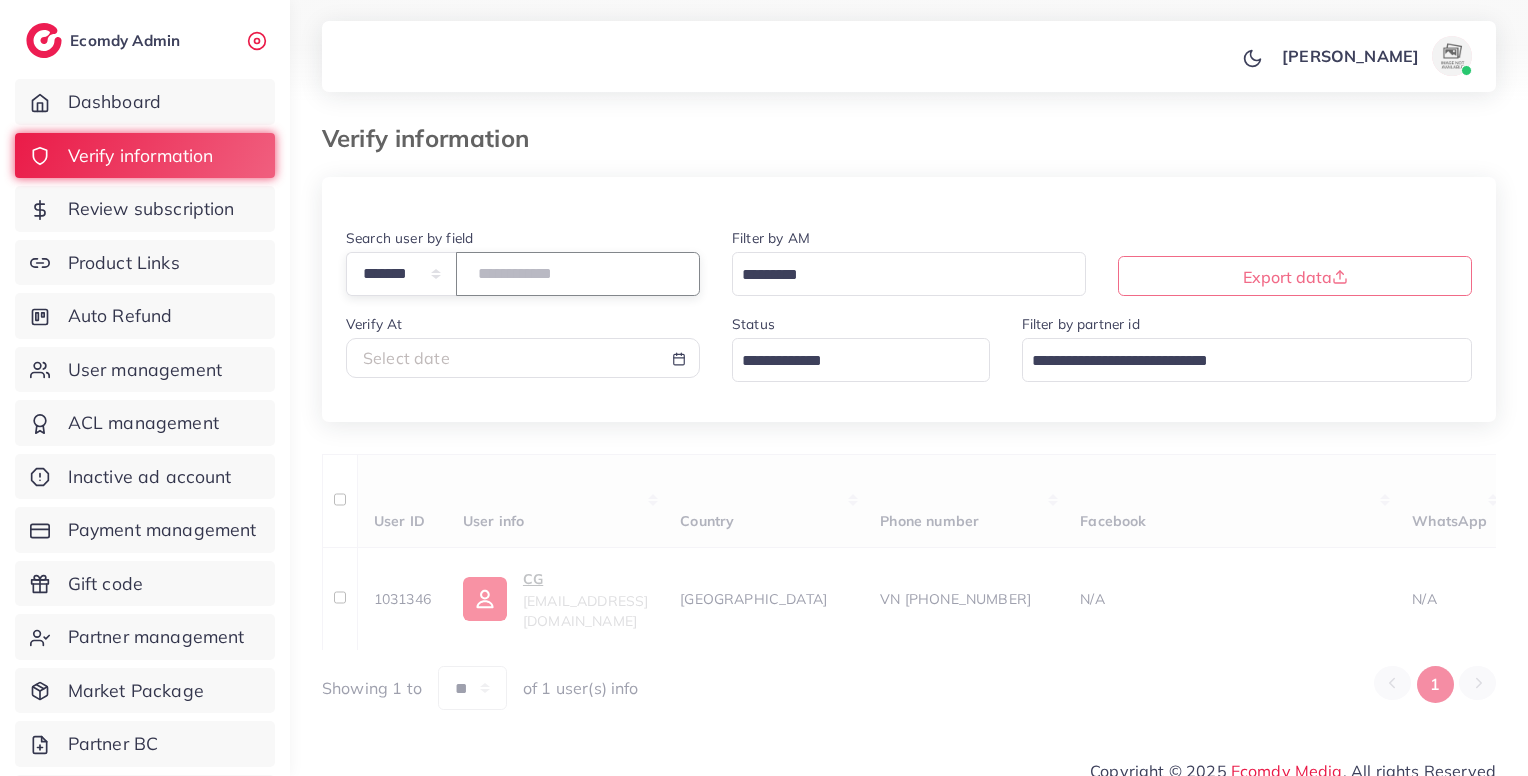 click on "*******" at bounding box center (578, 273) 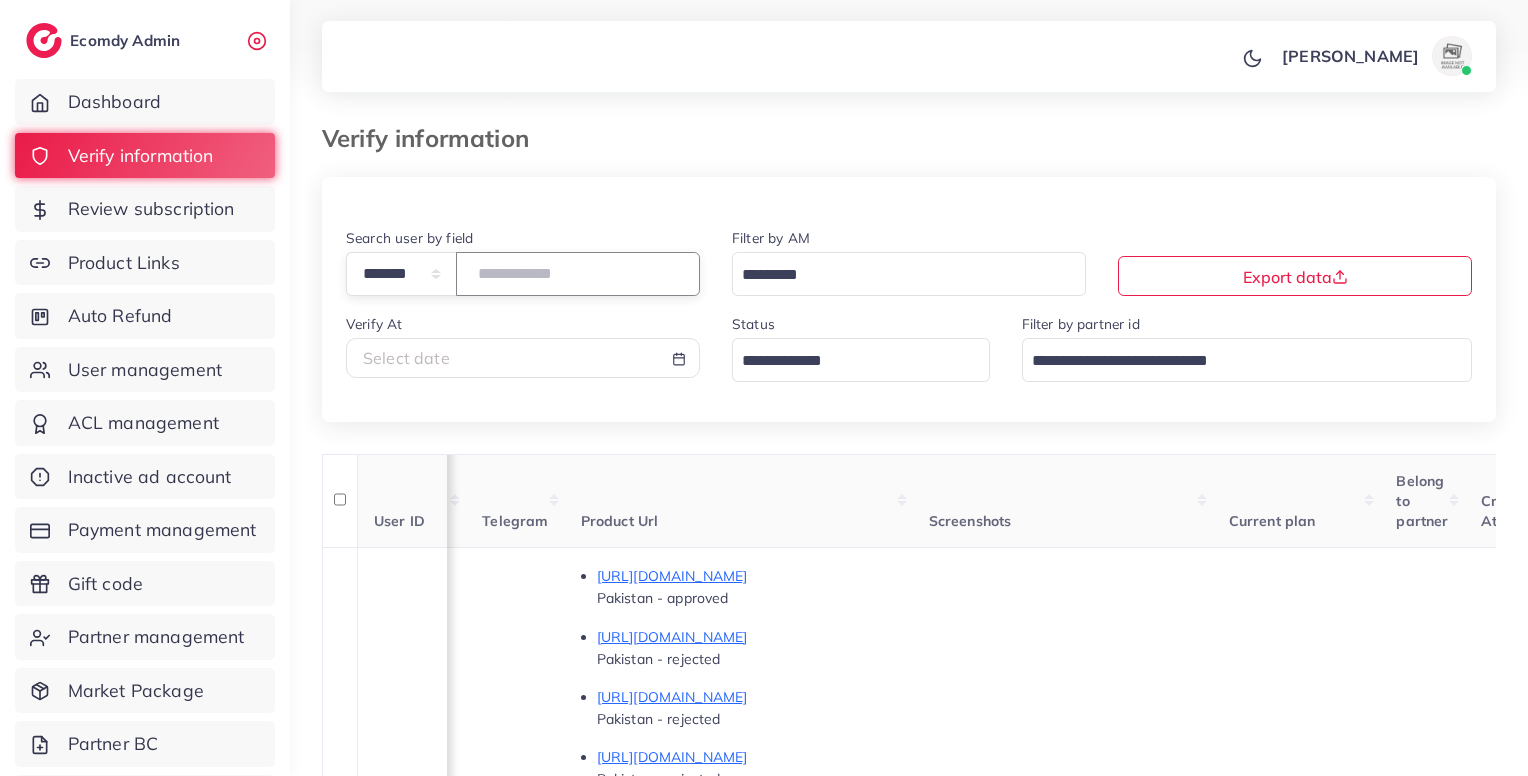 scroll, scrollTop: 0, scrollLeft: 1000, axis: horizontal 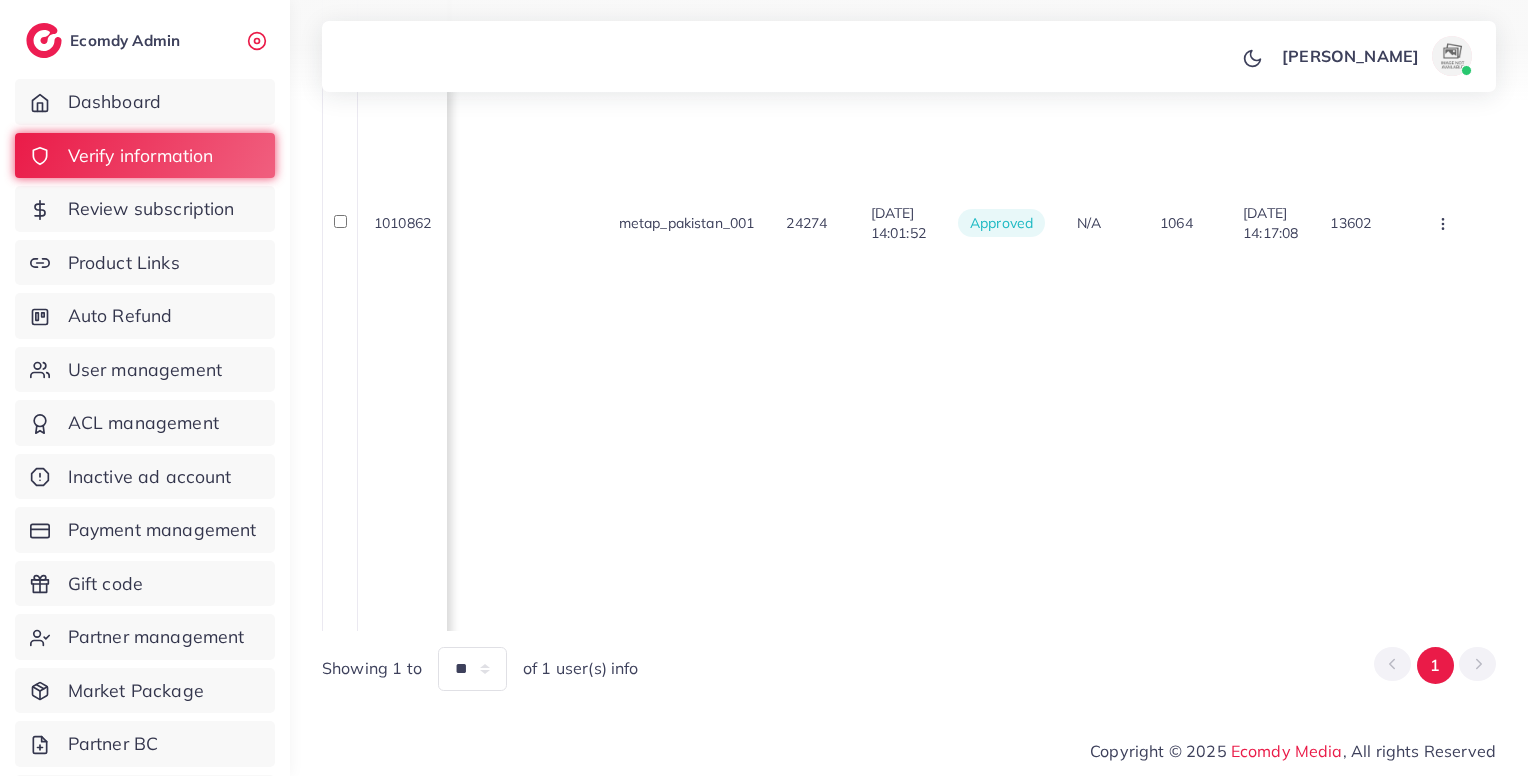 type on "*******" 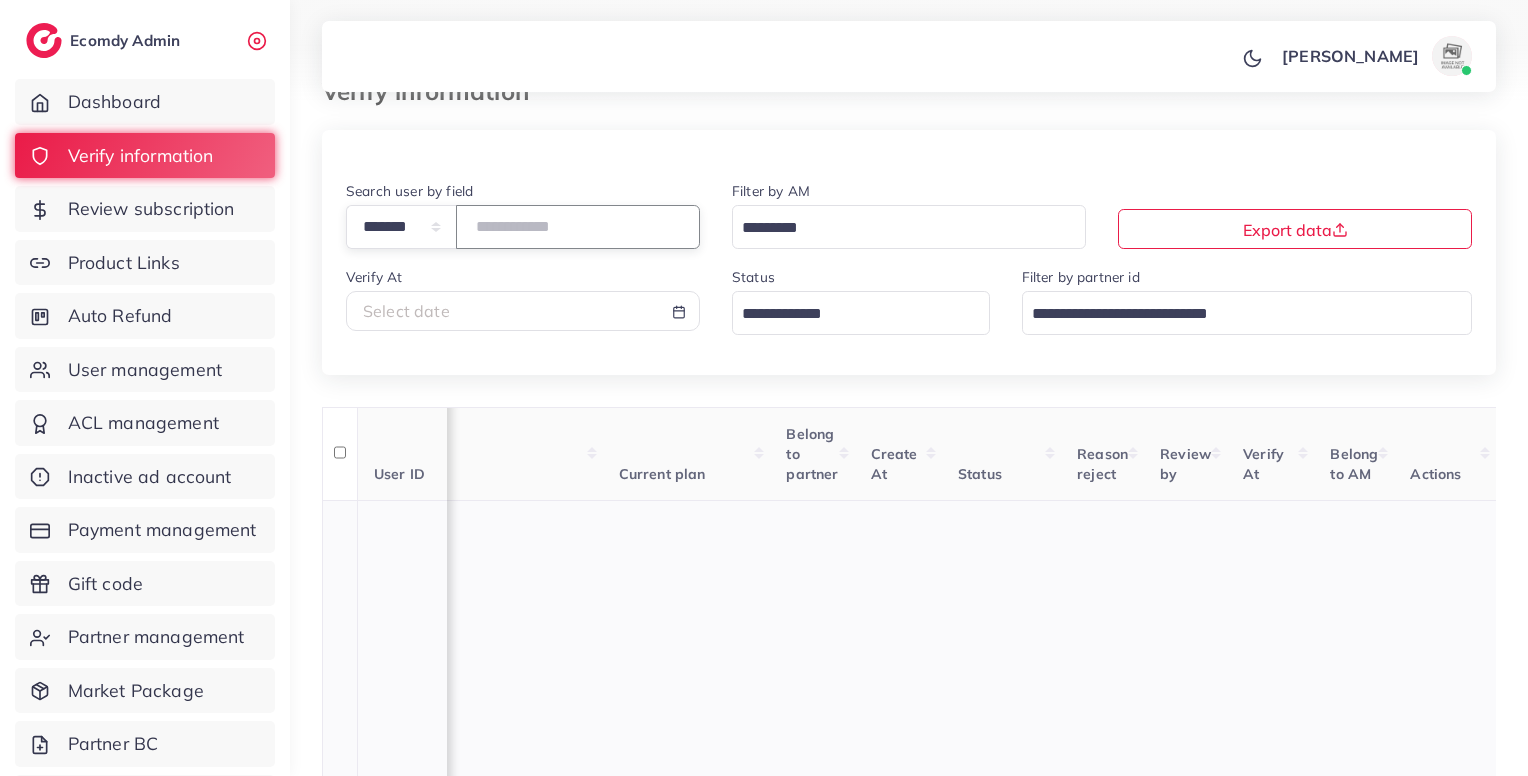 scroll, scrollTop: 0, scrollLeft: 0, axis: both 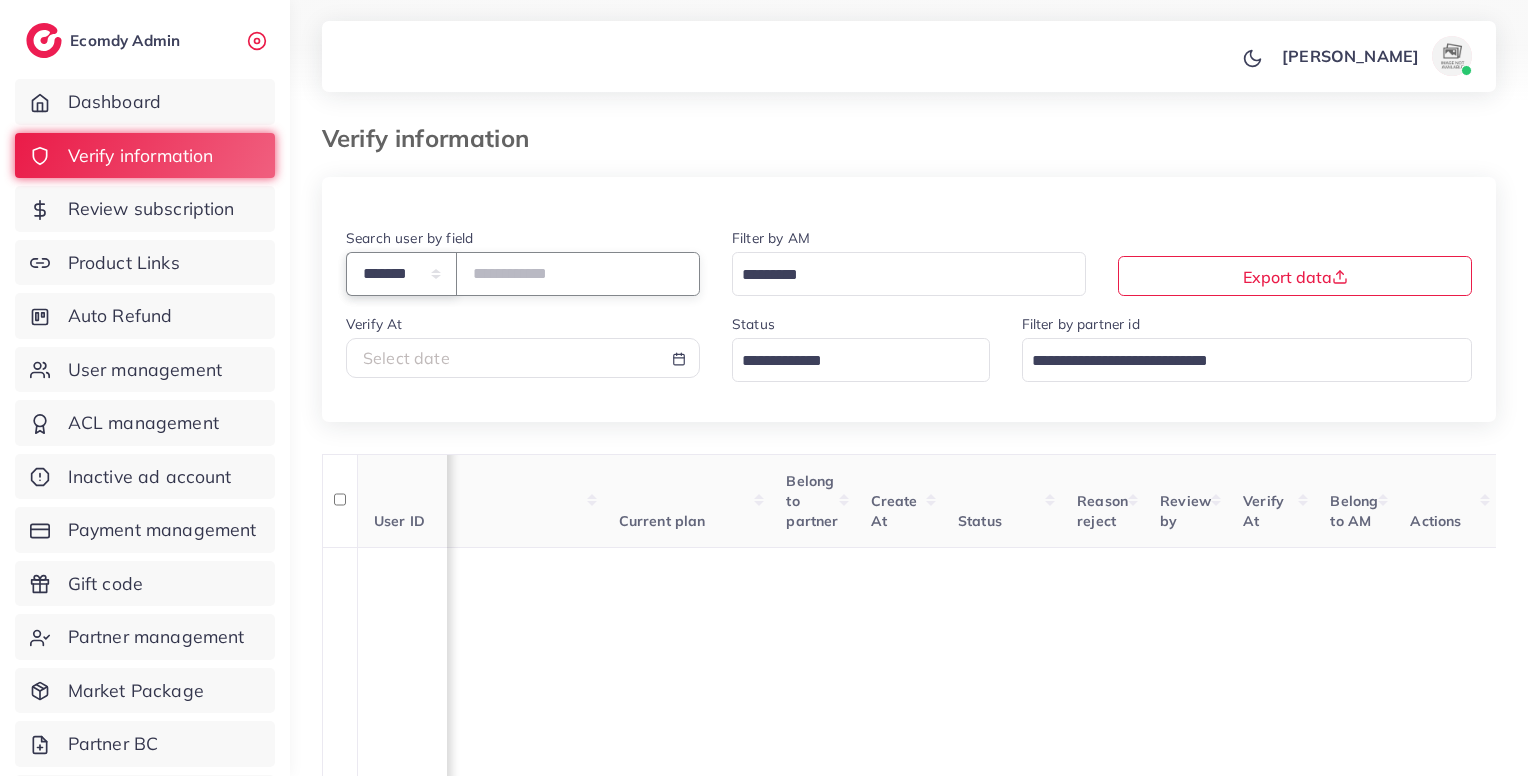 drag, startPoint x: 464, startPoint y: 270, endPoint x: 494, endPoint y: 273, distance: 30.149628 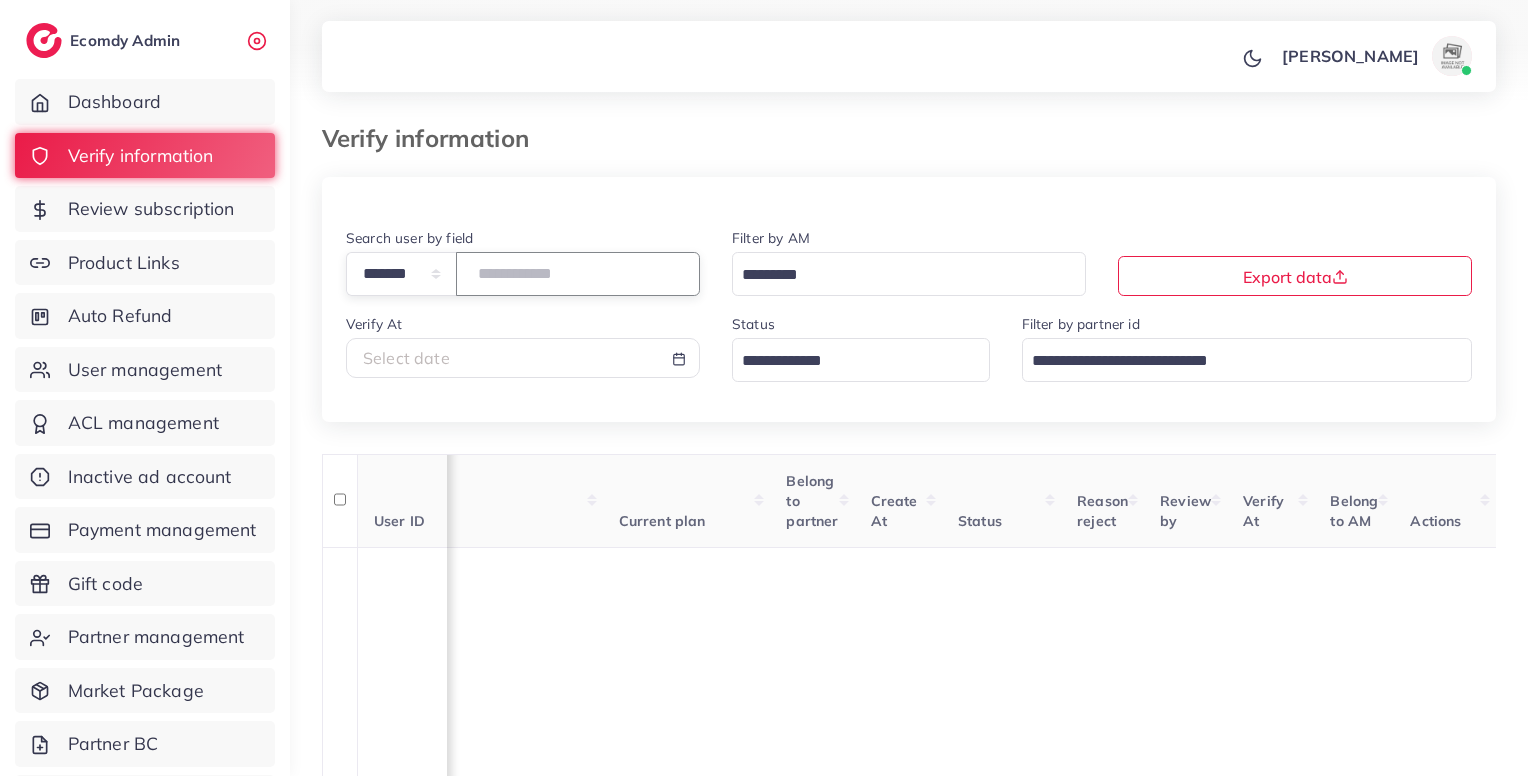 click on "*******" at bounding box center [578, 273] 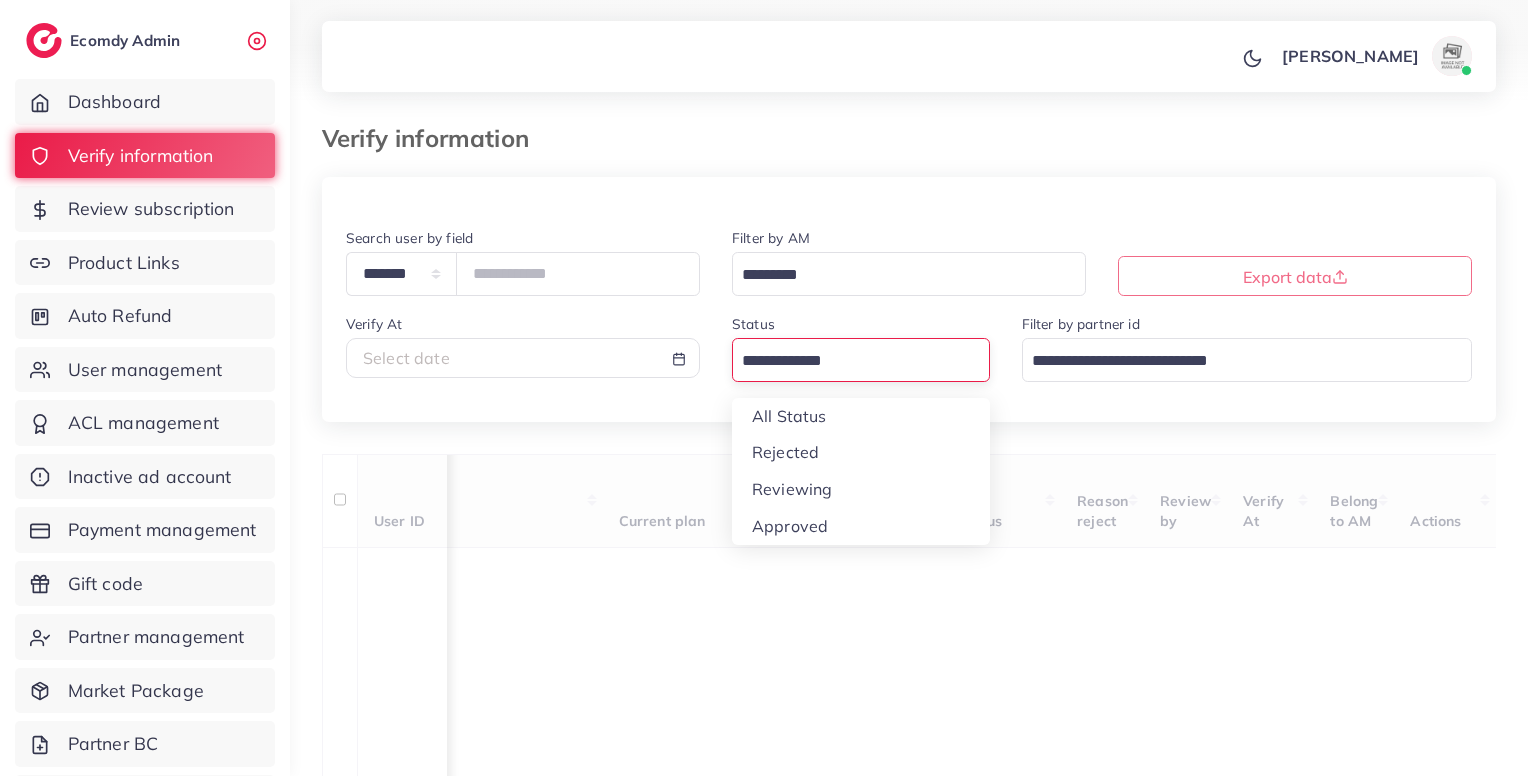 click at bounding box center (849, 361) 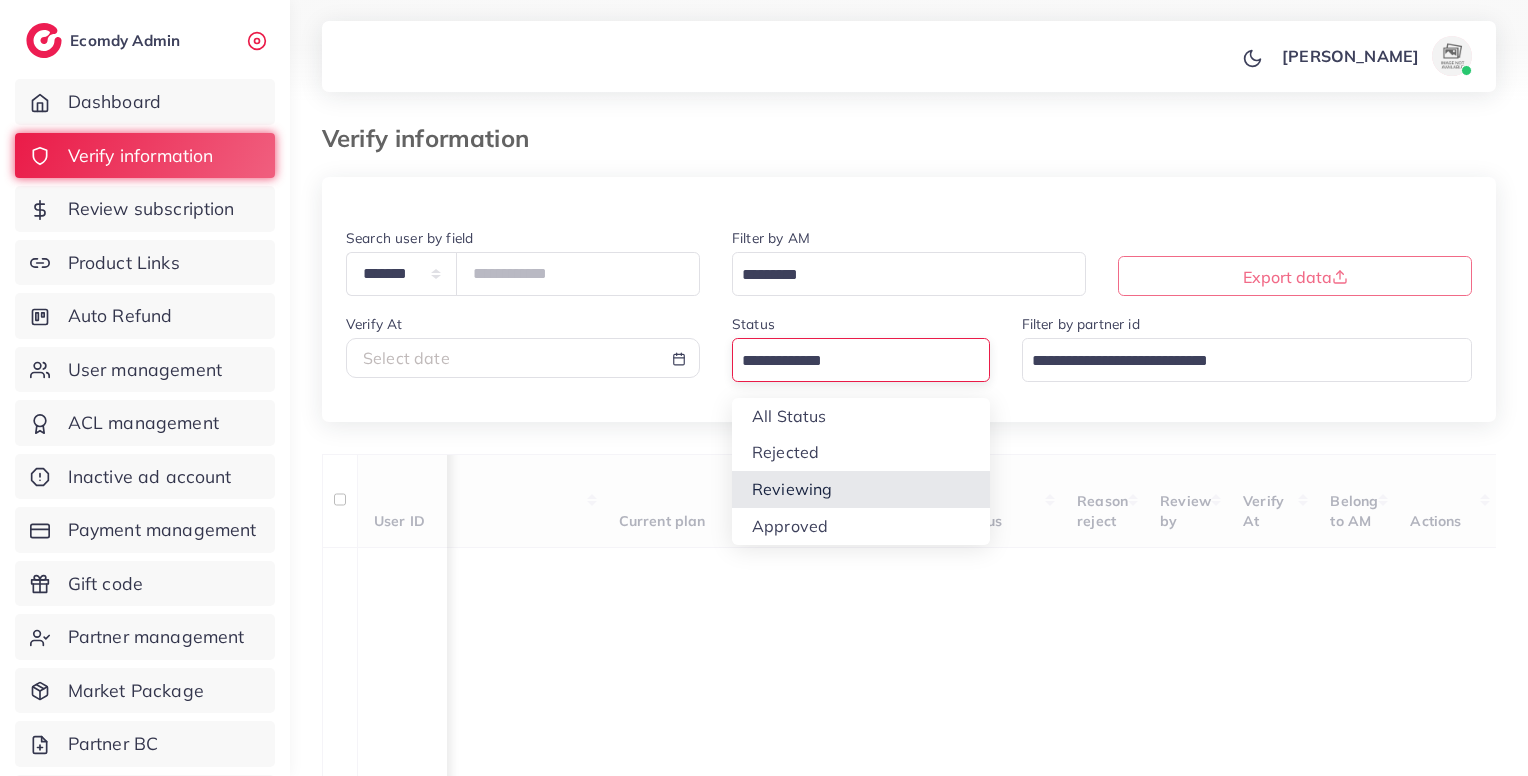 type on "*******" 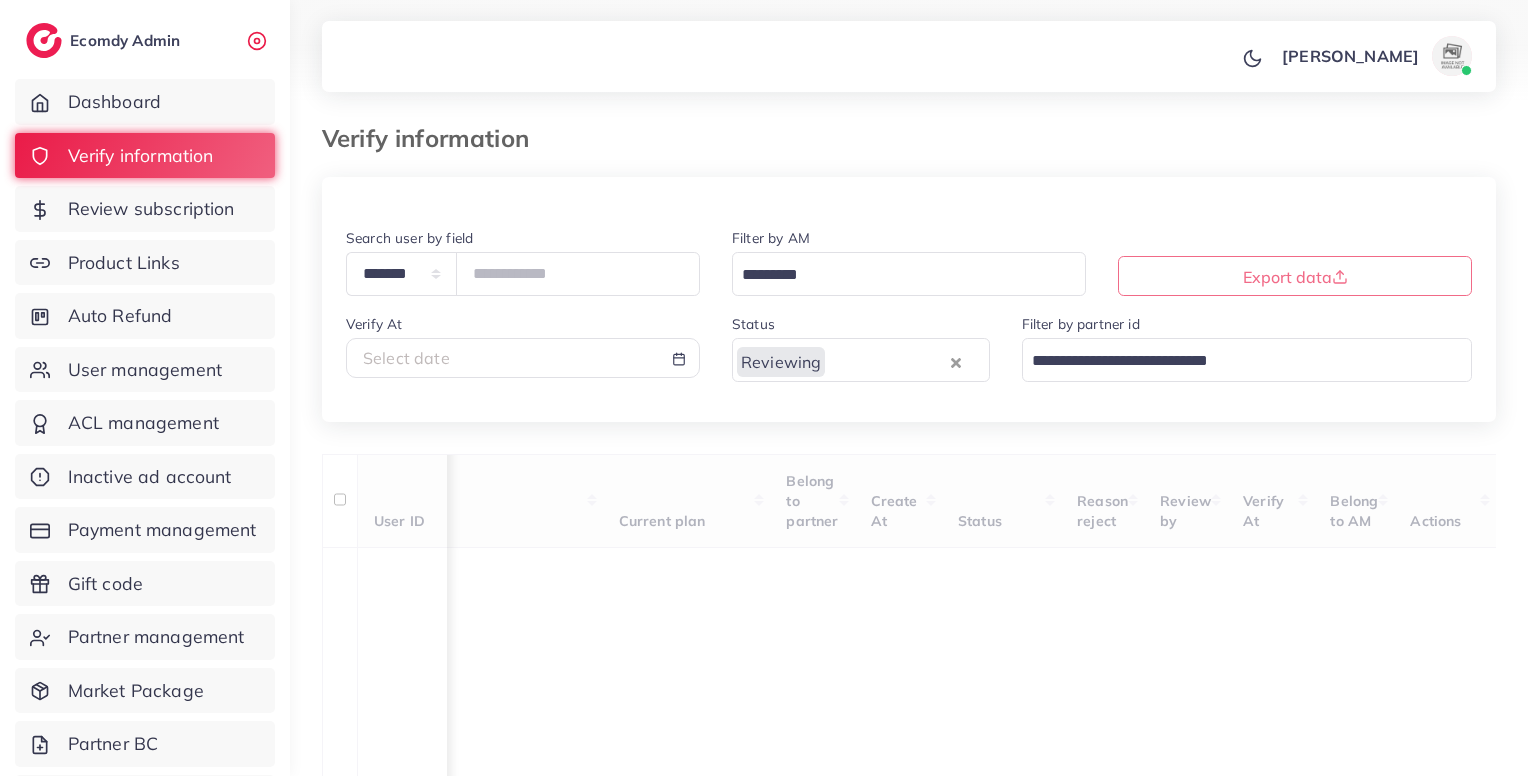 click on "**********" at bounding box center [909, 800] 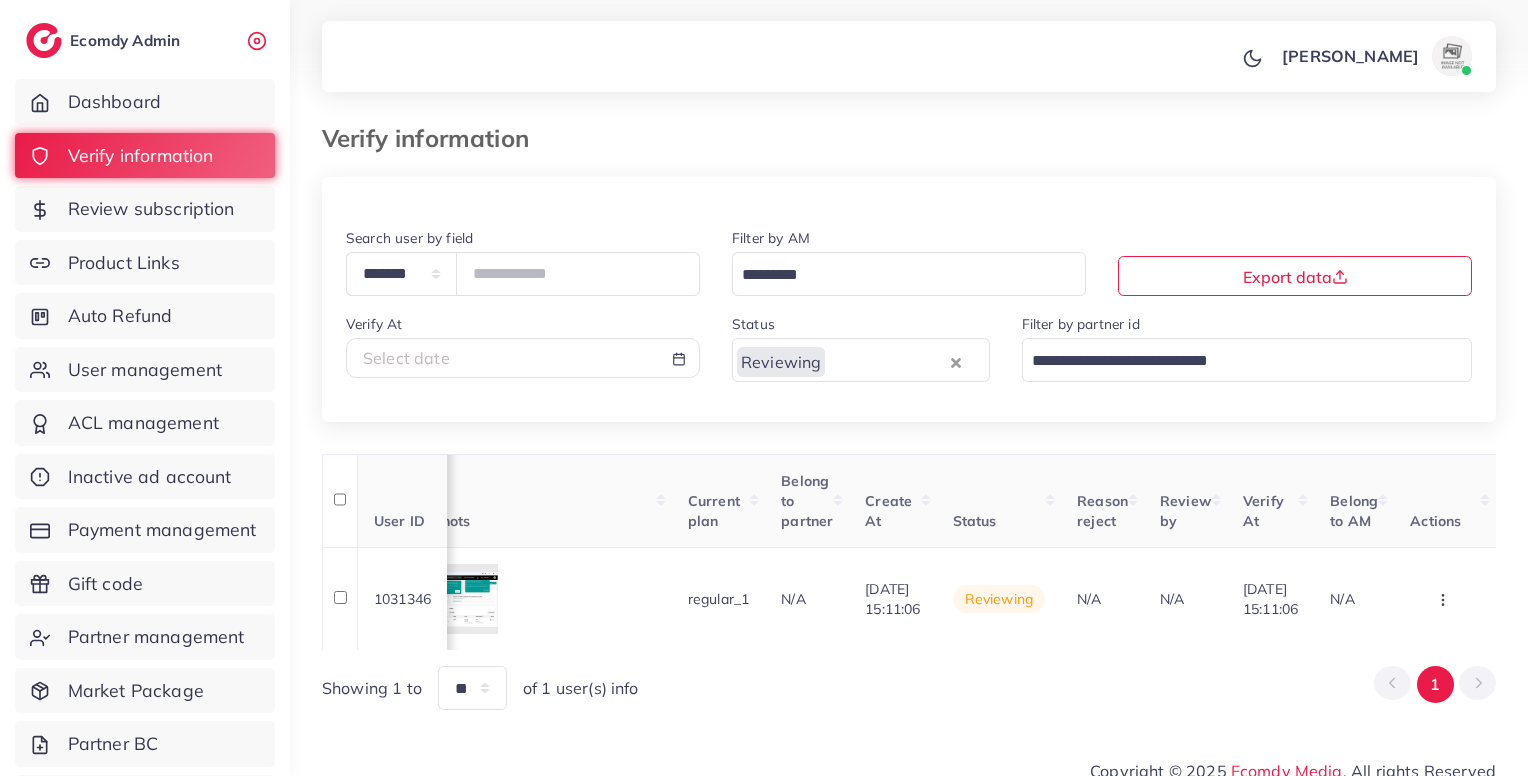 scroll, scrollTop: 0, scrollLeft: 1658, axis: horizontal 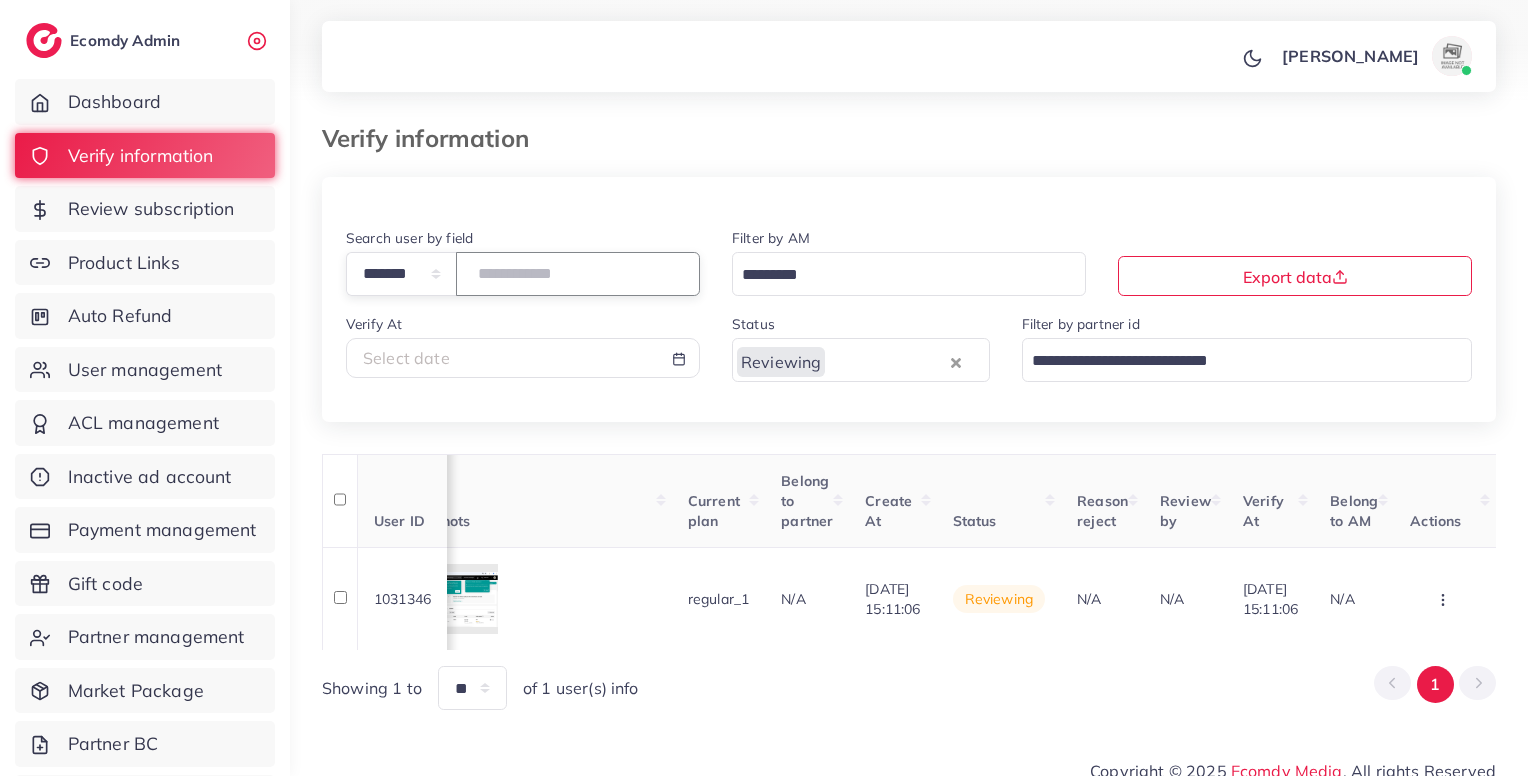 click on "*******" at bounding box center (578, 273) 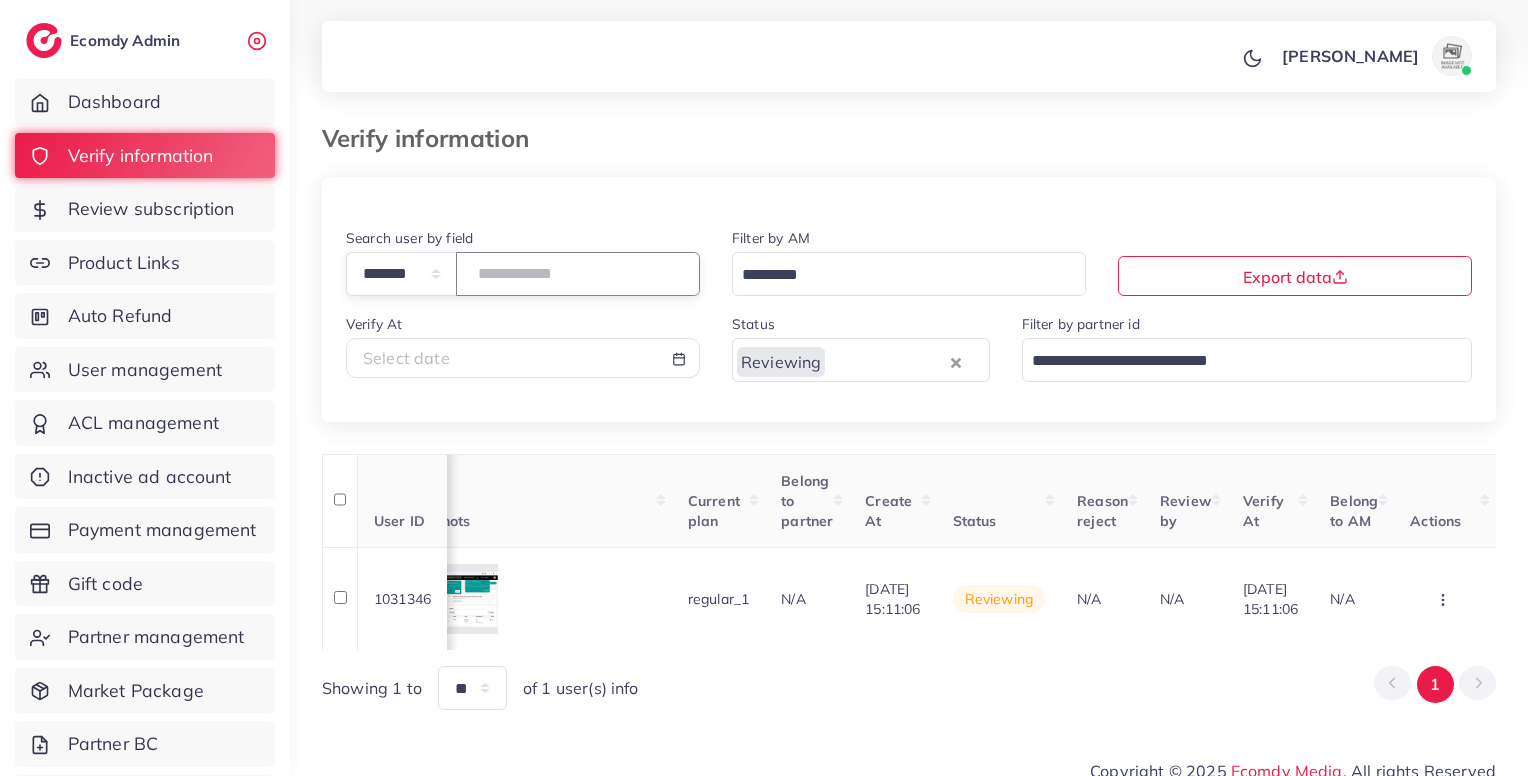 type 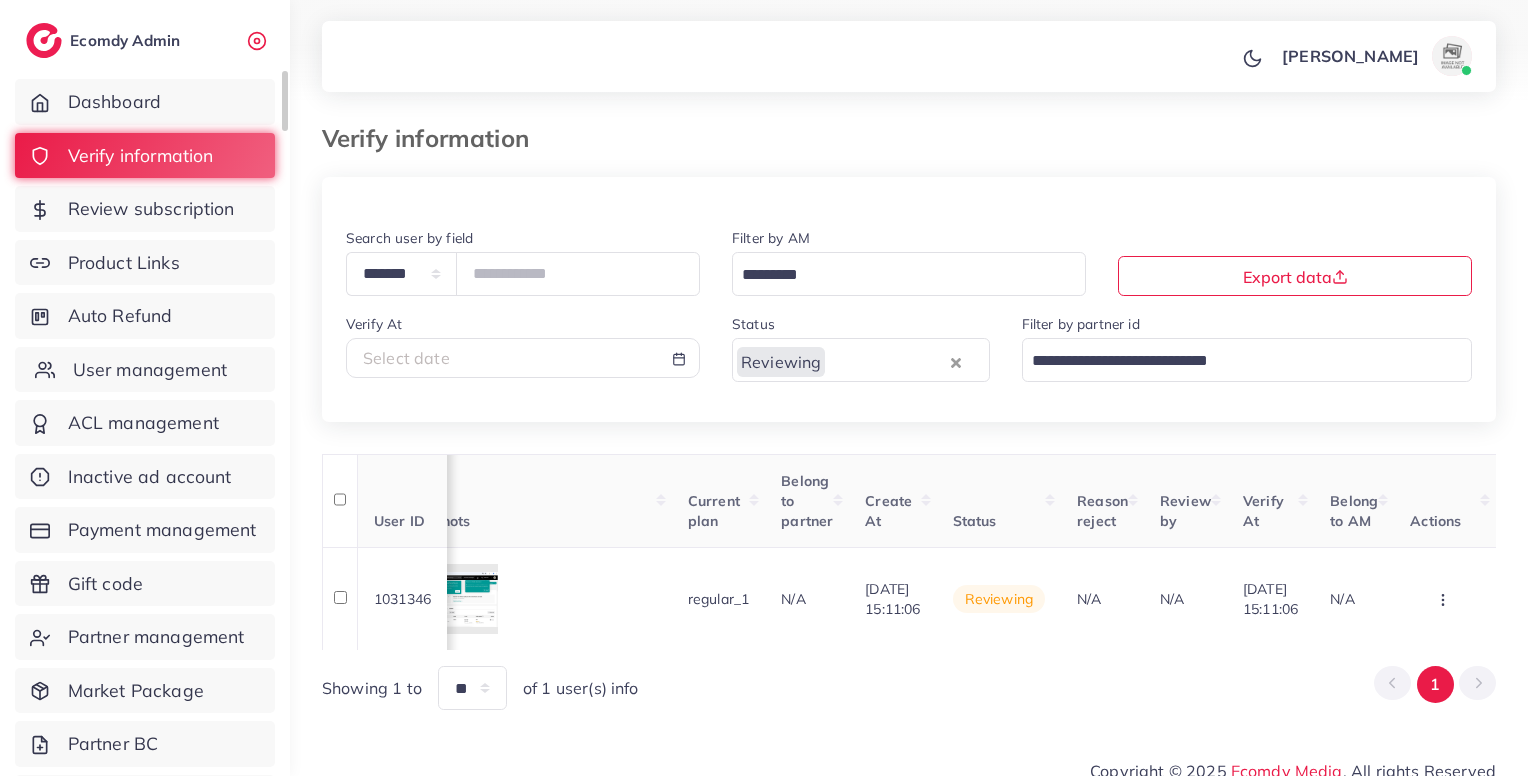 click on "User management" at bounding box center [145, 370] 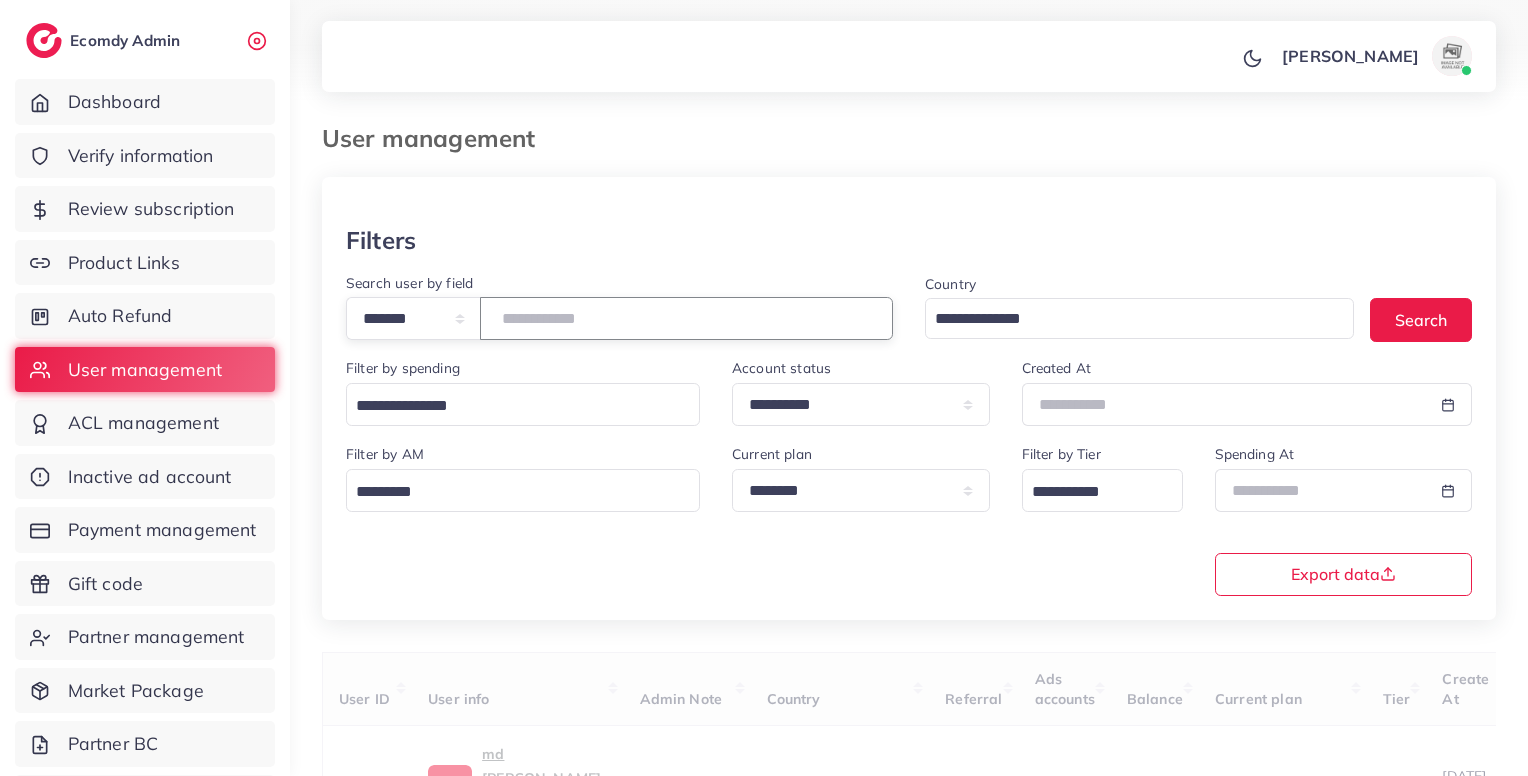 click at bounding box center [686, 318] 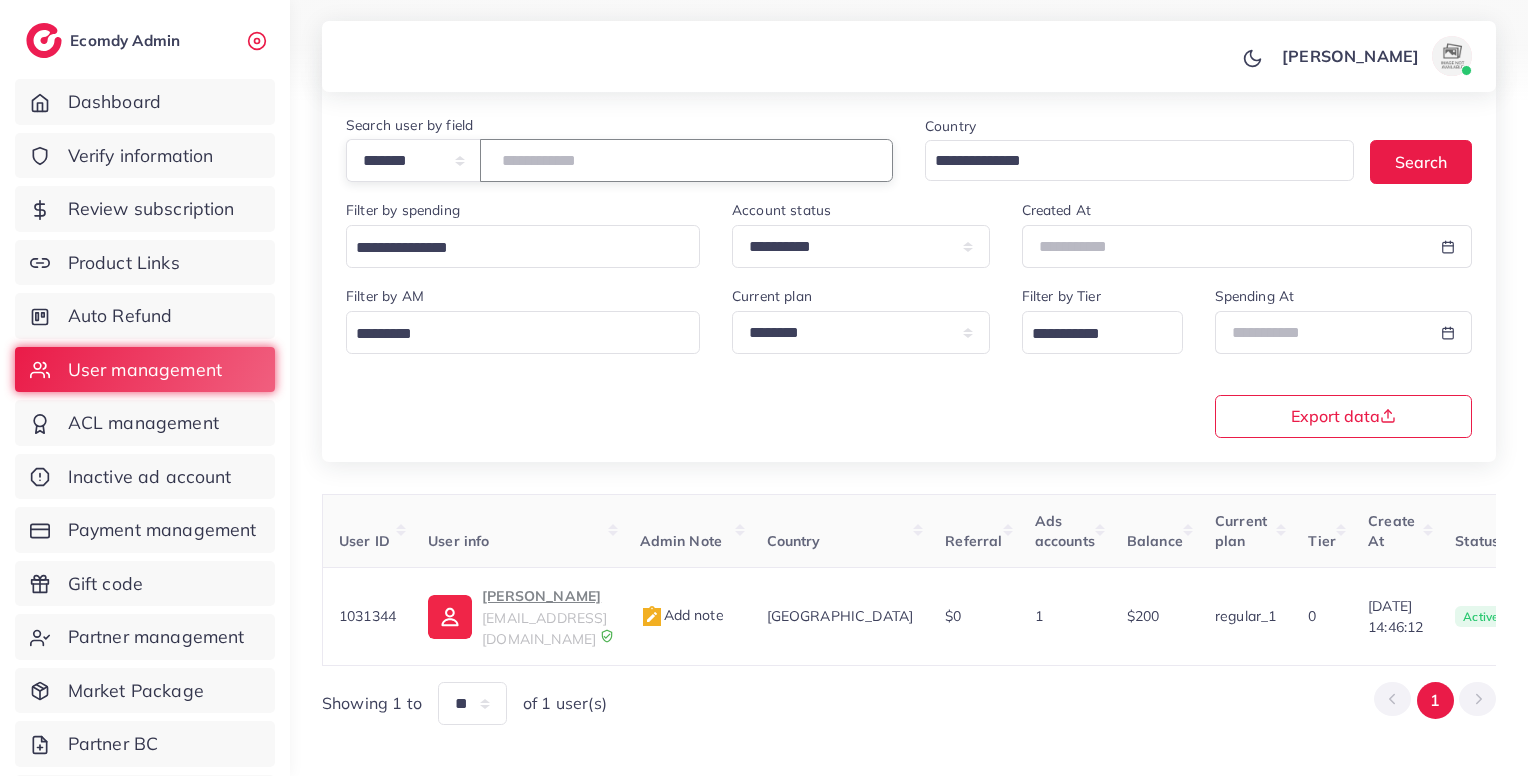 scroll, scrollTop: 160, scrollLeft: 0, axis: vertical 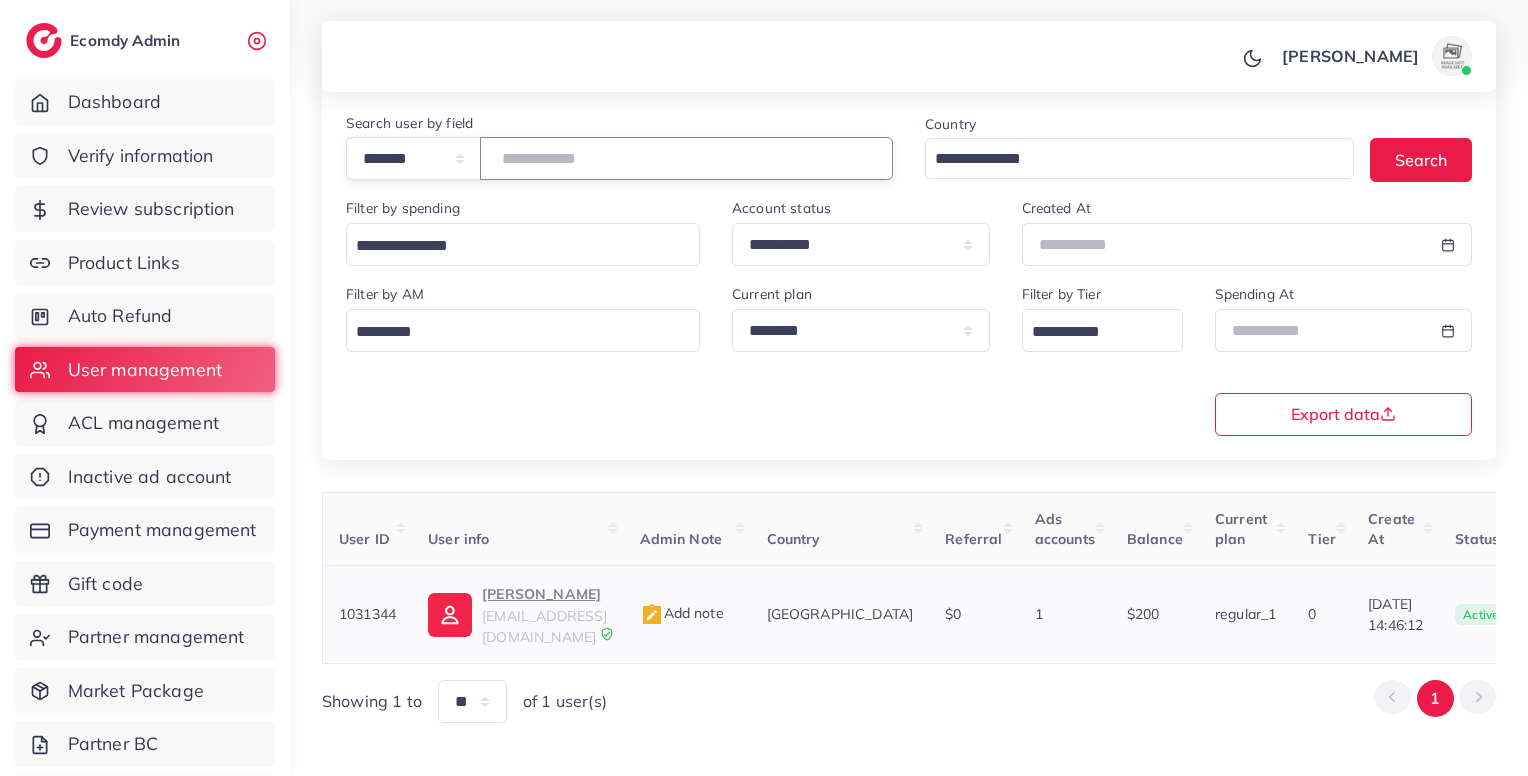 type on "*******" 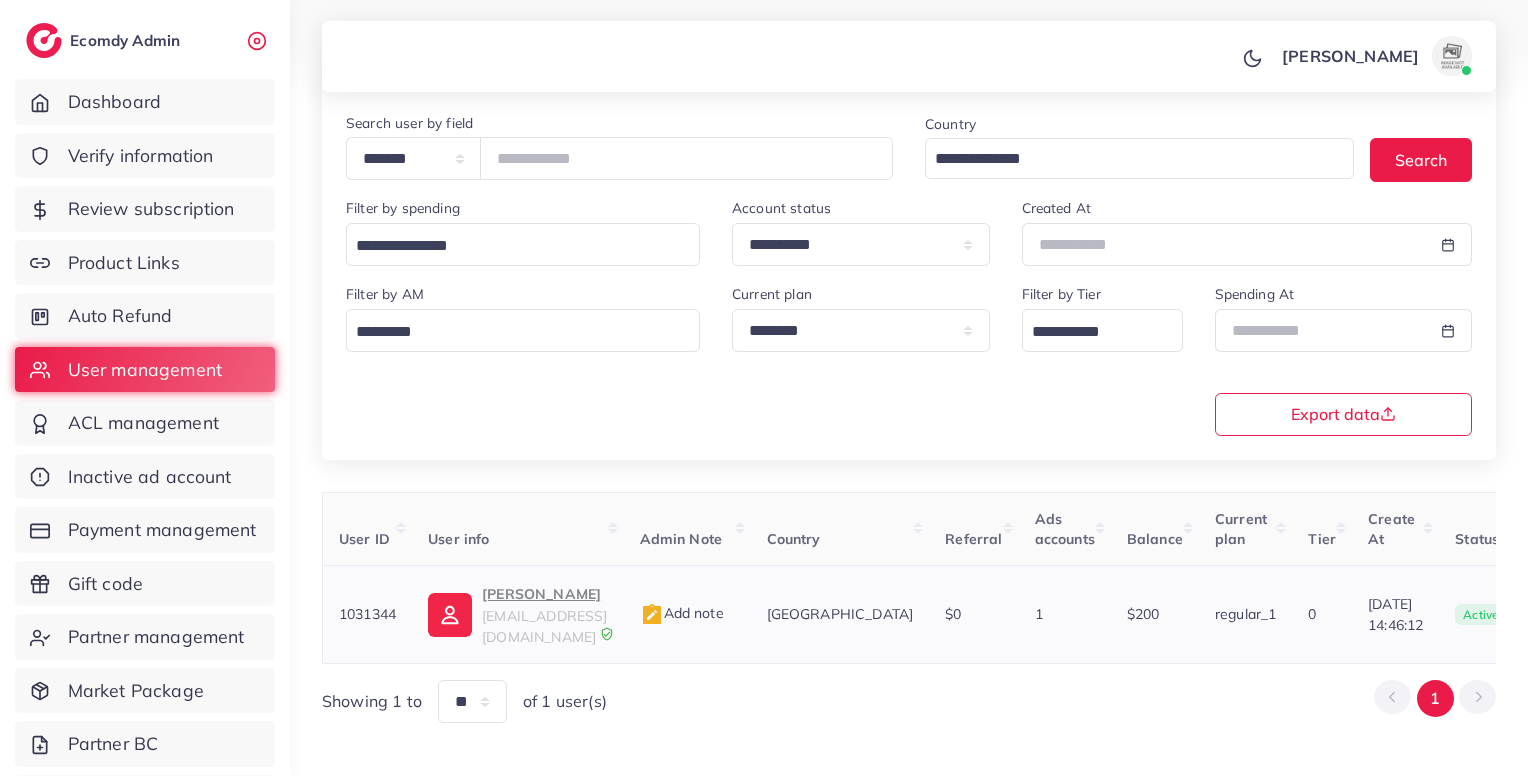 click on "imran@digitalsquare.pk" at bounding box center [544, 626] 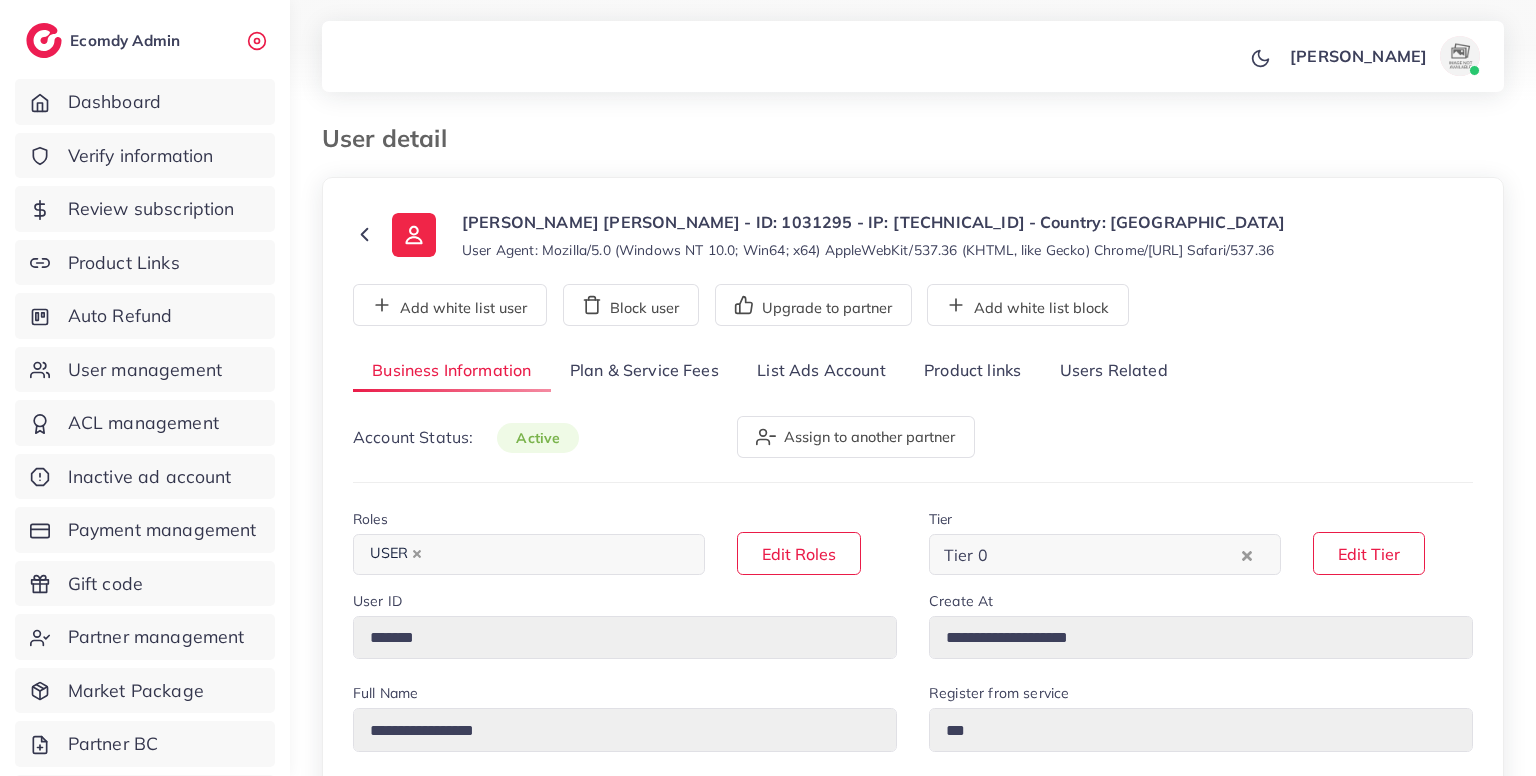select on "********" 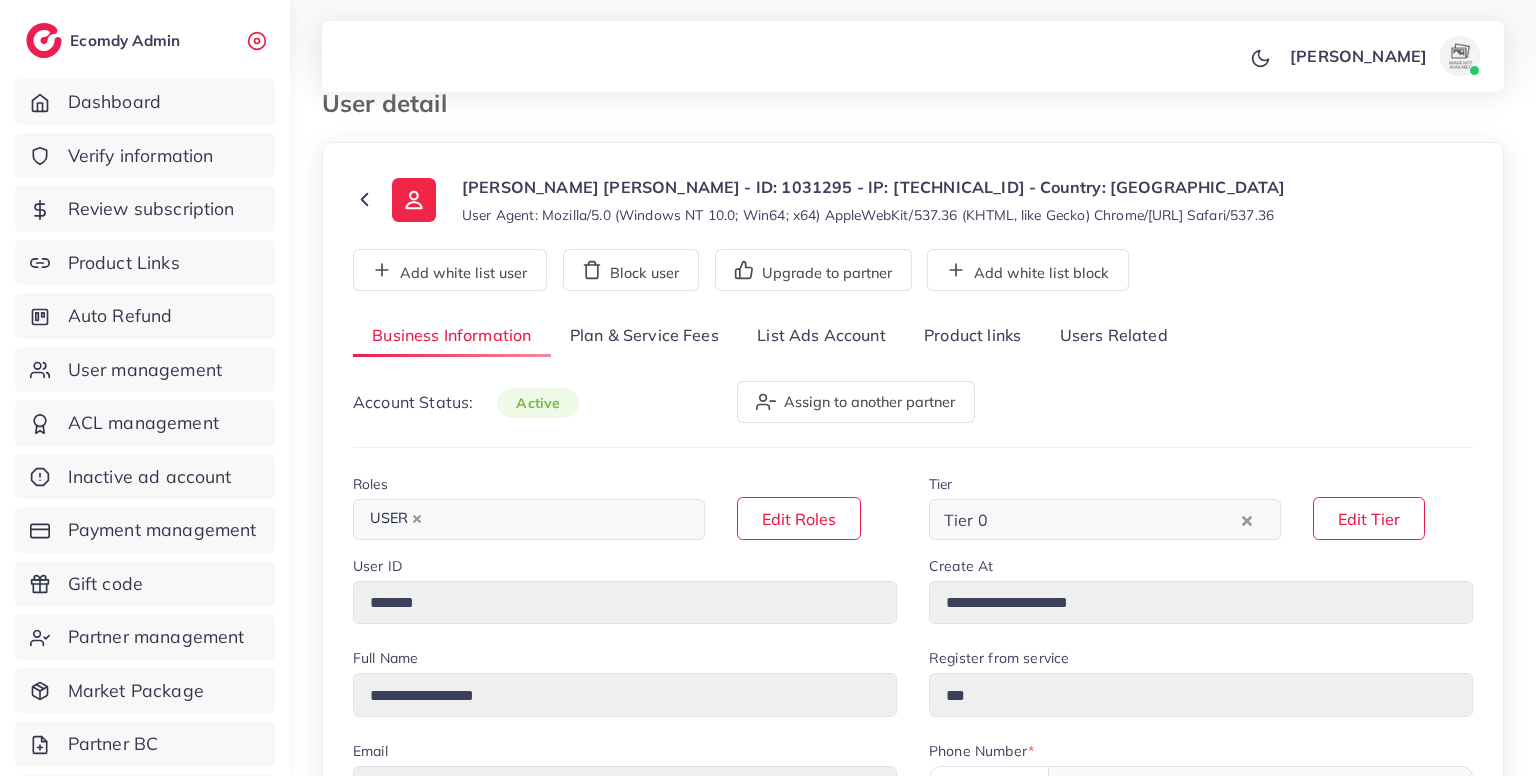 scroll, scrollTop: 0, scrollLeft: 0, axis: both 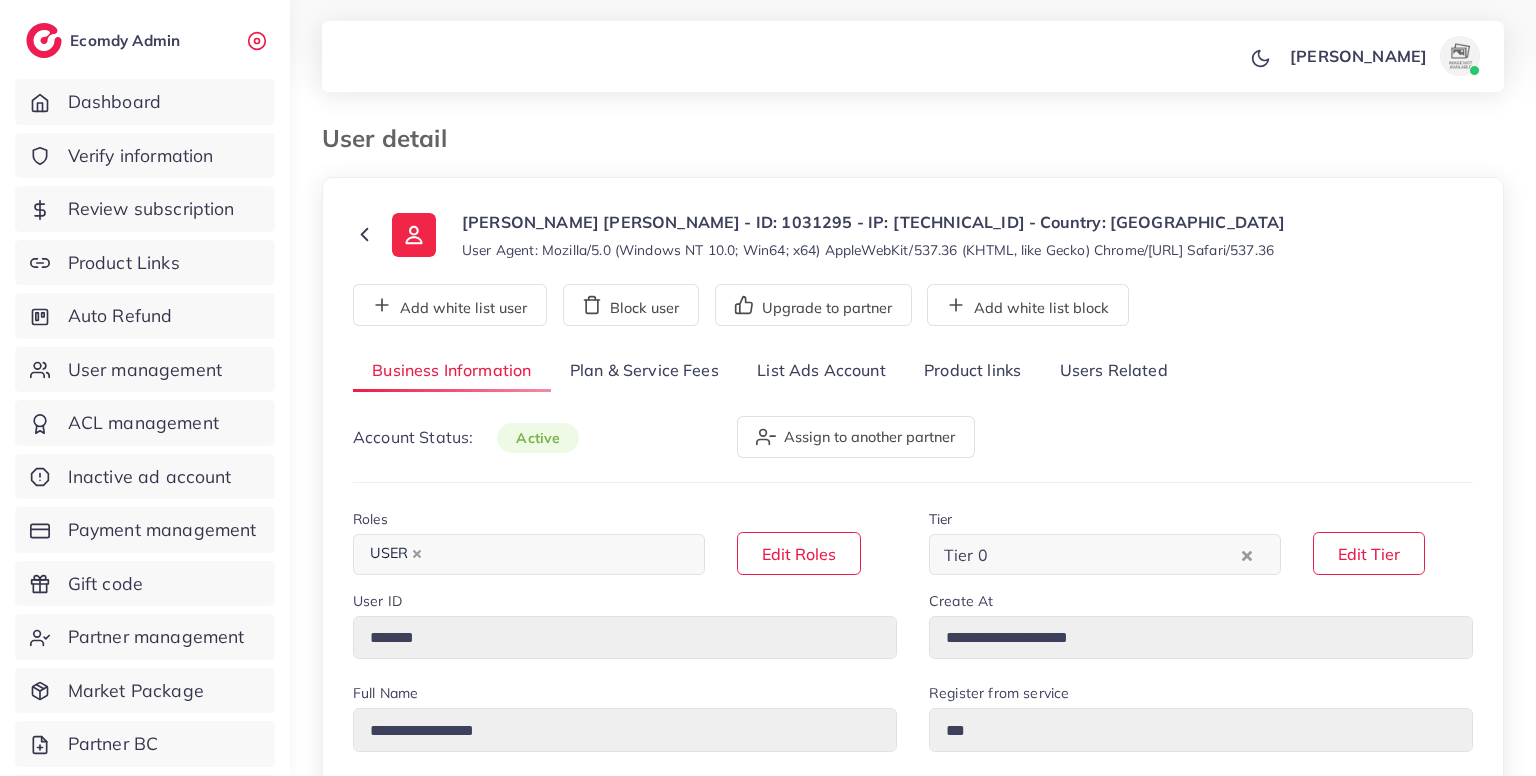 click on "Plan & Service Fees" at bounding box center [644, 371] 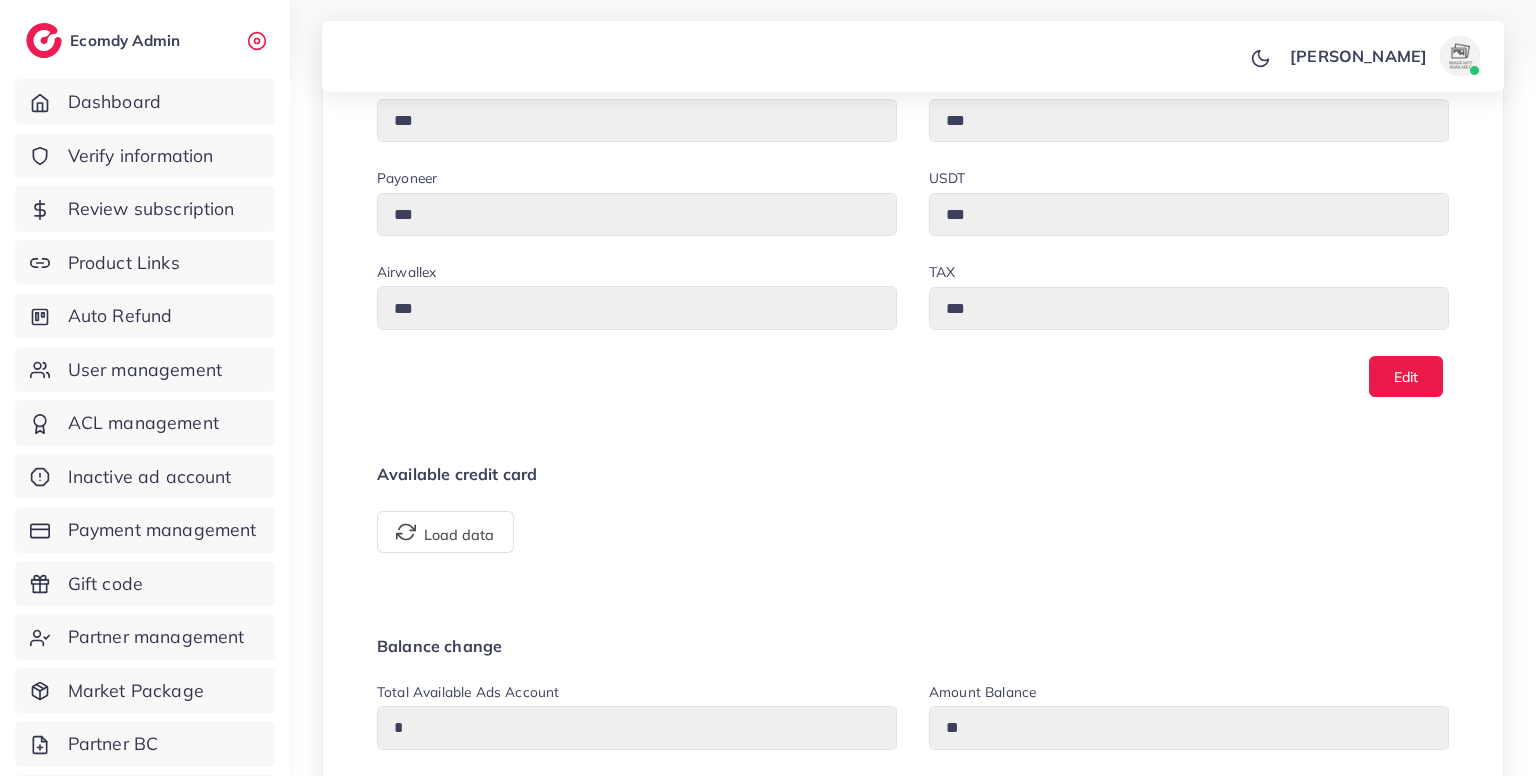 scroll, scrollTop: 1066, scrollLeft: 0, axis: vertical 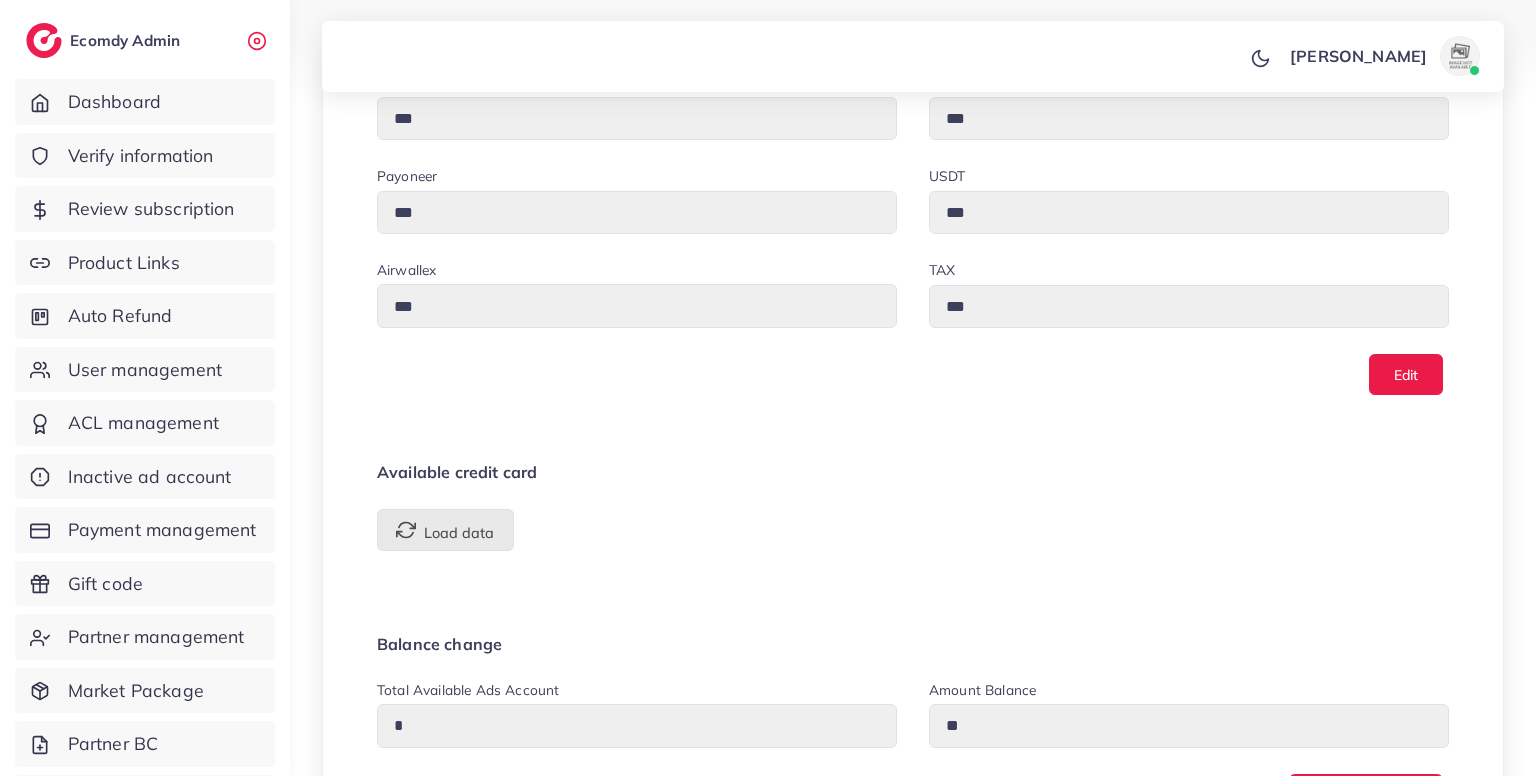 click on "Load data" at bounding box center (445, 530) 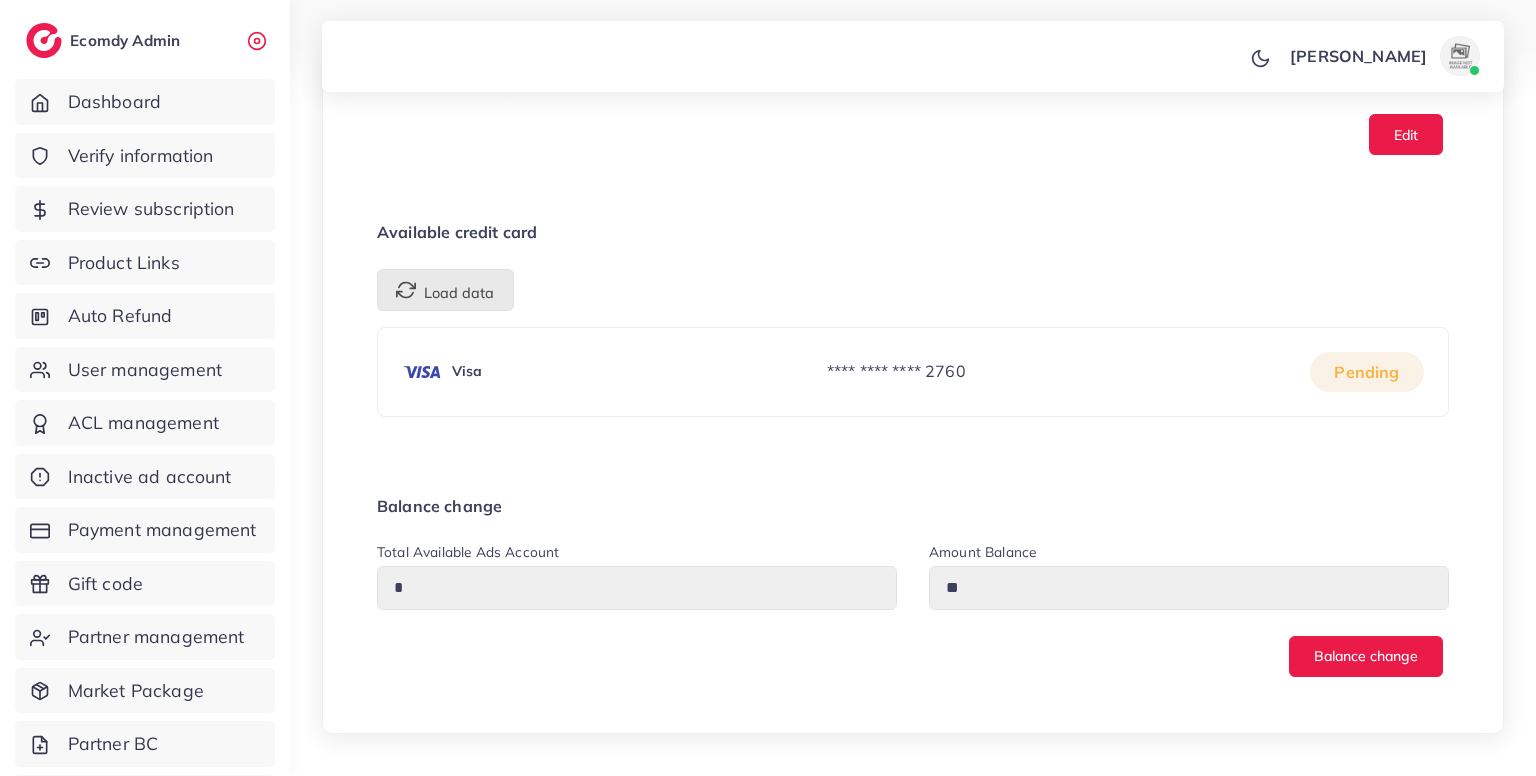 scroll, scrollTop: 1378, scrollLeft: 0, axis: vertical 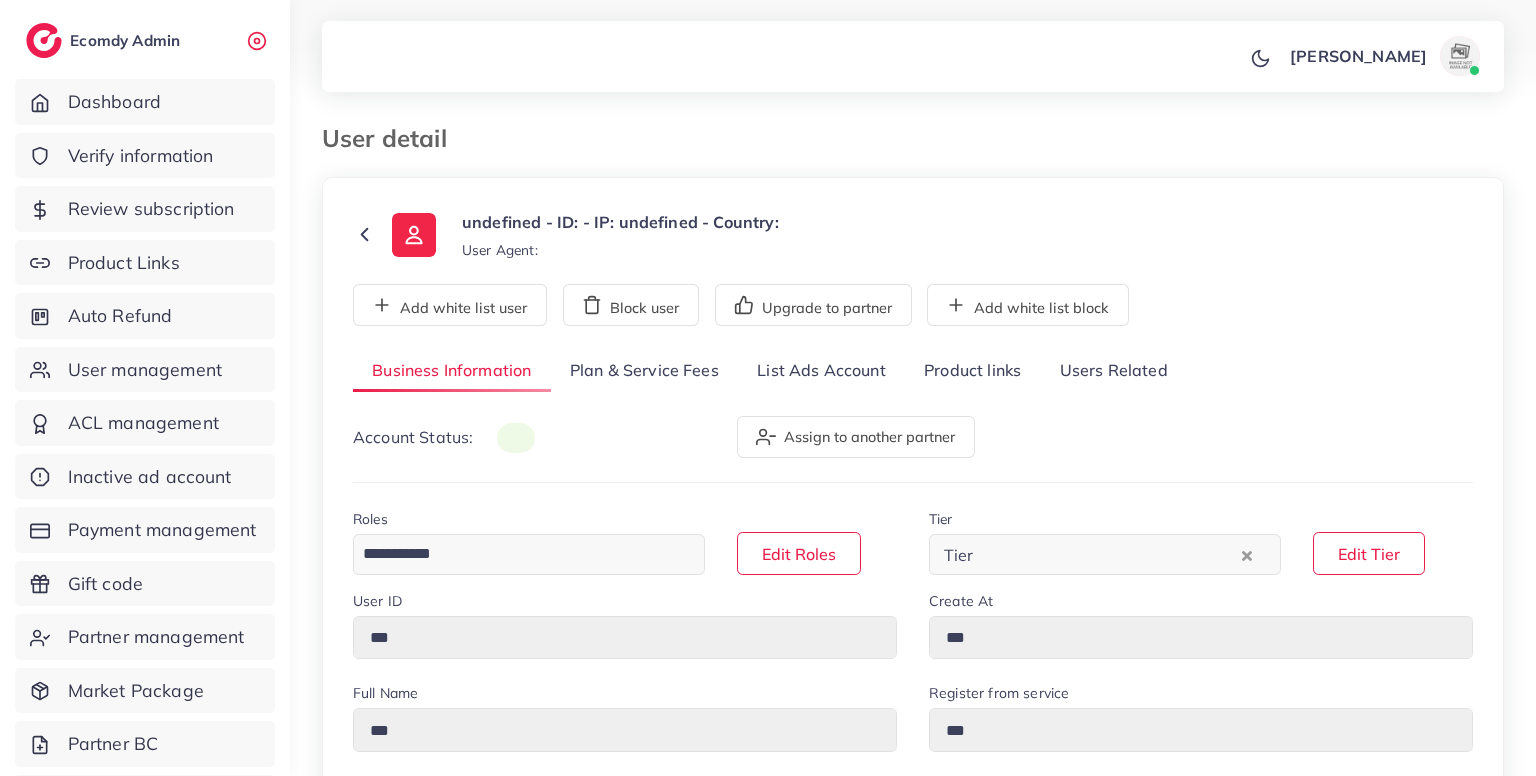 type on "*******" 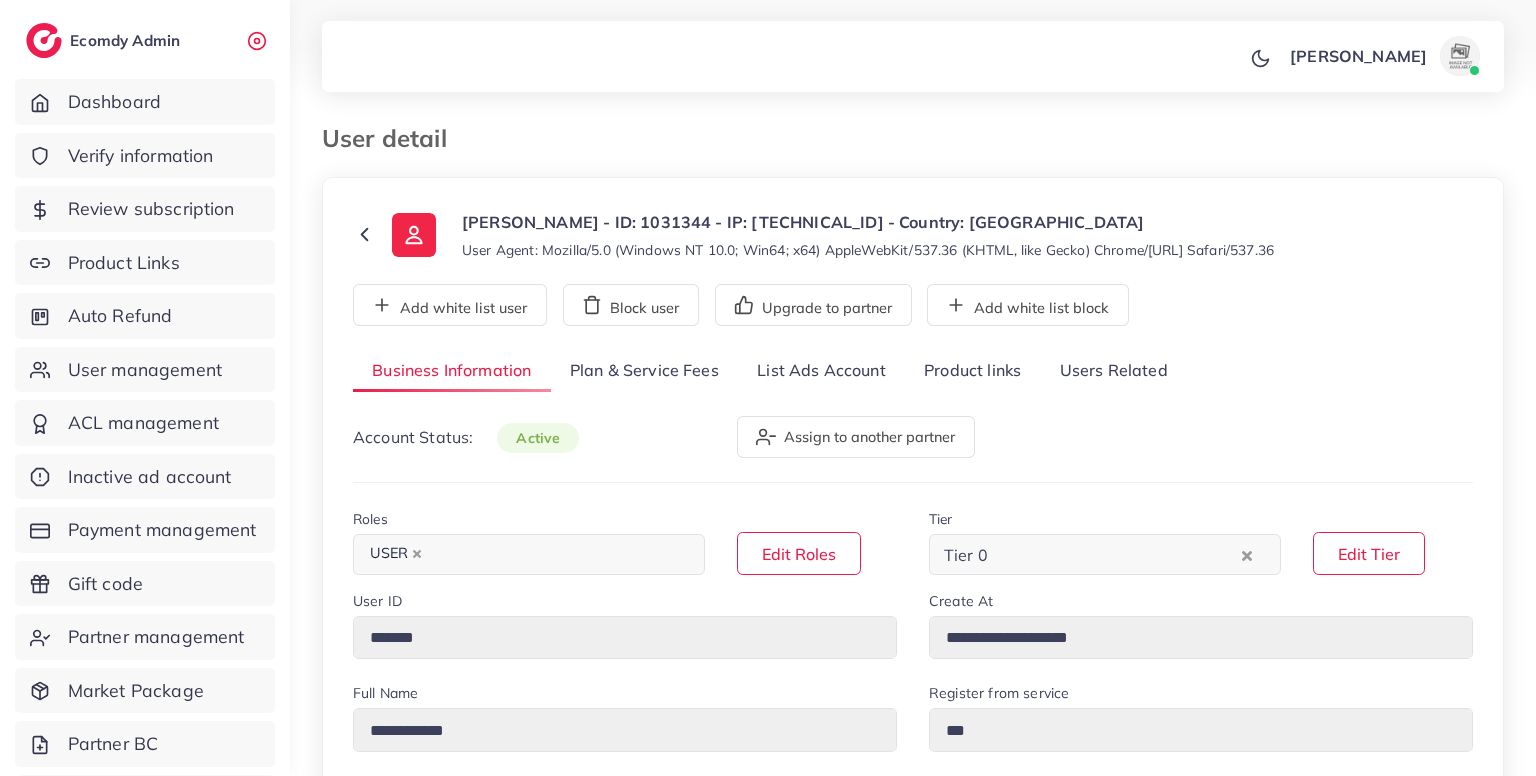 click on "Plan & Service Fees" at bounding box center (644, 371) 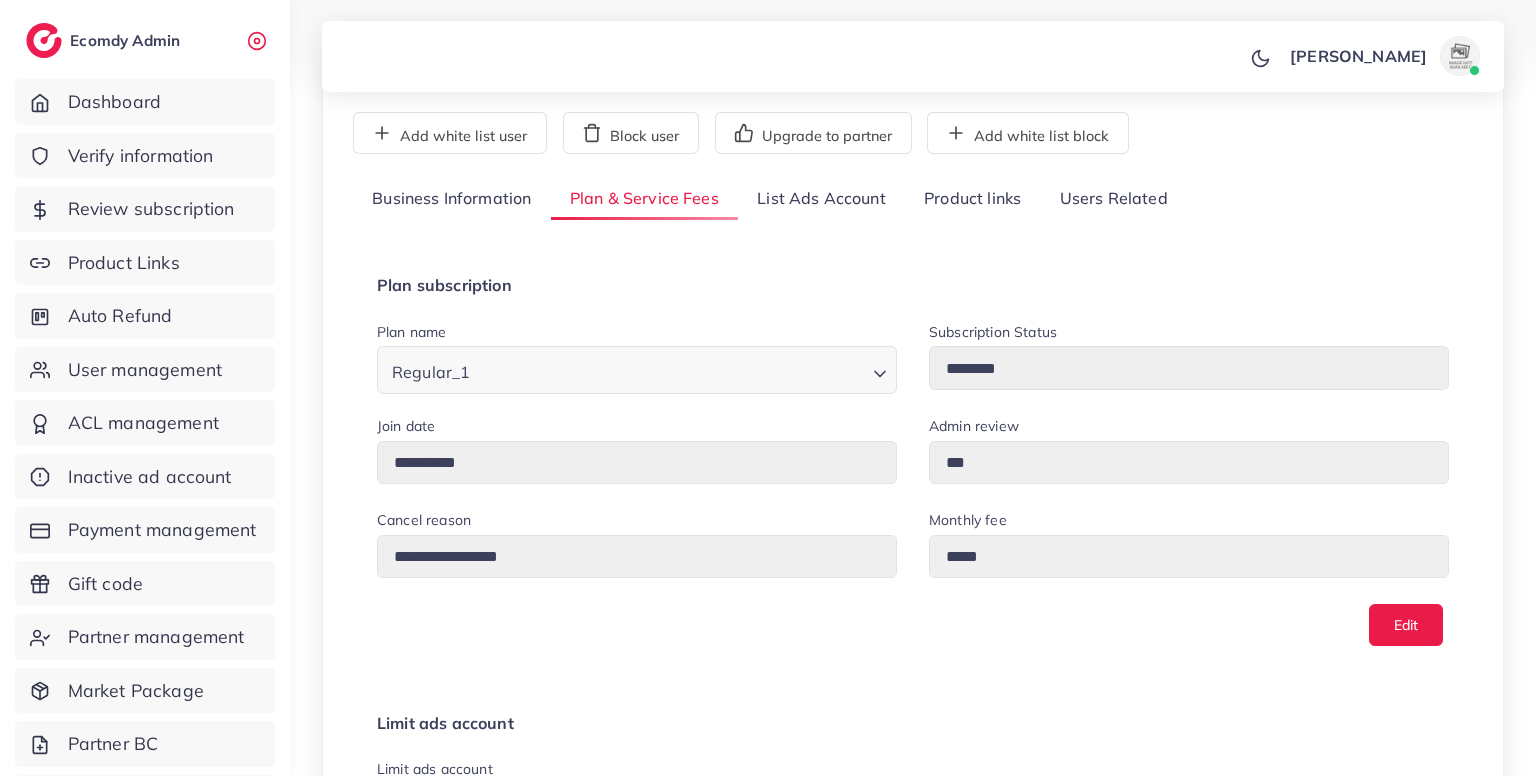 scroll, scrollTop: 1276, scrollLeft: 0, axis: vertical 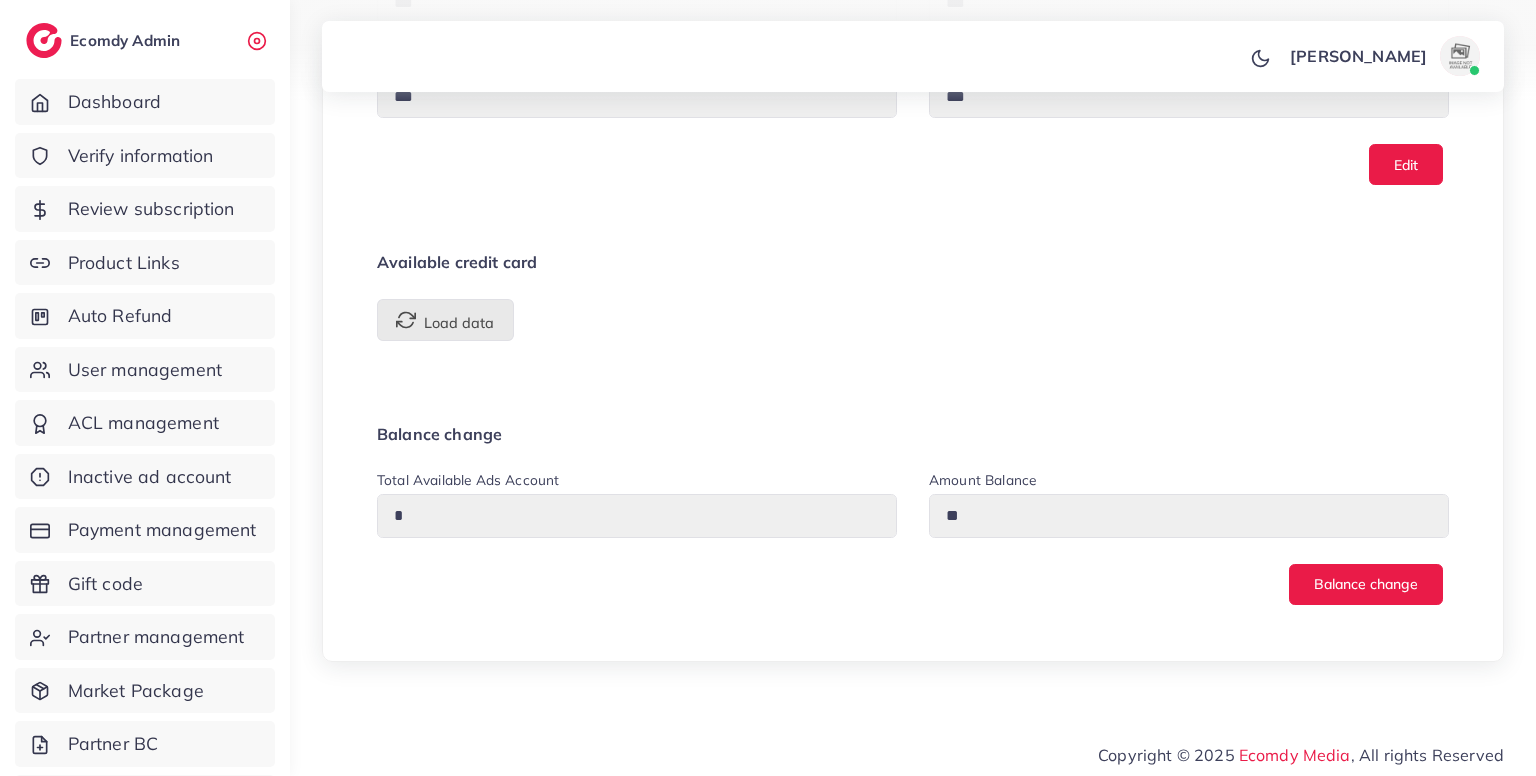 click on "Load data" at bounding box center [445, 320] 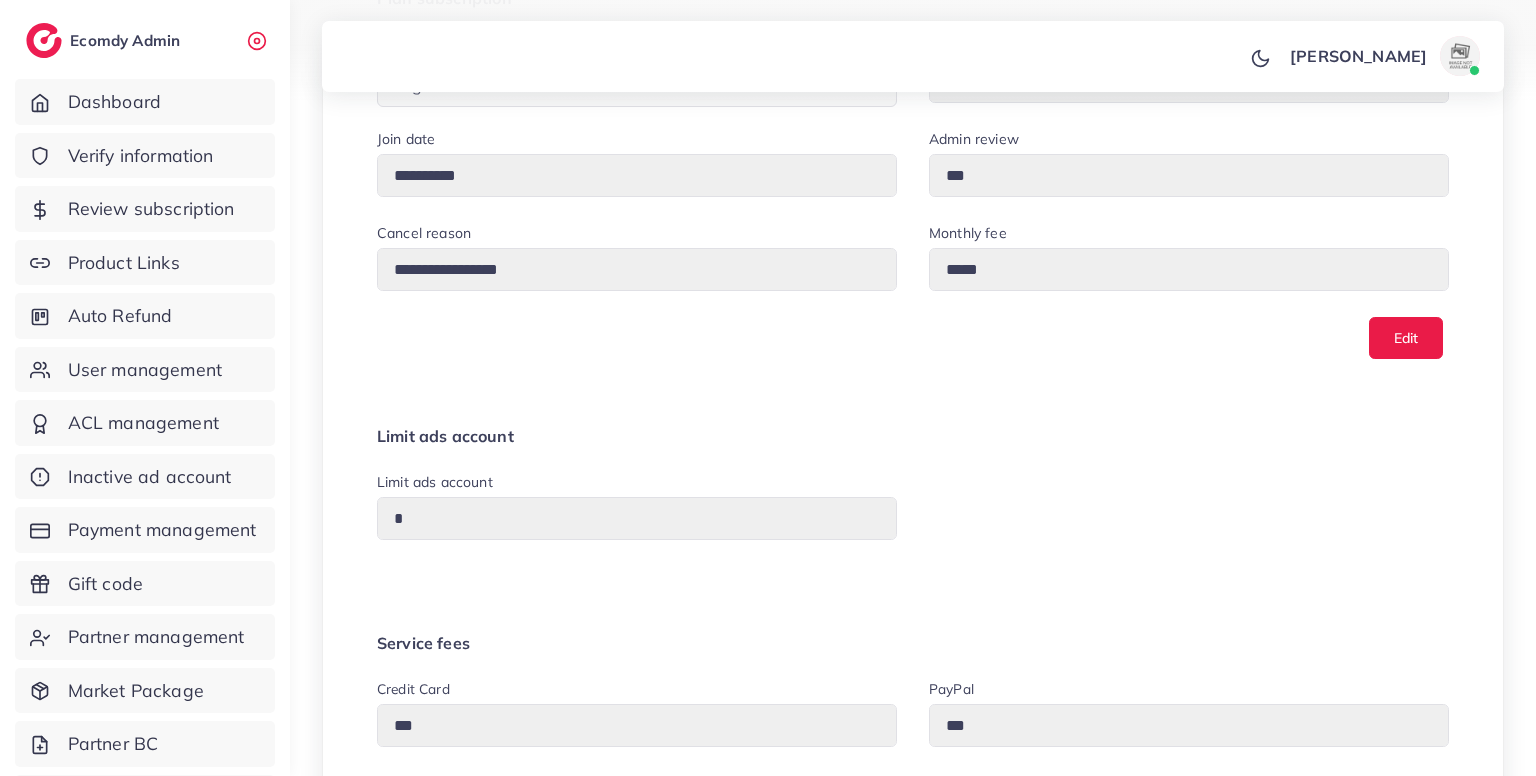 scroll, scrollTop: 0, scrollLeft: 0, axis: both 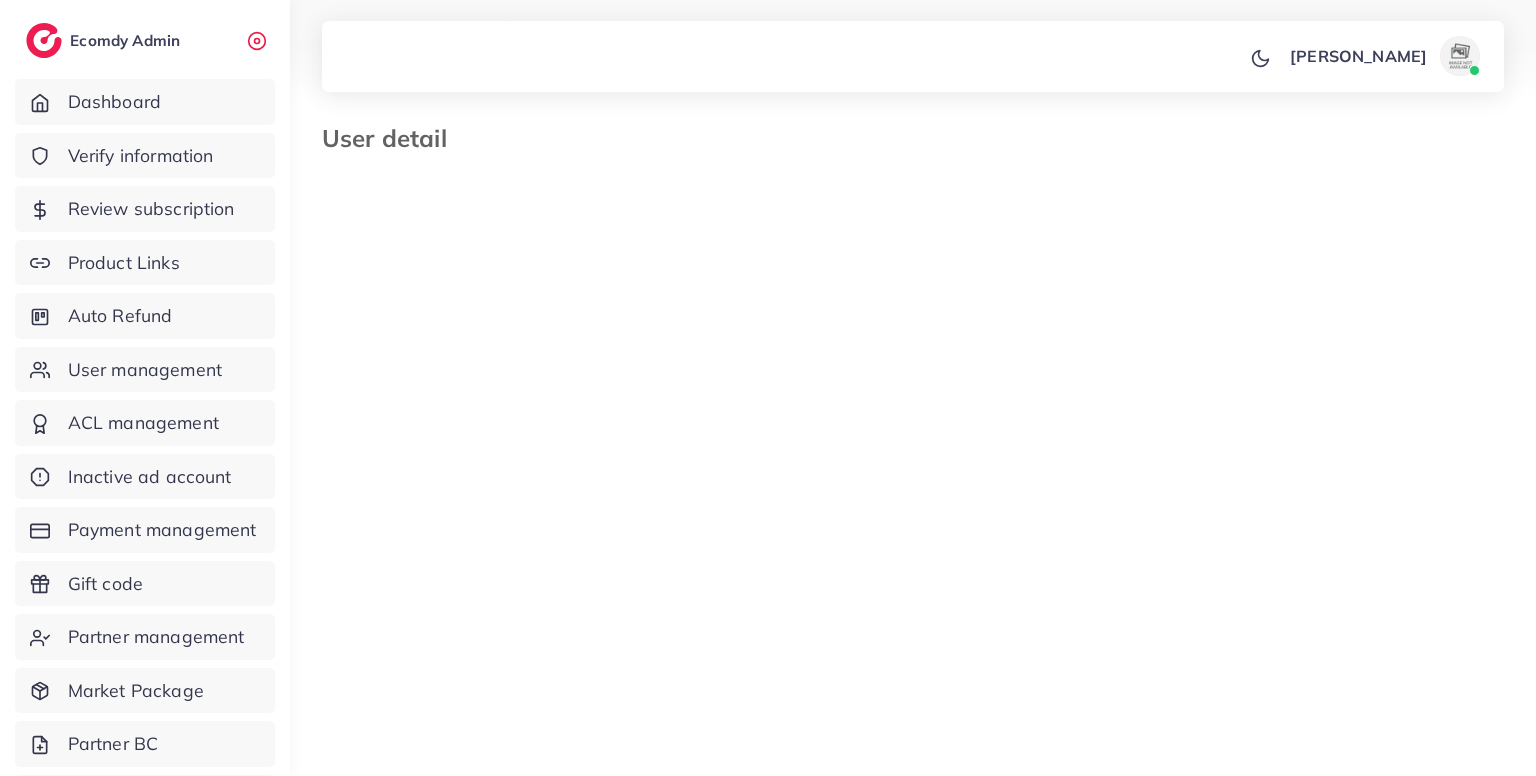 select on "********" 